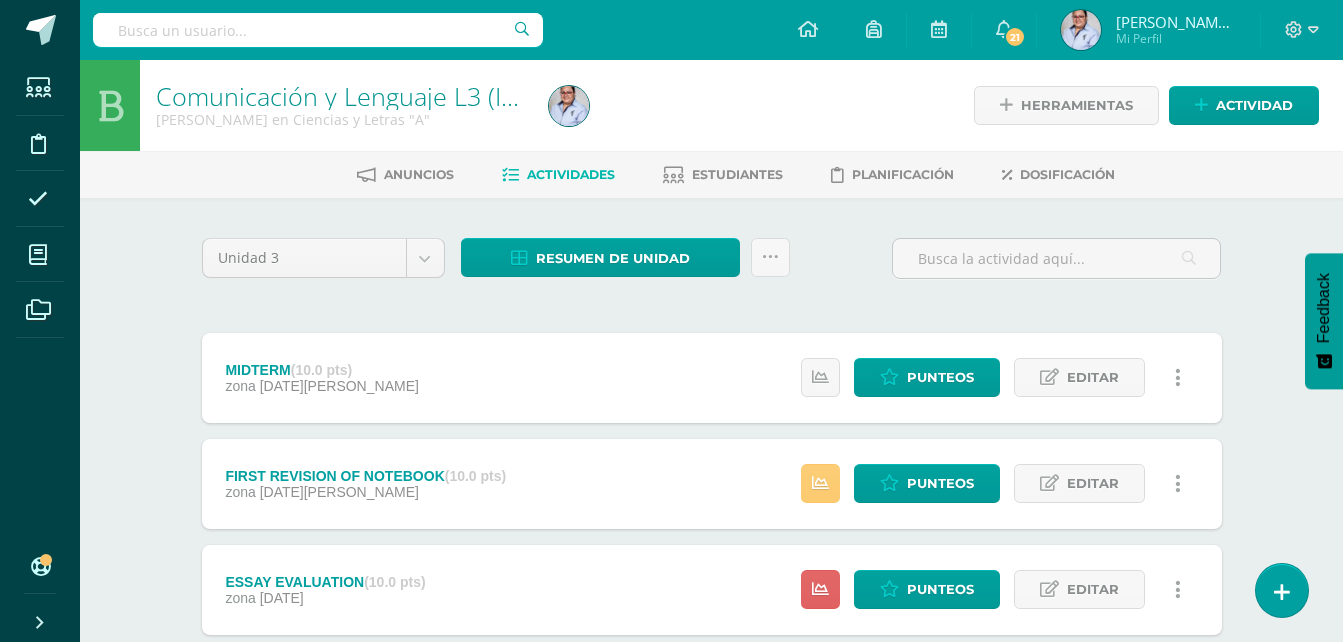 scroll, scrollTop: 0, scrollLeft: 0, axis: both 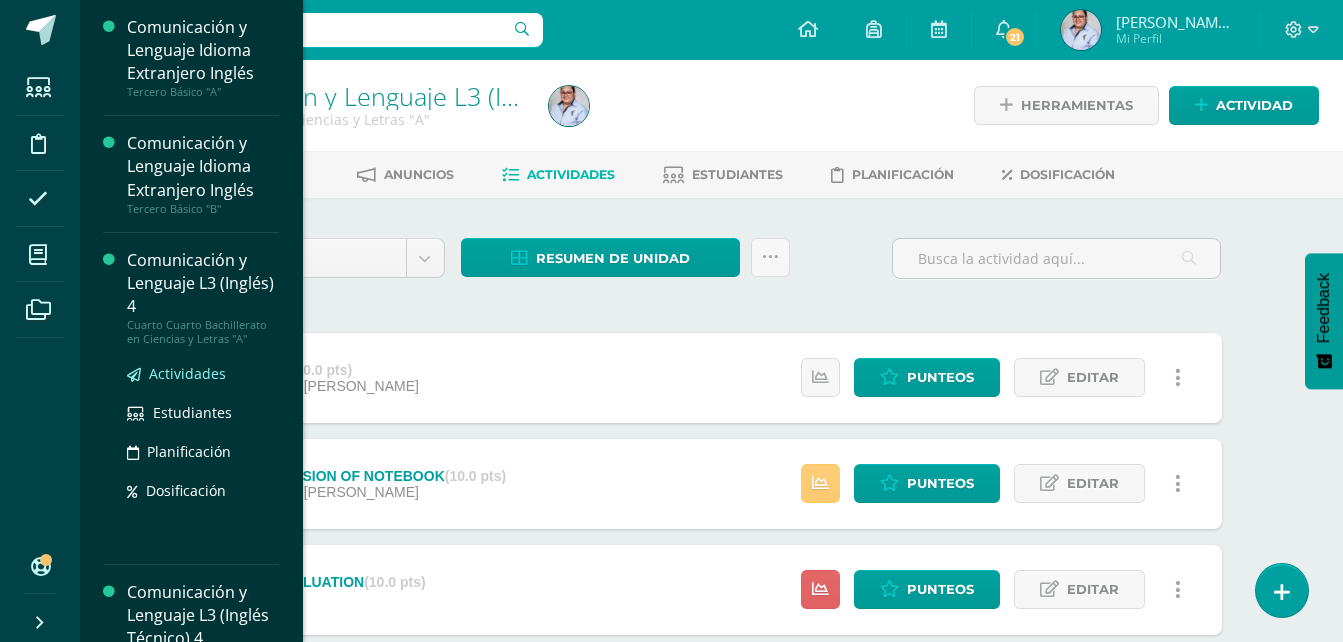 click on "Actividades" at bounding box center (187, 373) 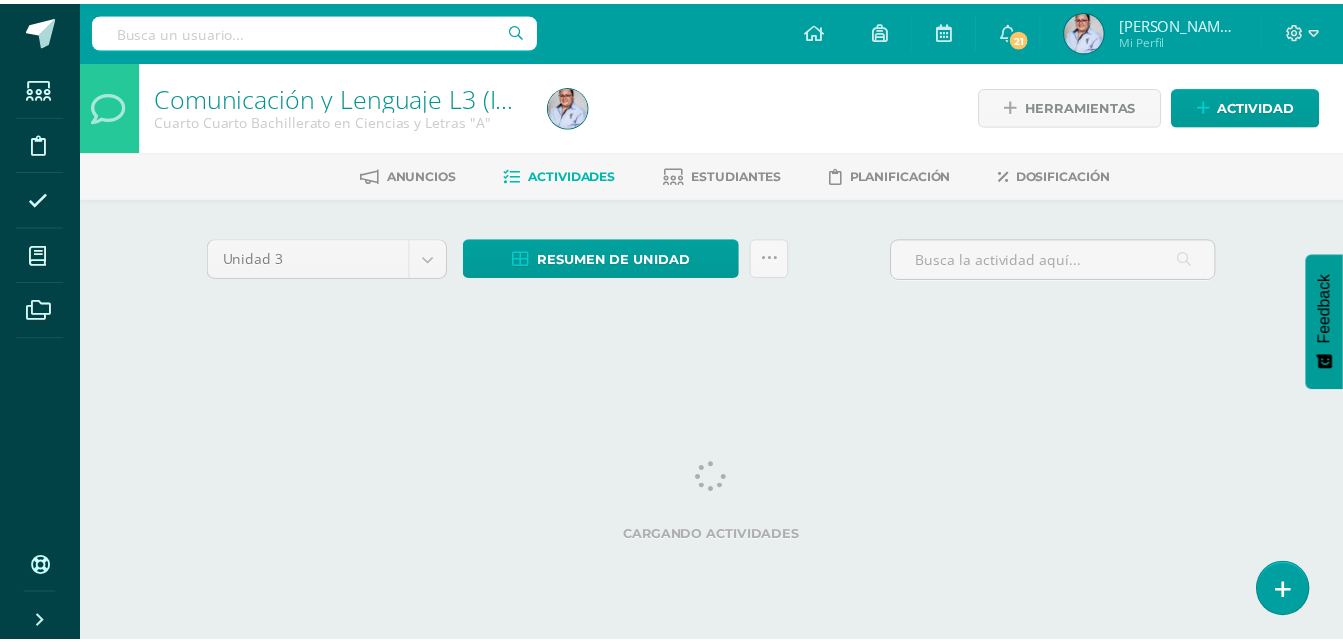 scroll, scrollTop: 0, scrollLeft: 0, axis: both 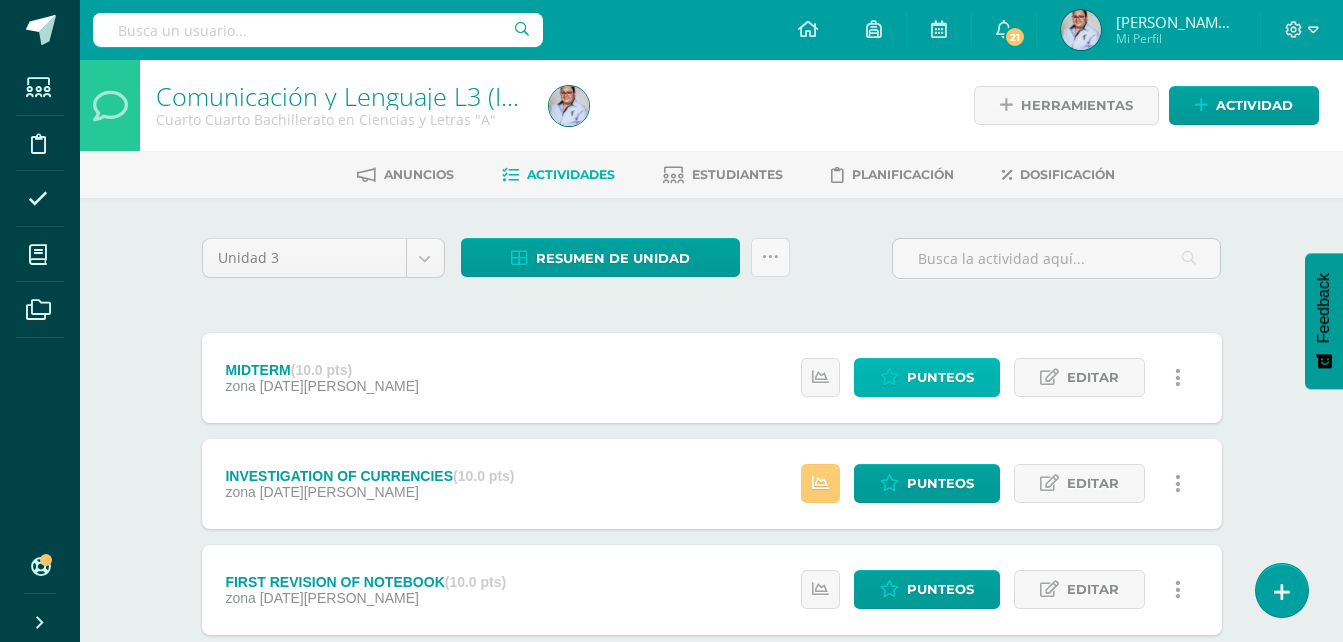 click on "Punteos" at bounding box center [940, 377] 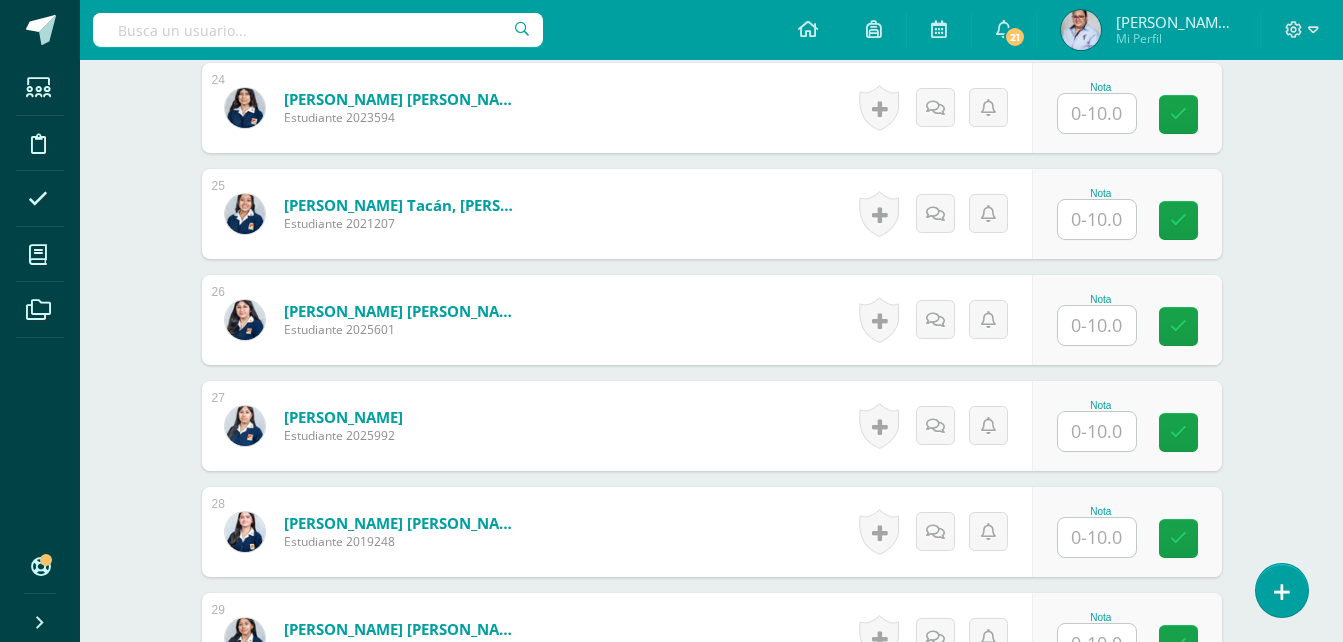 scroll, scrollTop: 3097, scrollLeft: 0, axis: vertical 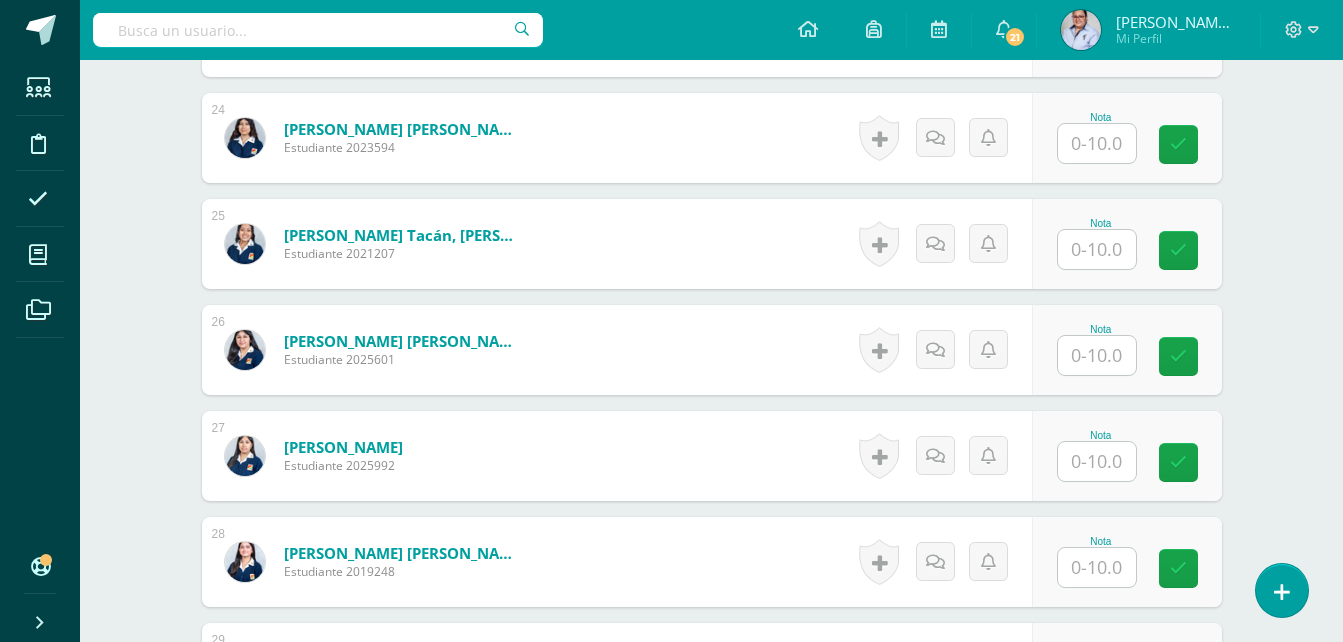 click at bounding box center (1097, 355) 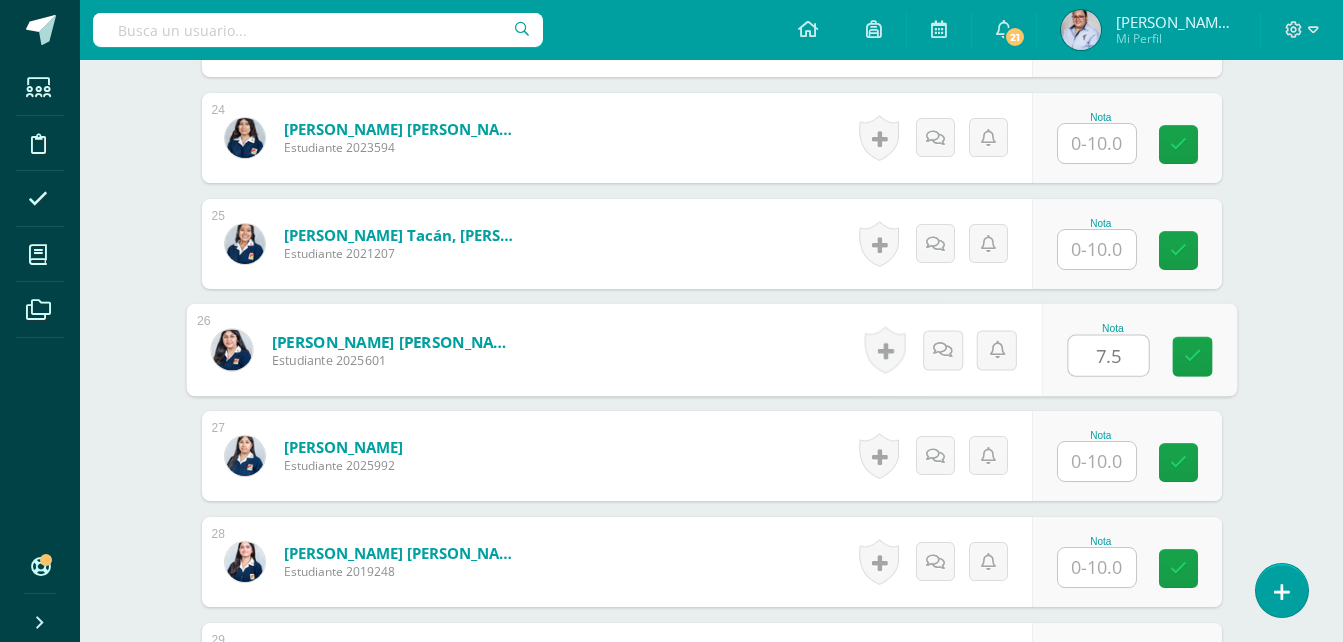 type on "7.5" 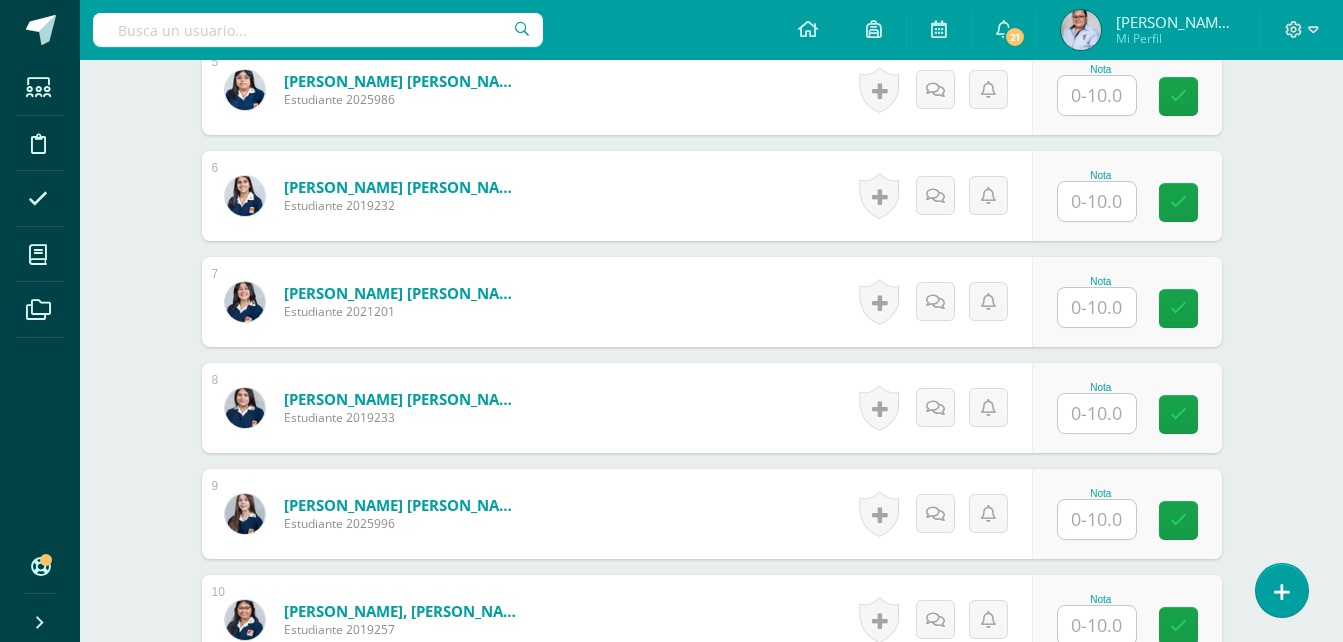 scroll, scrollTop: 1397, scrollLeft: 0, axis: vertical 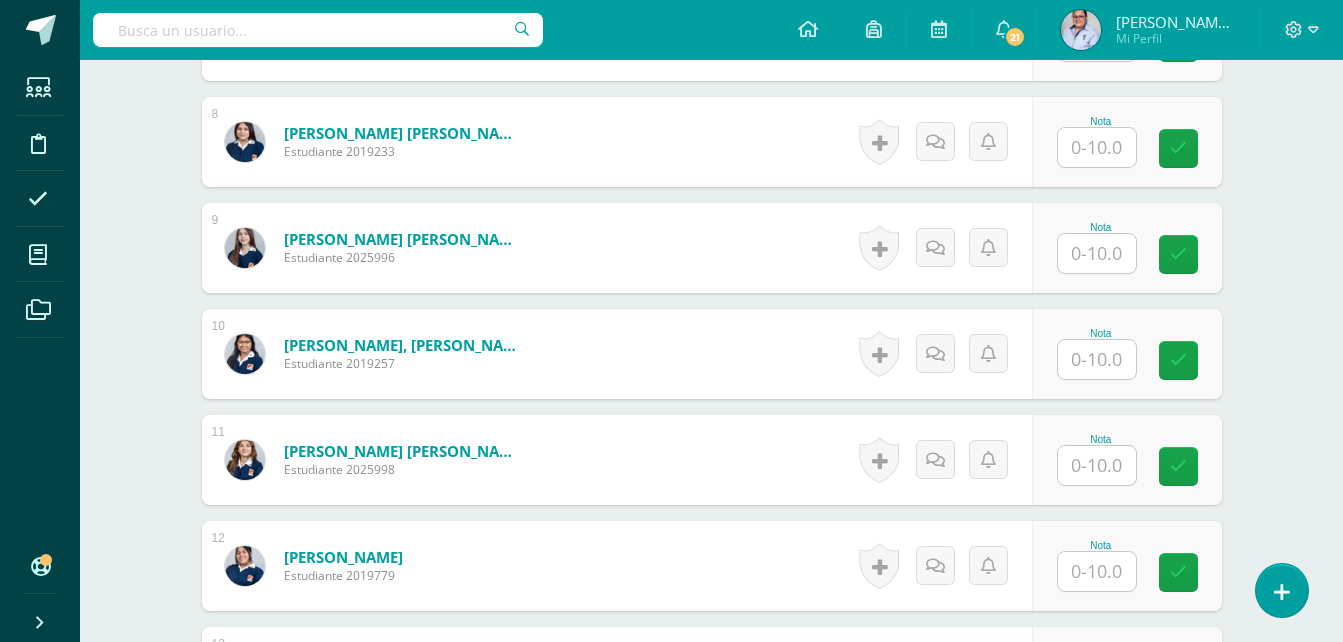 drag, startPoint x: 1087, startPoint y: 262, endPoint x: 1097, endPoint y: 258, distance: 10.770329 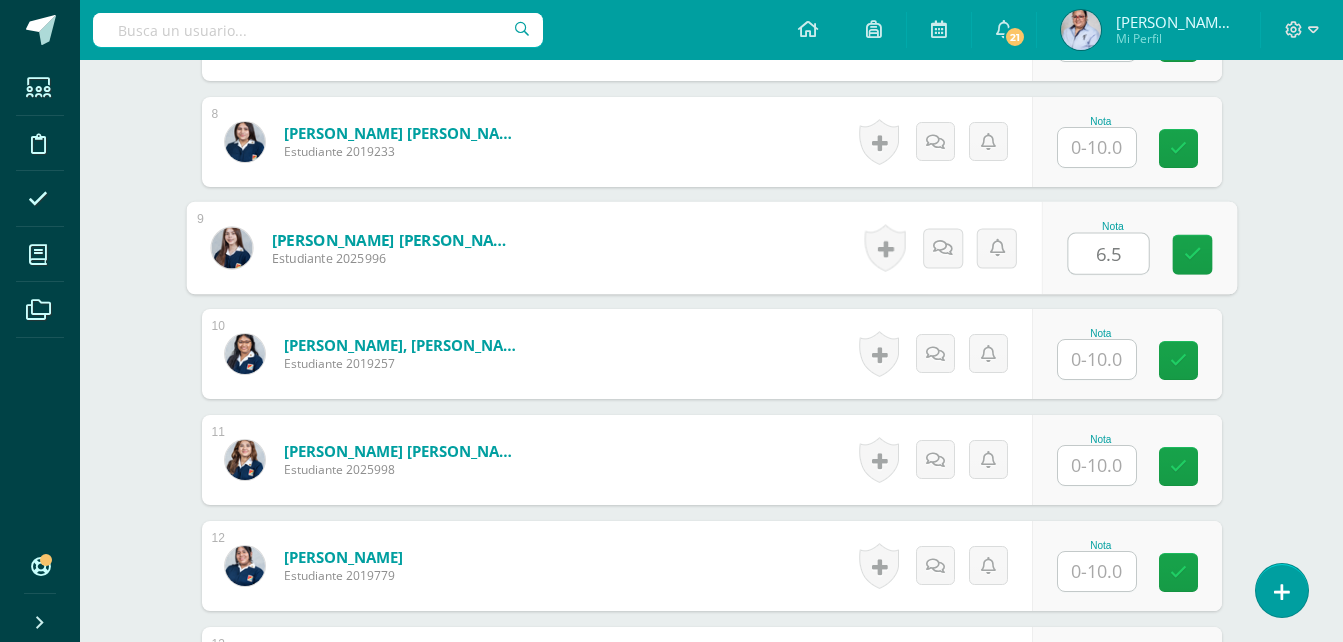 type on "6.5" 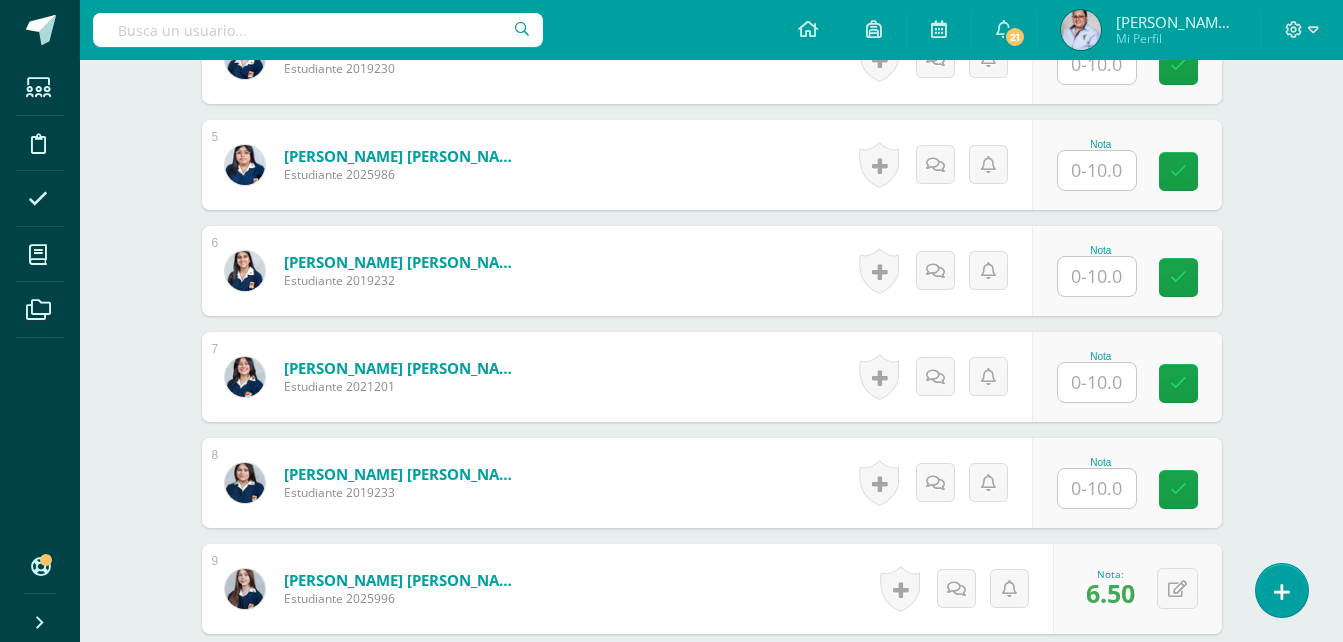 scroll, scrollTop: 1097, scrollLeft: 0, axis: vertical 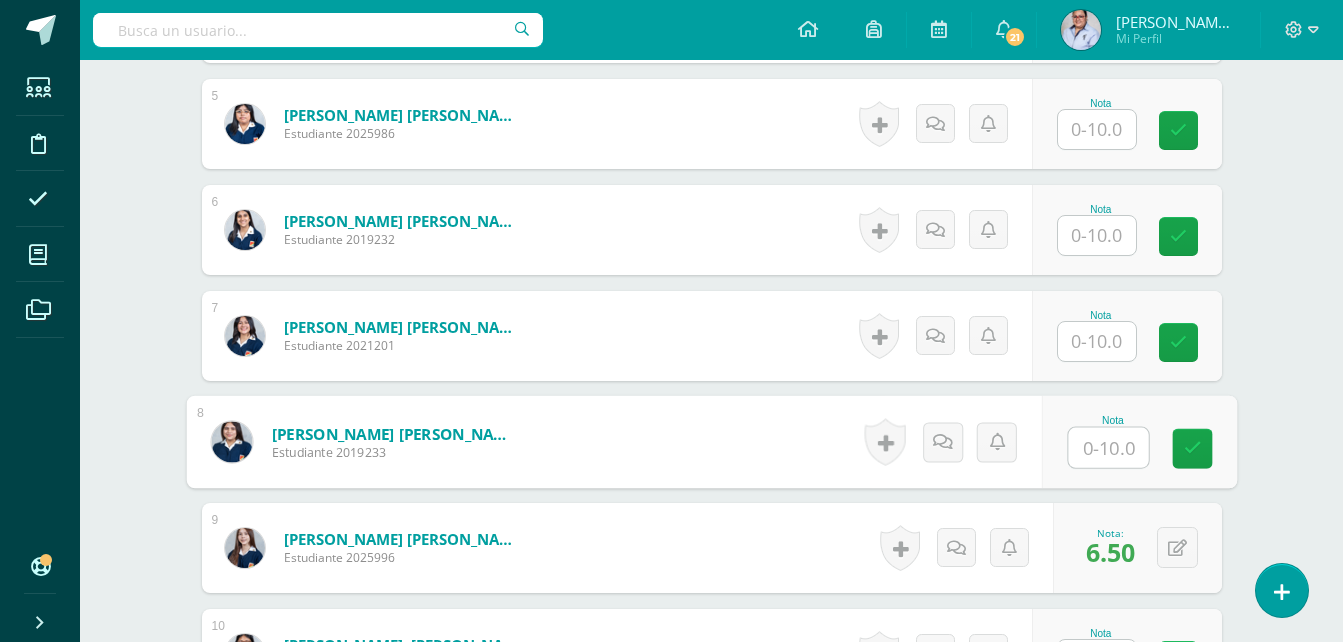 click at bounding box center [1108, 448] 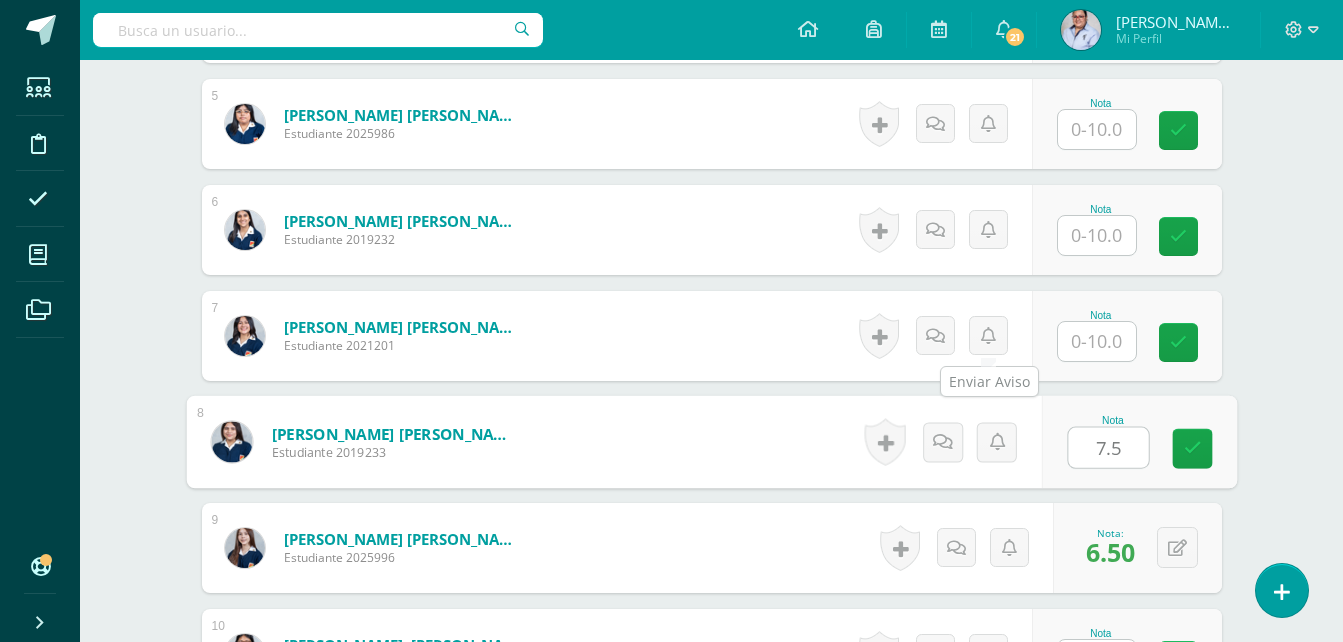 type on "7.5" 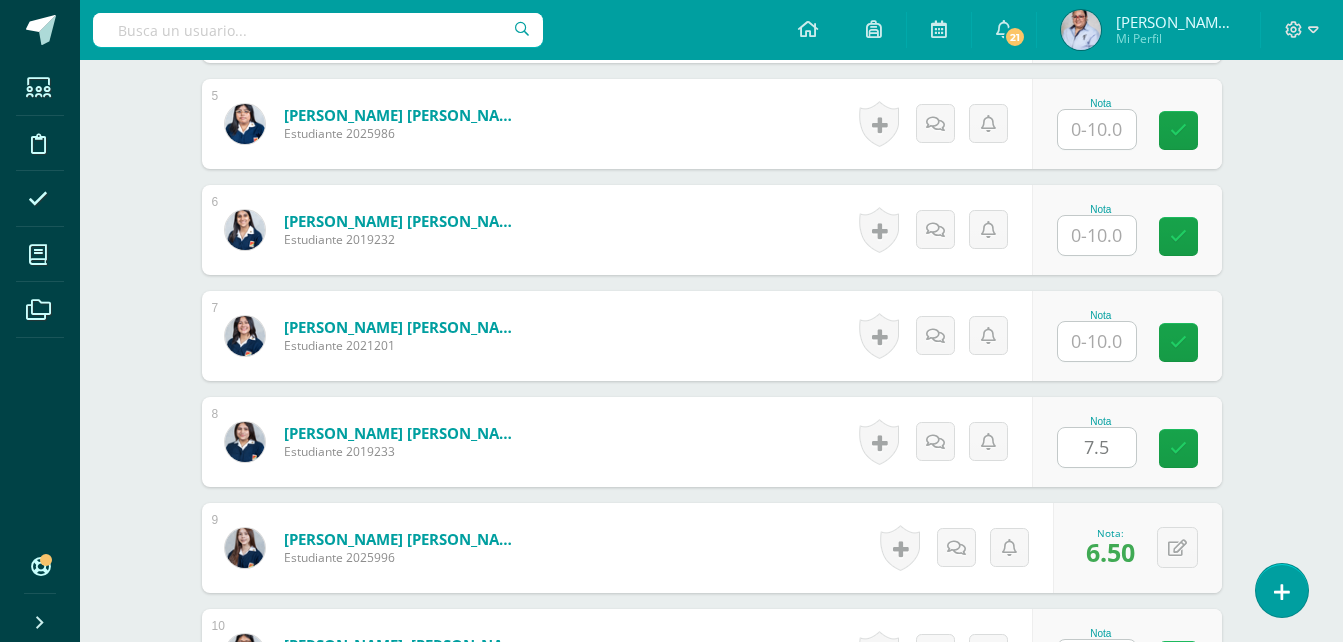 click on "Comunicación y Lenguaje L3 (Inglés) 4
Cuarto Cuarto Bachillerato en Ciencias y Letras "A"
Herramientas
Detalle de asistencias
Actividad
Anuncios
Actividades
Estudiantes
Planificación
Dosificación
¿Estás seguro que quieres  eliminar  esta actividad?
Esto borrará la actividad y cualquier nota que hayas registrado
permanentemente. Esta acción no se puede revertir. Cancelar Eliminar
Administración de escalas de valoración
escala de valoración
Aún no has creado una escala de valoración.
Cancelar Cancelar     Mostrar todos     1" at bounding box center (711, 952) 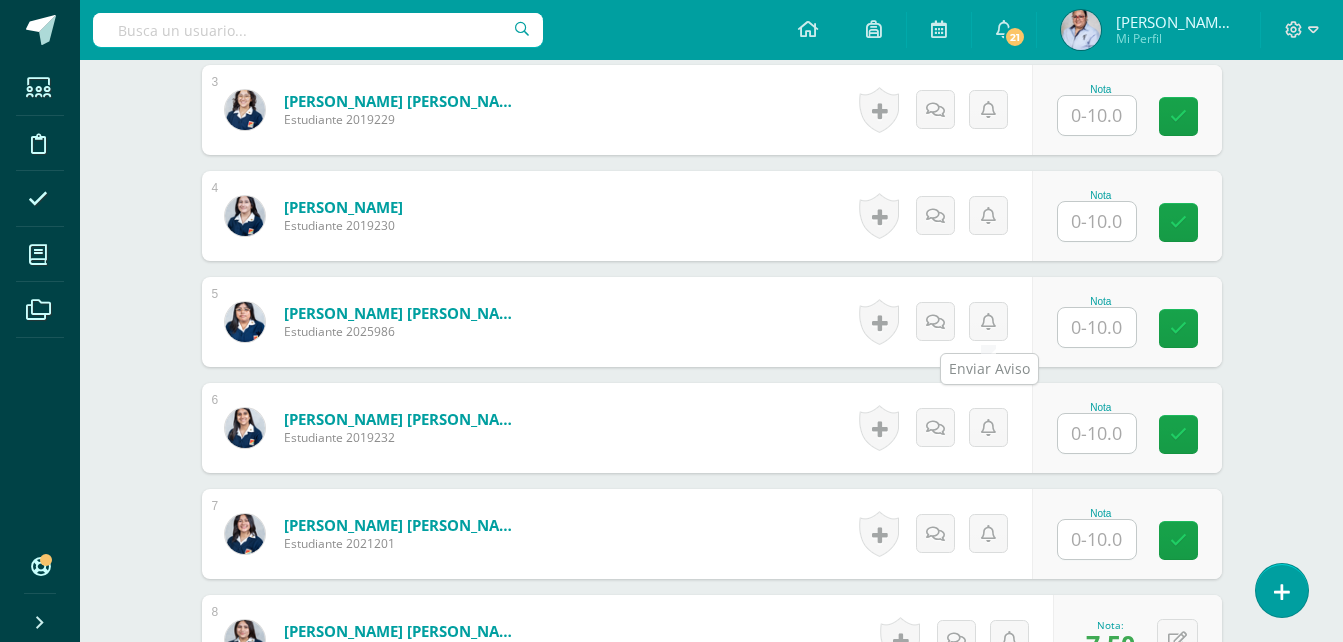 scroll, scrollTop: 897, scrollLeft: 0, axis: vertical 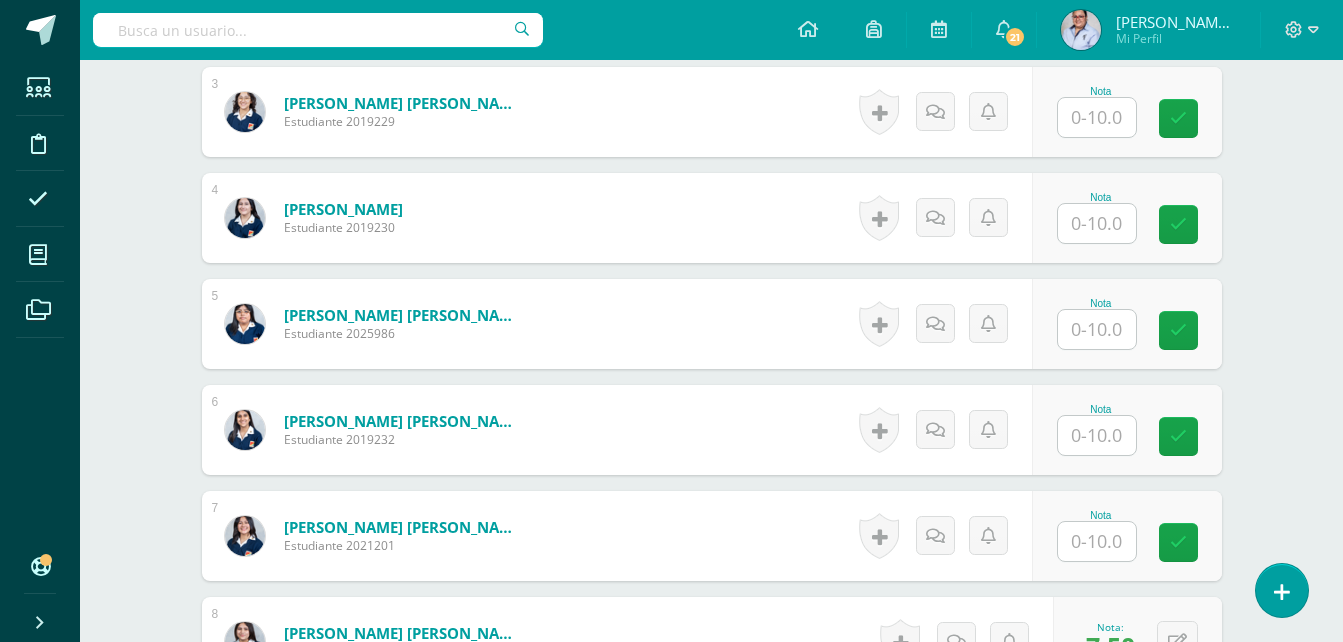 drag, startPoint x: 1087, startPoint y: 112, endPoint x: 1103, endPoint y: 111, distance: 16.03122 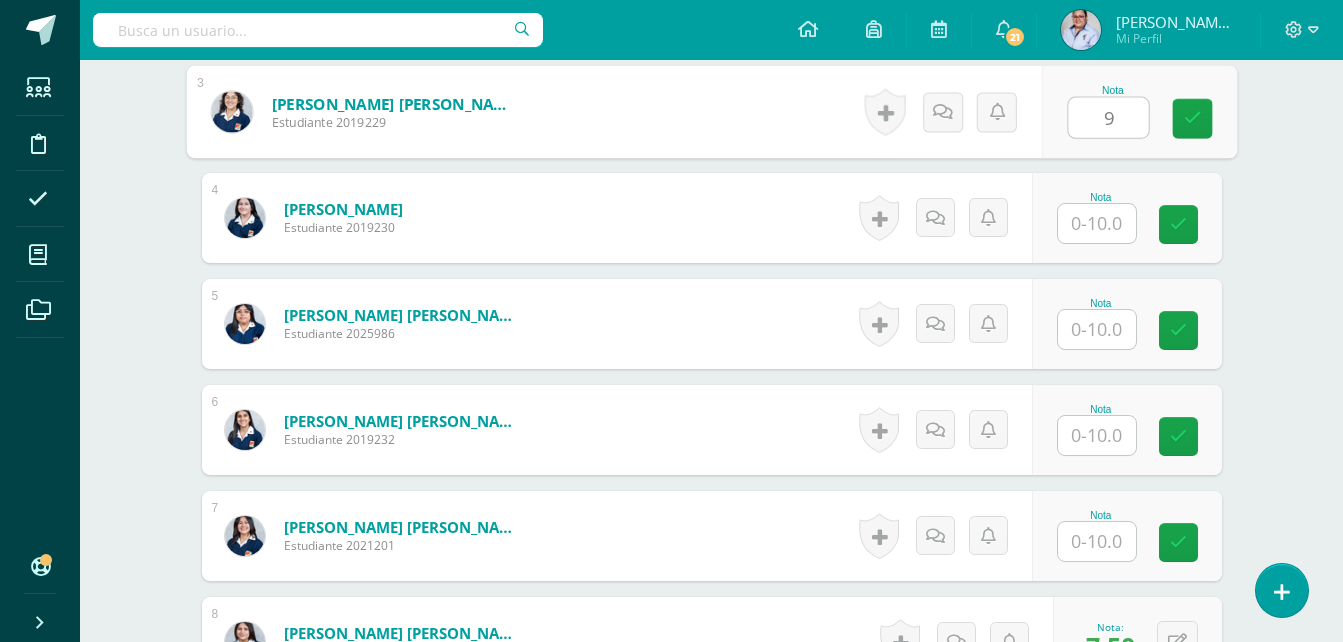 type on "9" 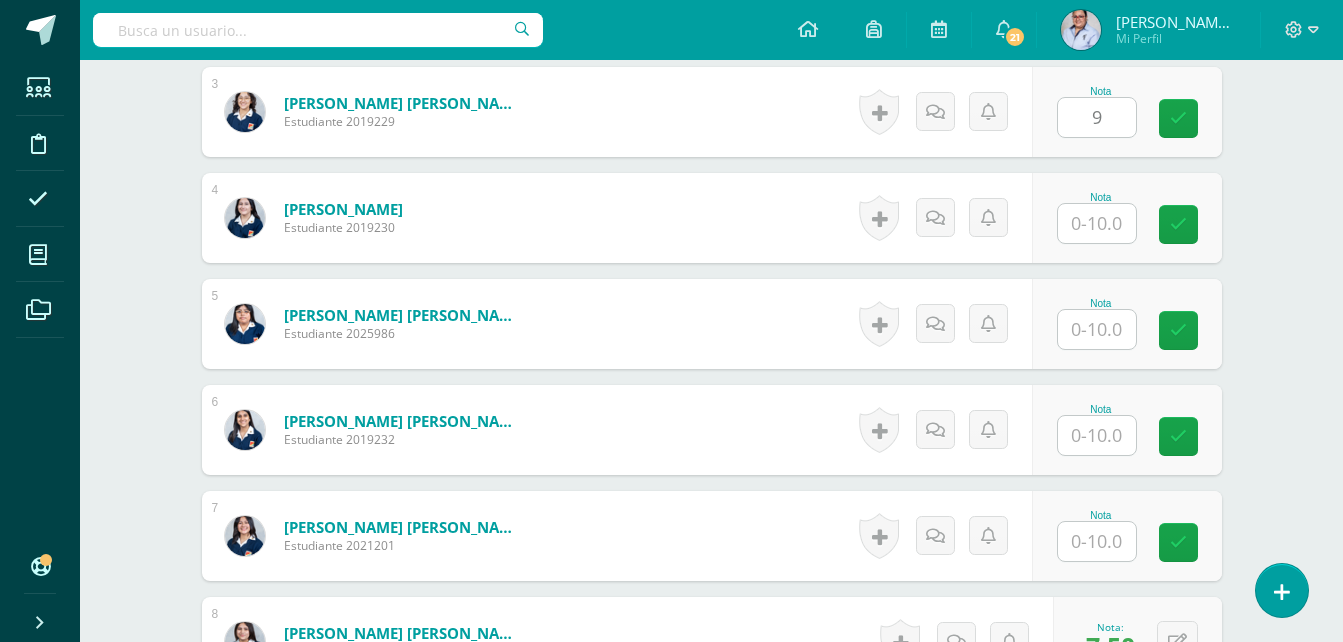 click on "Comunicación y Lenguaje L3 (Inglés) 4
Cuarto Cuarto Bachillerato en Ciencias y Letras "A"
Herramientas
Detalle de asistencias
Actividad
Anuncios
Actividades
Estudiantes
Planificación
Dosificación
¿Estás seguro que quieres  eliminar  esta actividad?
Esto borrará la actividad y cualquier nota que hayas registrado
permanentemente. Esta acción no se puede revertir. Cancelar Eliminar
Administración de escalas de valoración
escala de valoración
Aún no has creado una escala de valoración.
Cancelar Cancelar     Mostrar todos     1" at bounding box center [711, 1152] 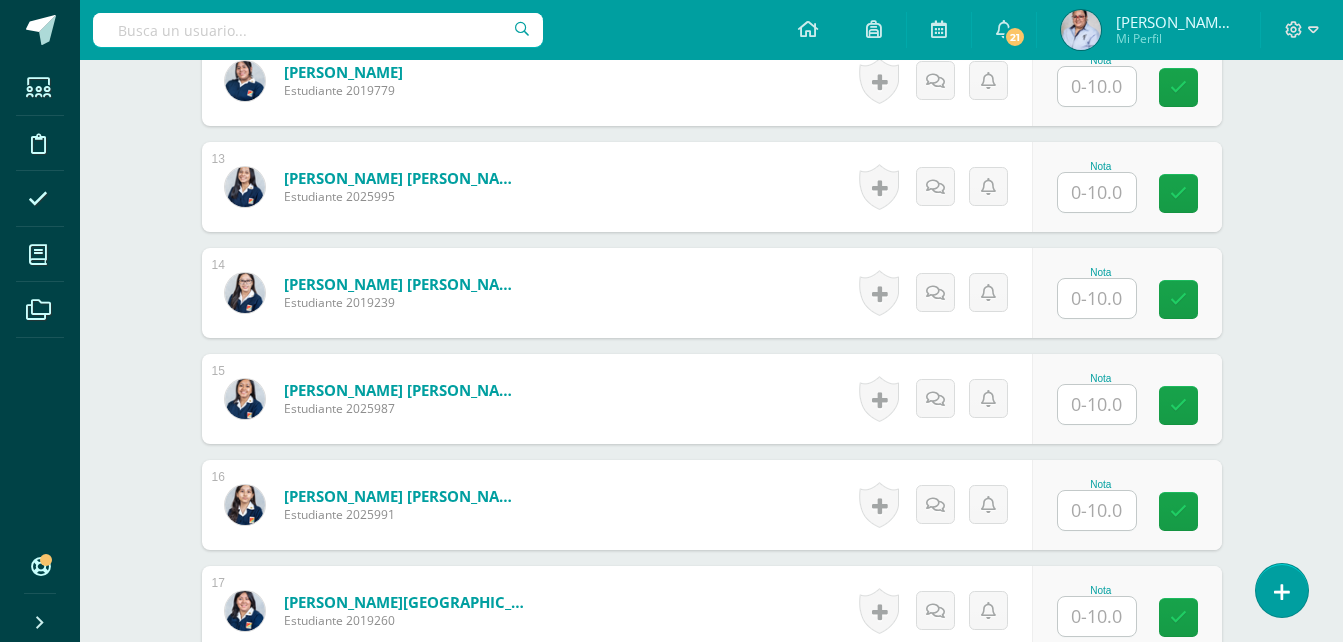 scroll, scrollTop: 1897, scrollLeft: 0, axis: vertical 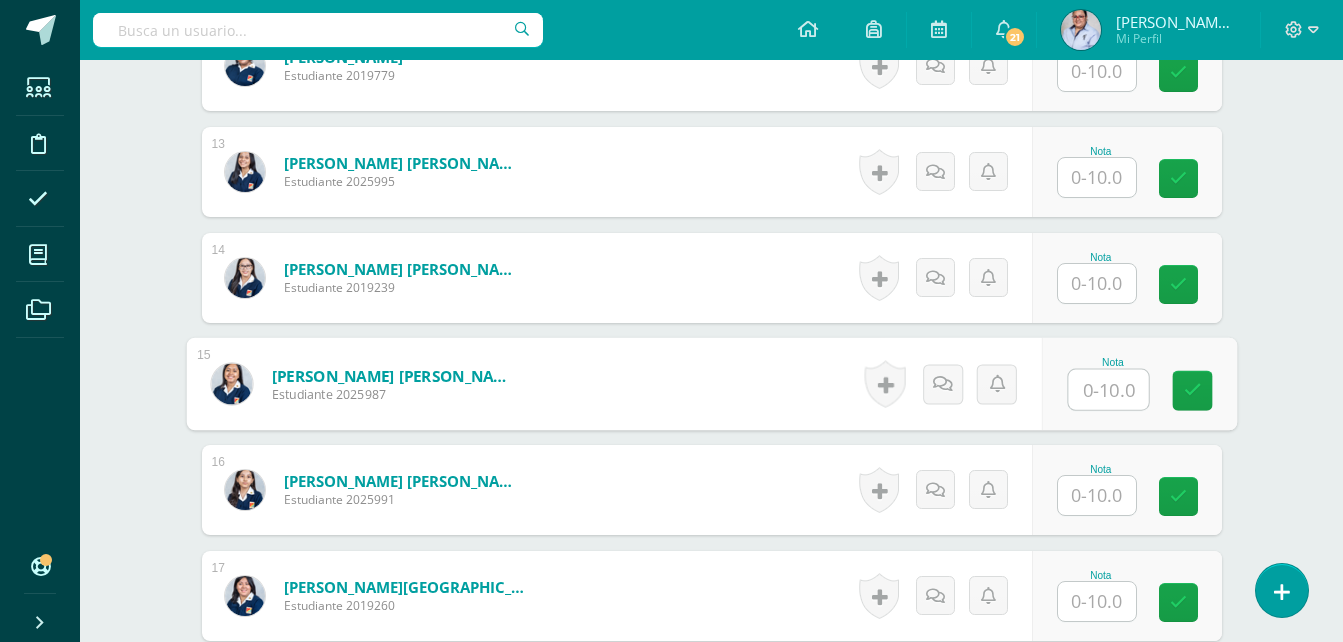 click at bounding box center [1108, 390] 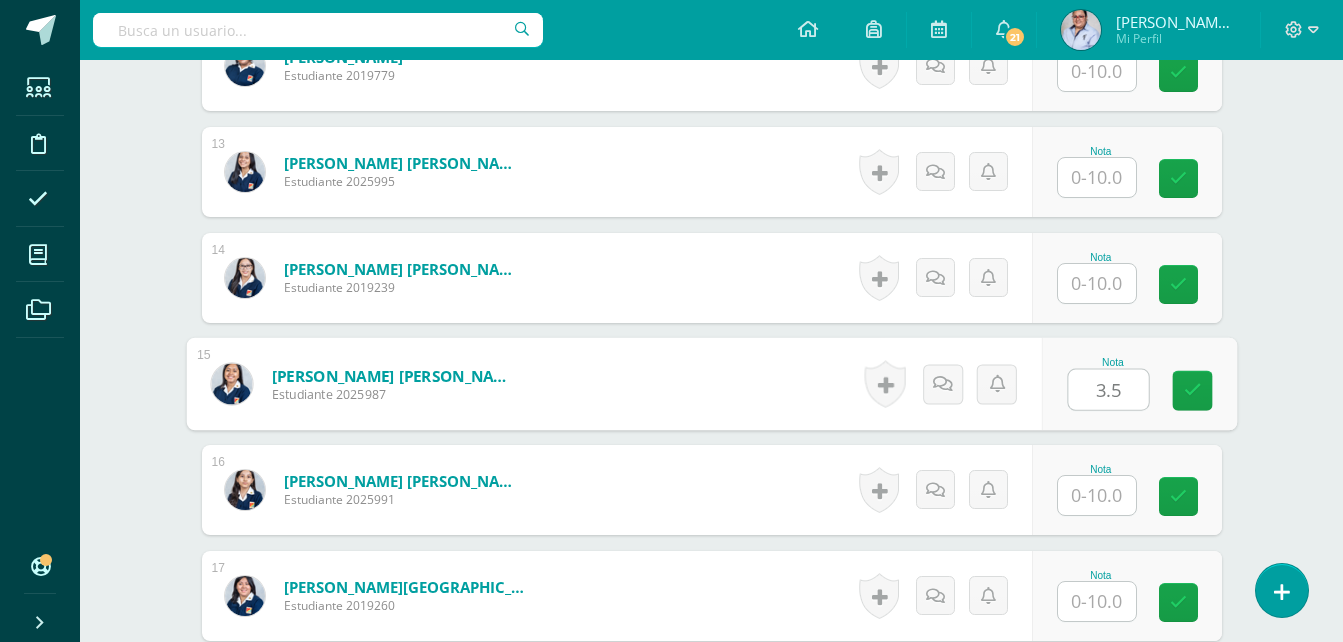 type on "3.5" 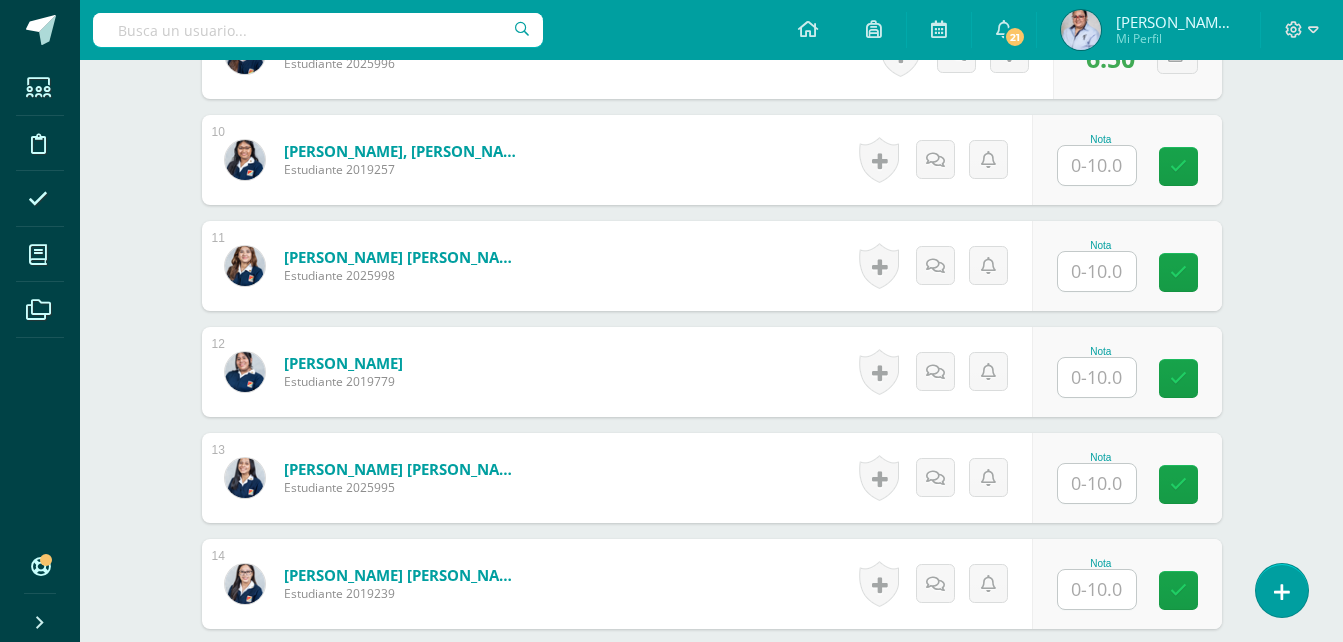 scroll, scrollTop: 1697, scrollLeft: 0, axis: vertical 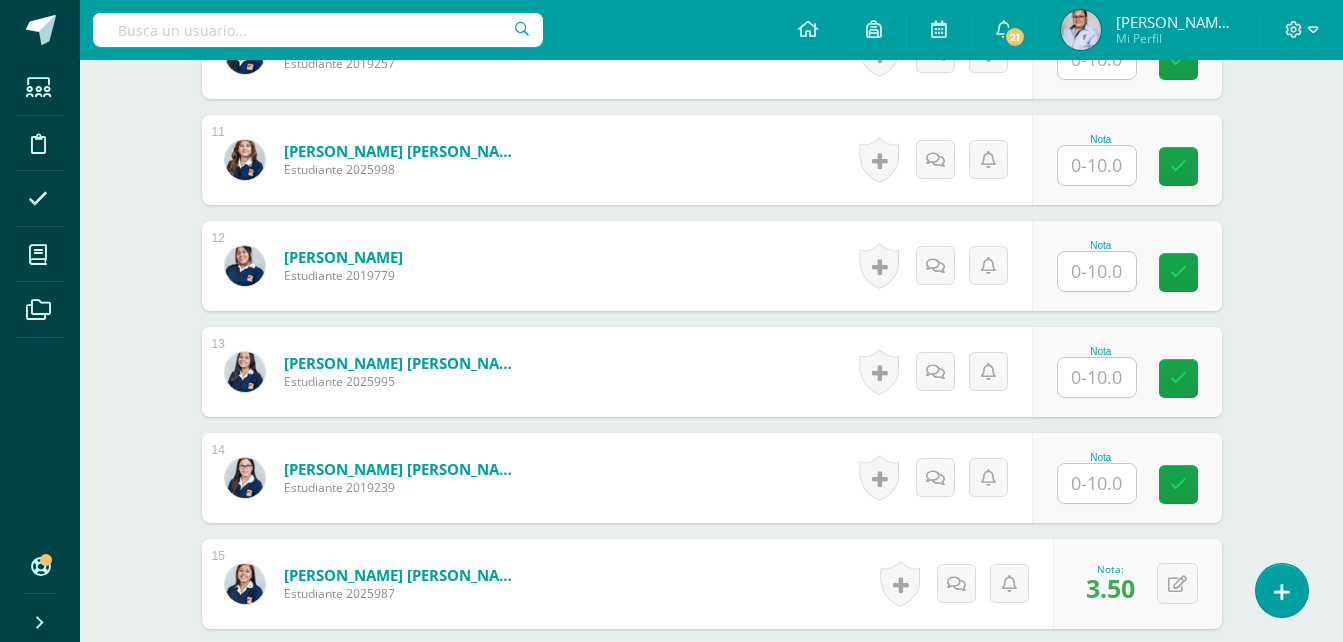 click at bounding box center (1097, 377) 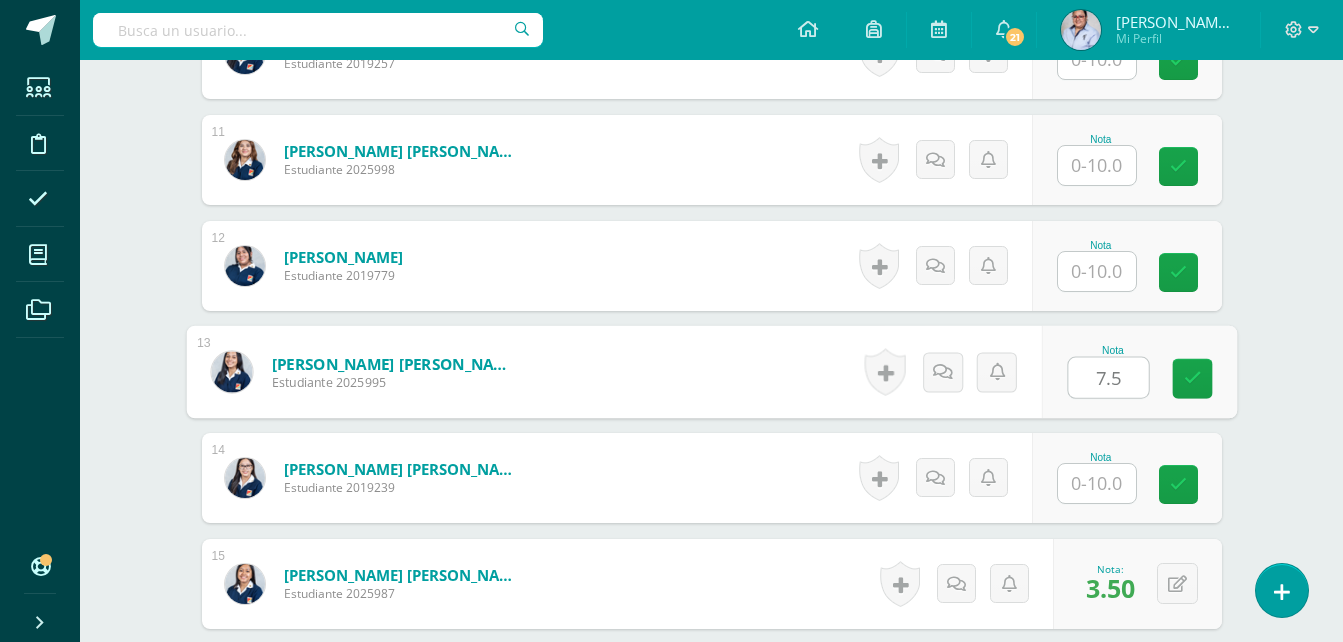 type on "7.5" 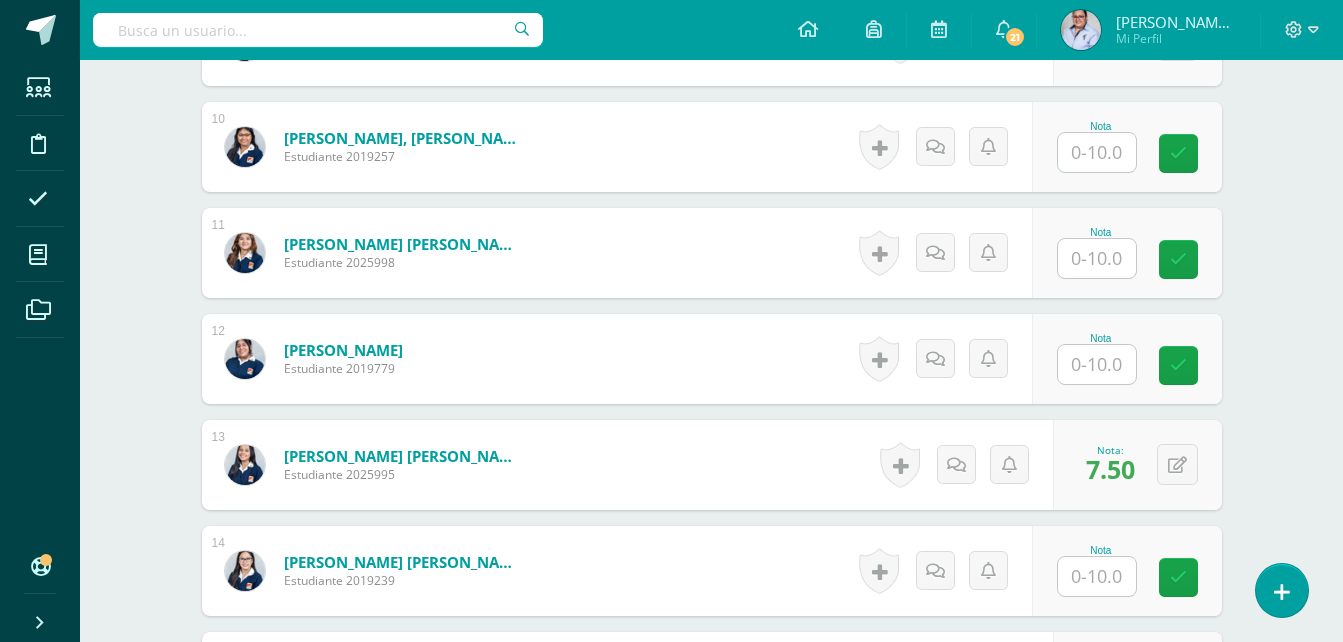 scroll, scrollTop: 1597, scrollLeft: 0, axis: vertical 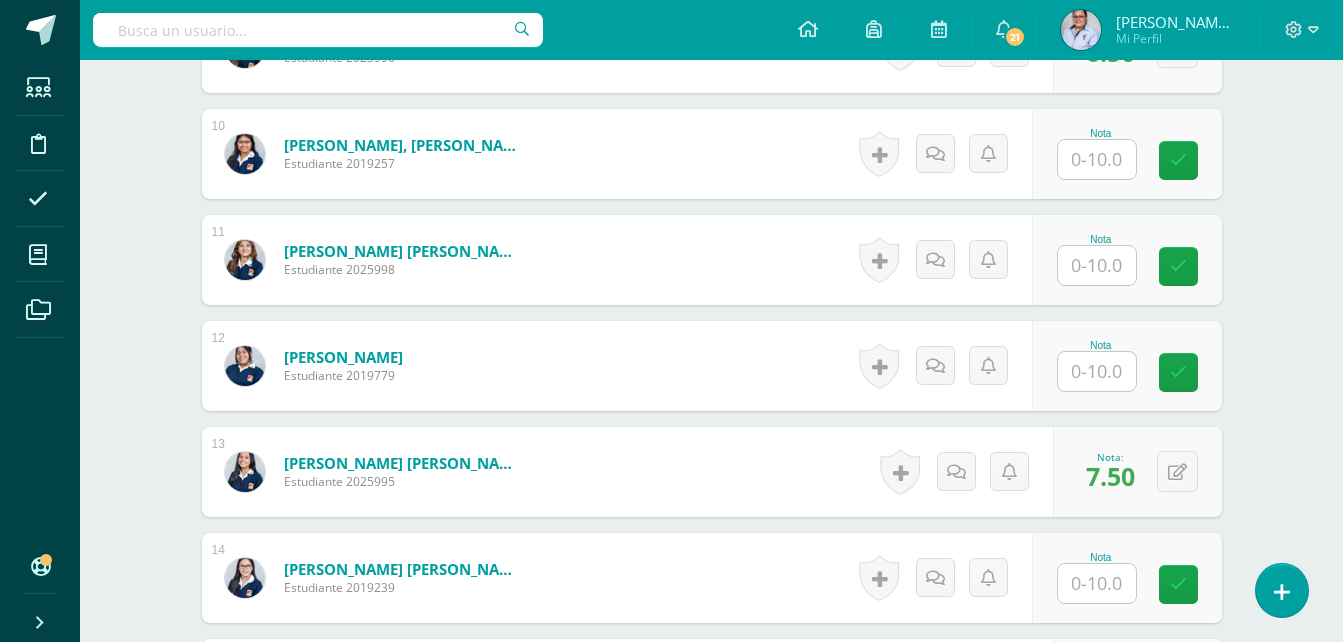 click at bounding box center (1097, 159) 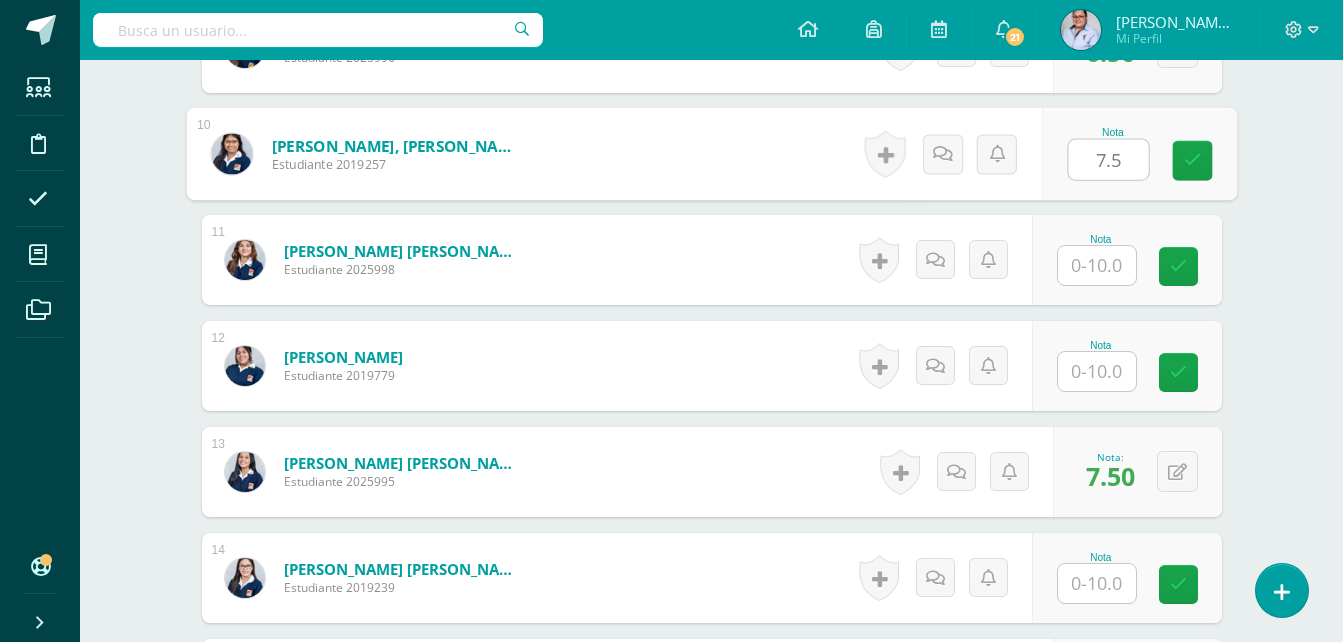 type on "7.5" 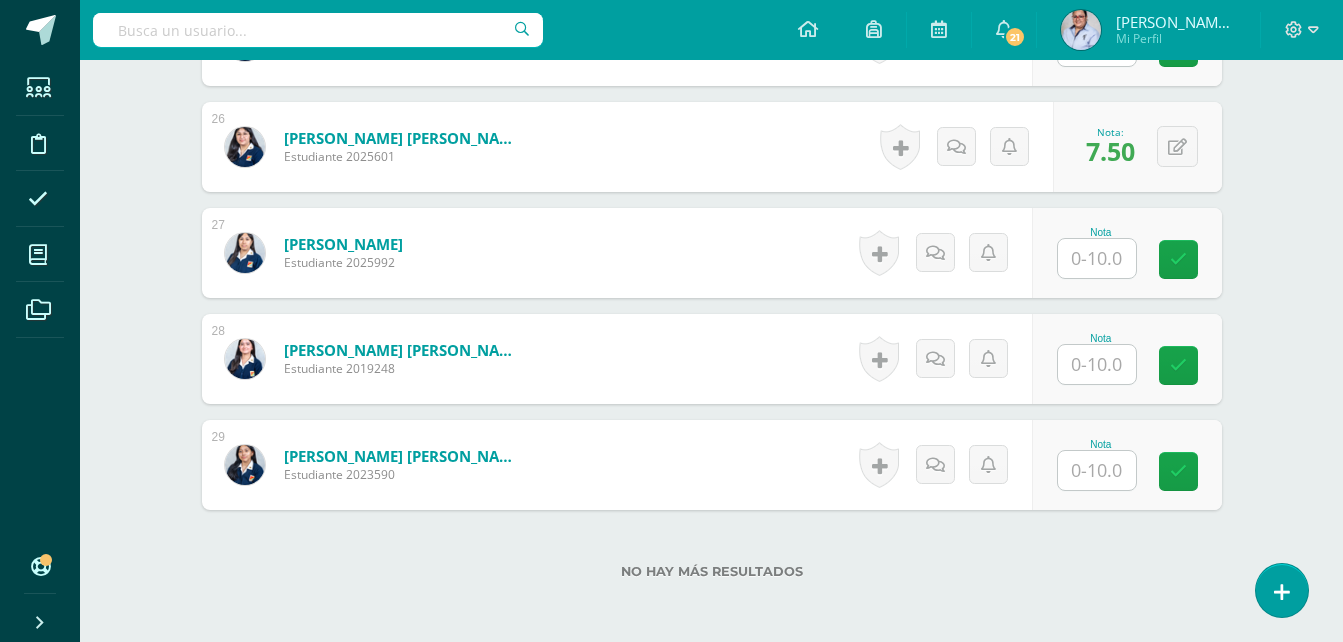 scroll, scrollTop: 3397, scrollLeft: 0, axis: vertical 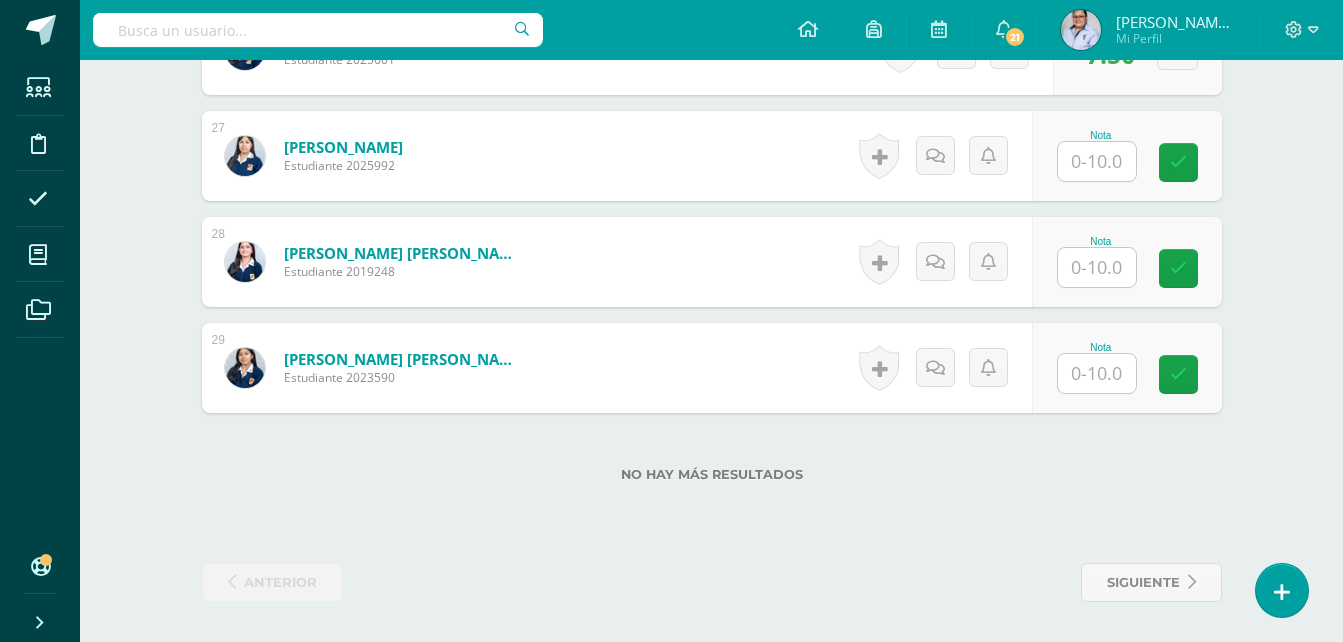 click on "Comunicación y Lenguaje L3 (Inglés) 4
Cuarto Cuarto Bachillerato en Ciencias y Letras "A"
Herramientas
Detalle de asistencias
Actividad
Anuncios
Actividades
Estudiantes
Planificación
Dosificación
¿Estás seguro que quieres  eliminar  esta actividad?
Esto borrará la actividad y cualquier nota que hayas registrado
permanentemente. Esta acción no se puede revertir. Cancelar Eliminar
Administración de escalas de valoración
escala de valoración
Aún no has creado una escala de valoración.
Cancelar Cancelar     Mostrar todos     1" at bounding box center [711, -1348] 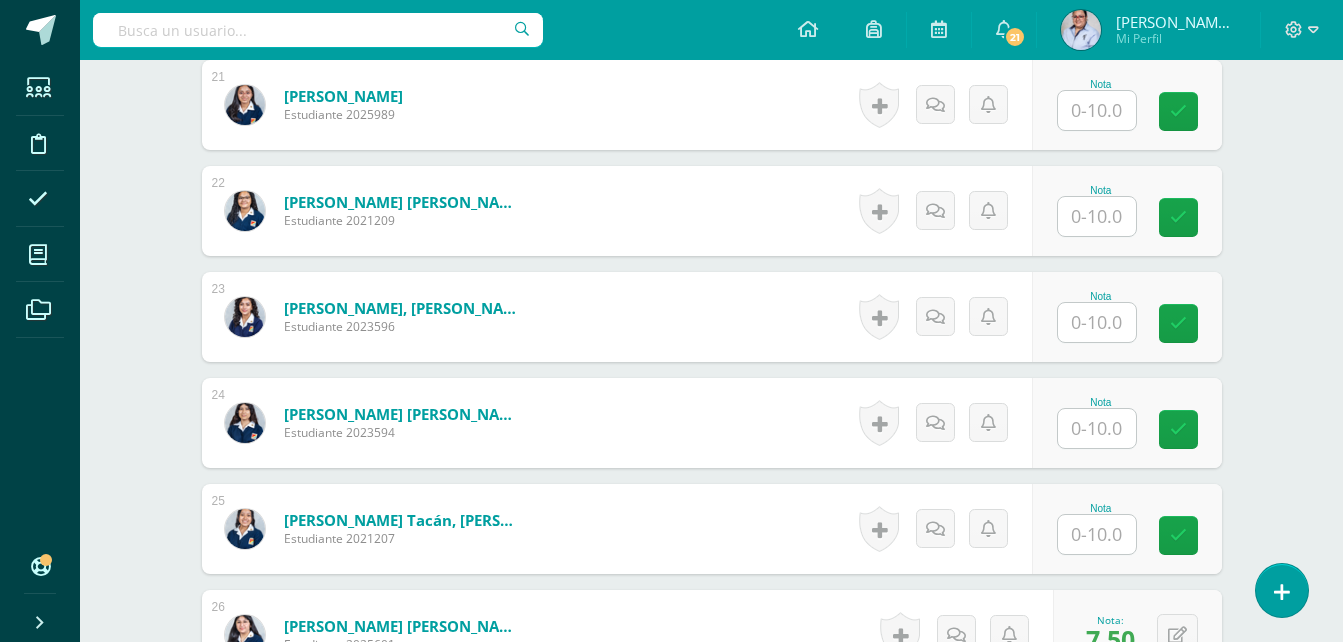 scroll, scrollTop: 2697, scrollLeft: 0, axis: vertical 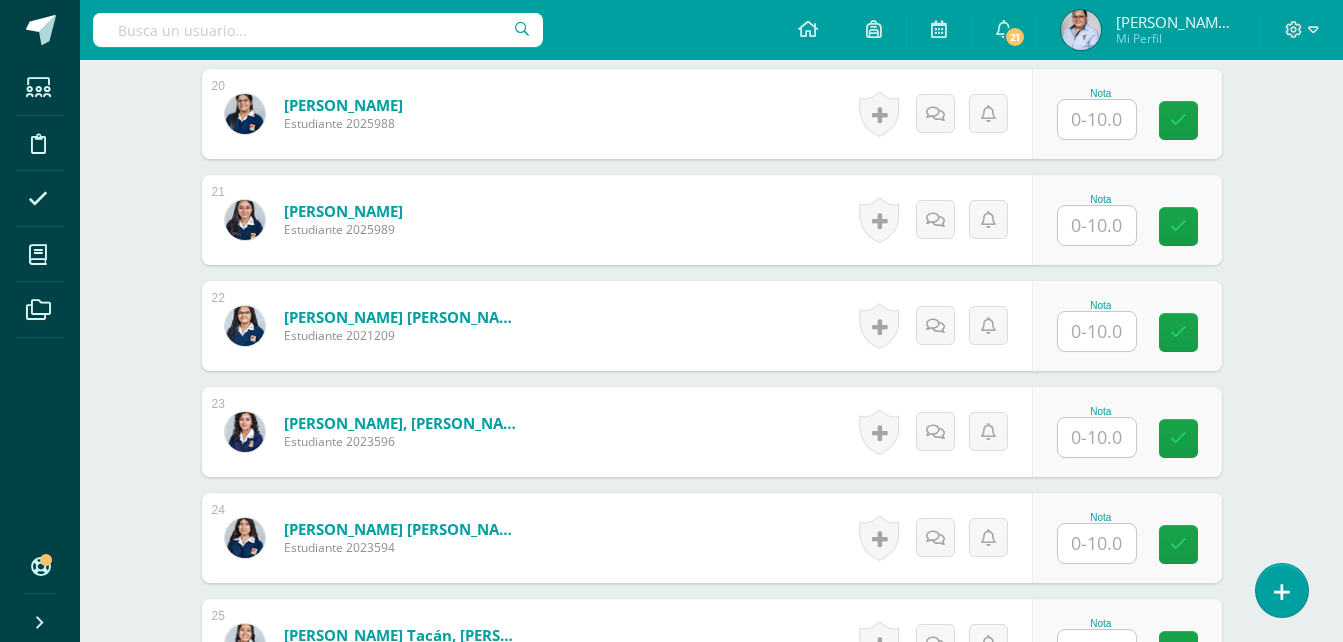 click at bounding box center (1097, 331) 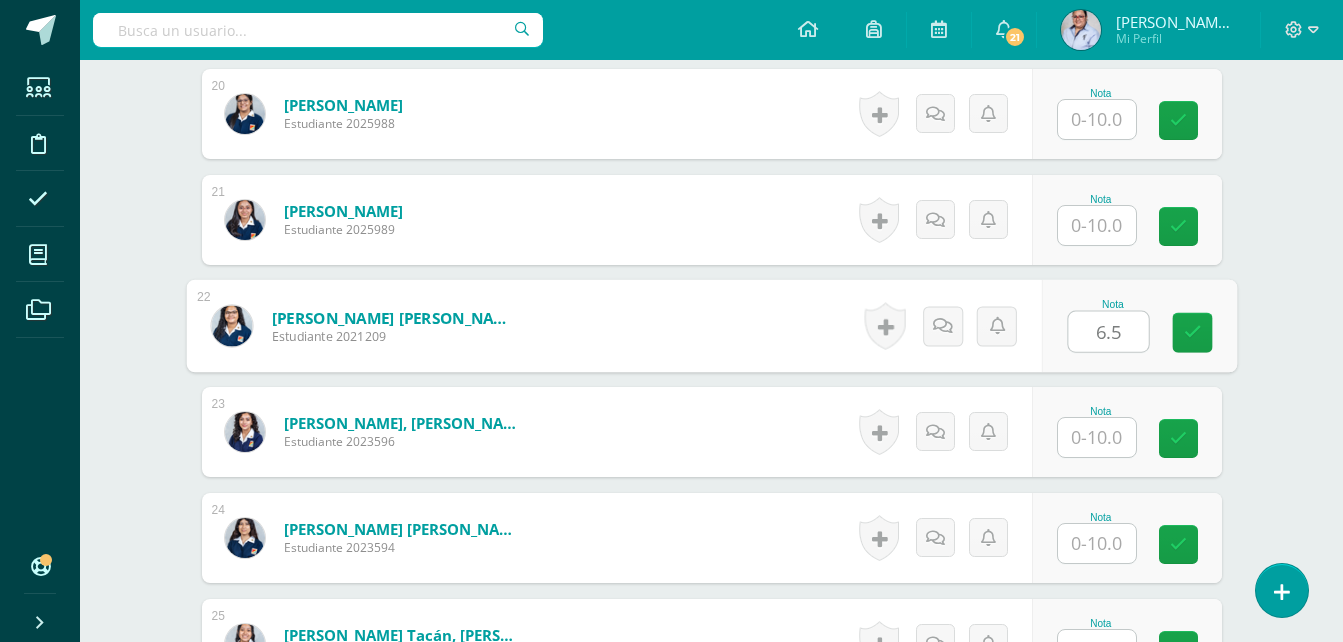 type on "6.5" 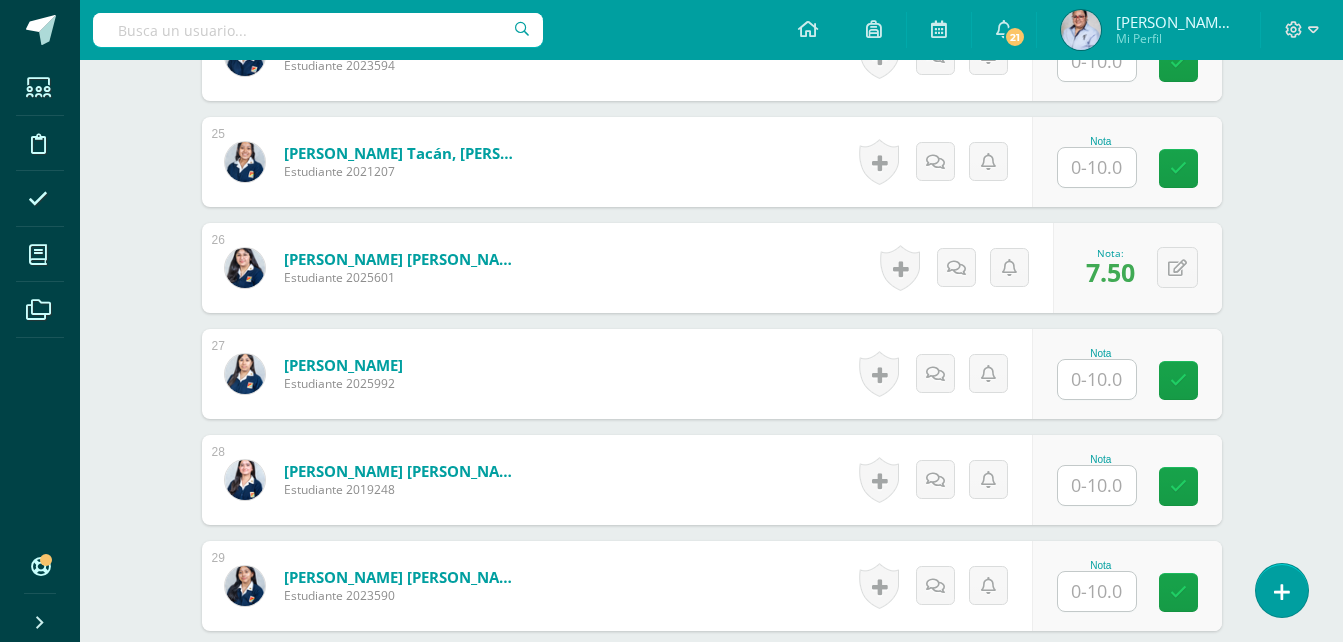 scroll, scrollTop: 3397, scrollLeft: 0, axis: vertical 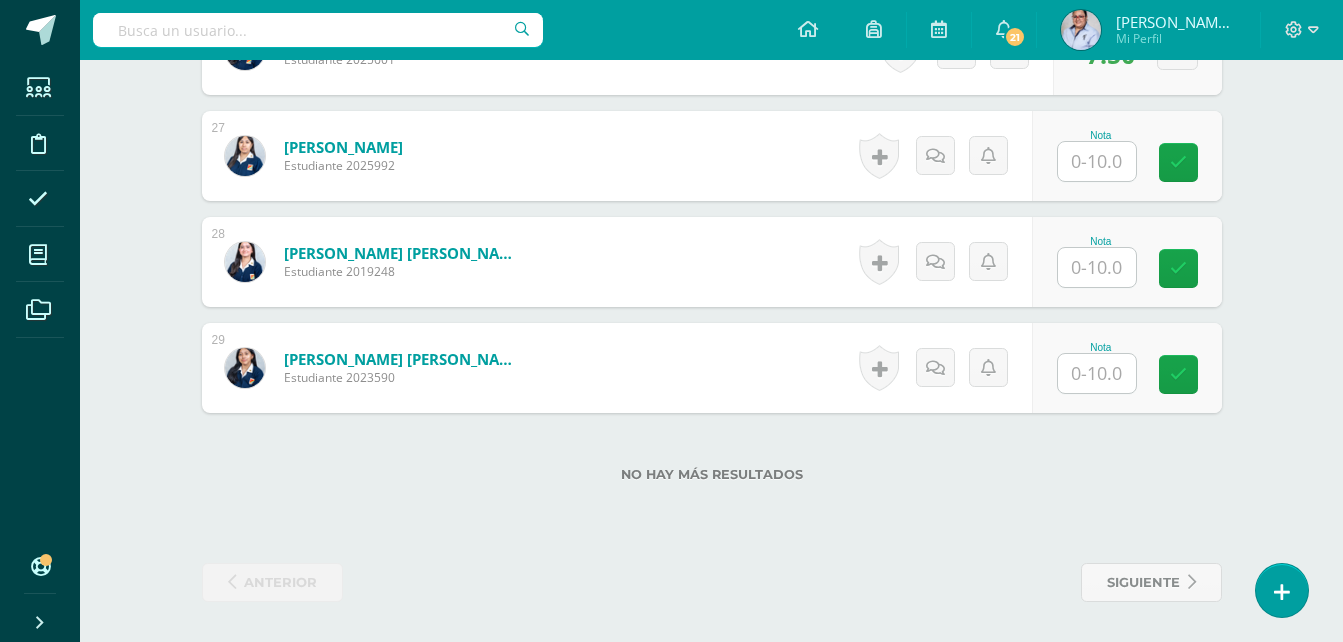 click at bounding box center (1097, 267) 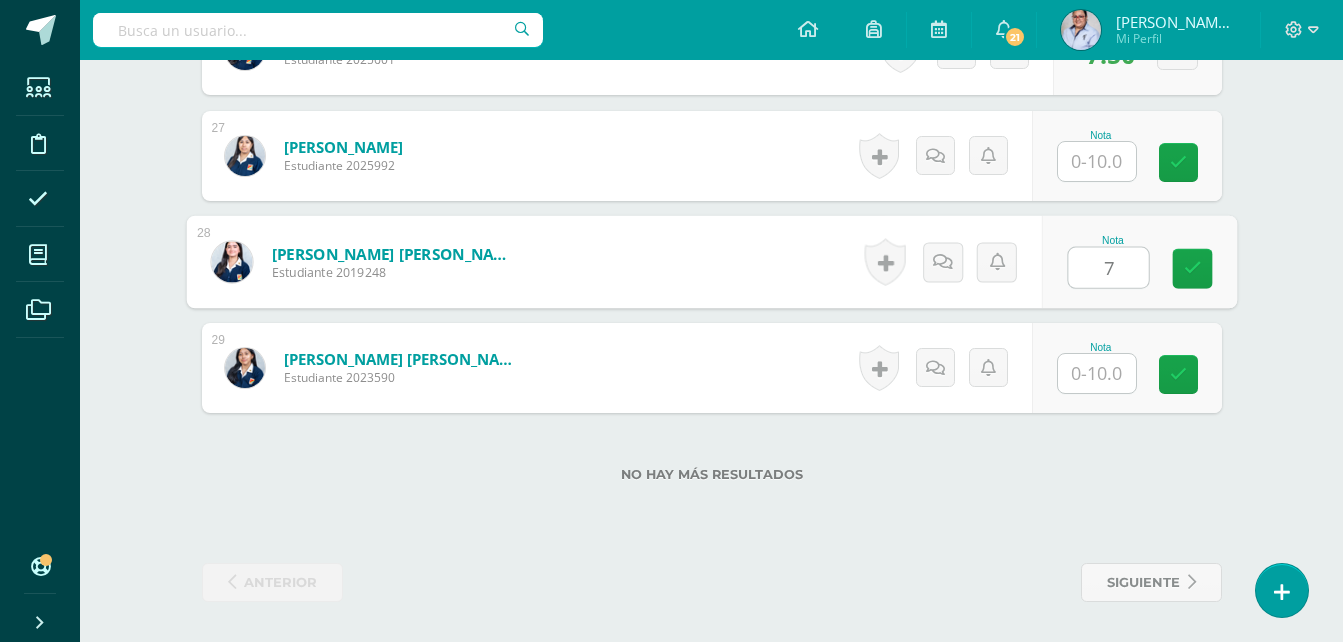 type on "7" 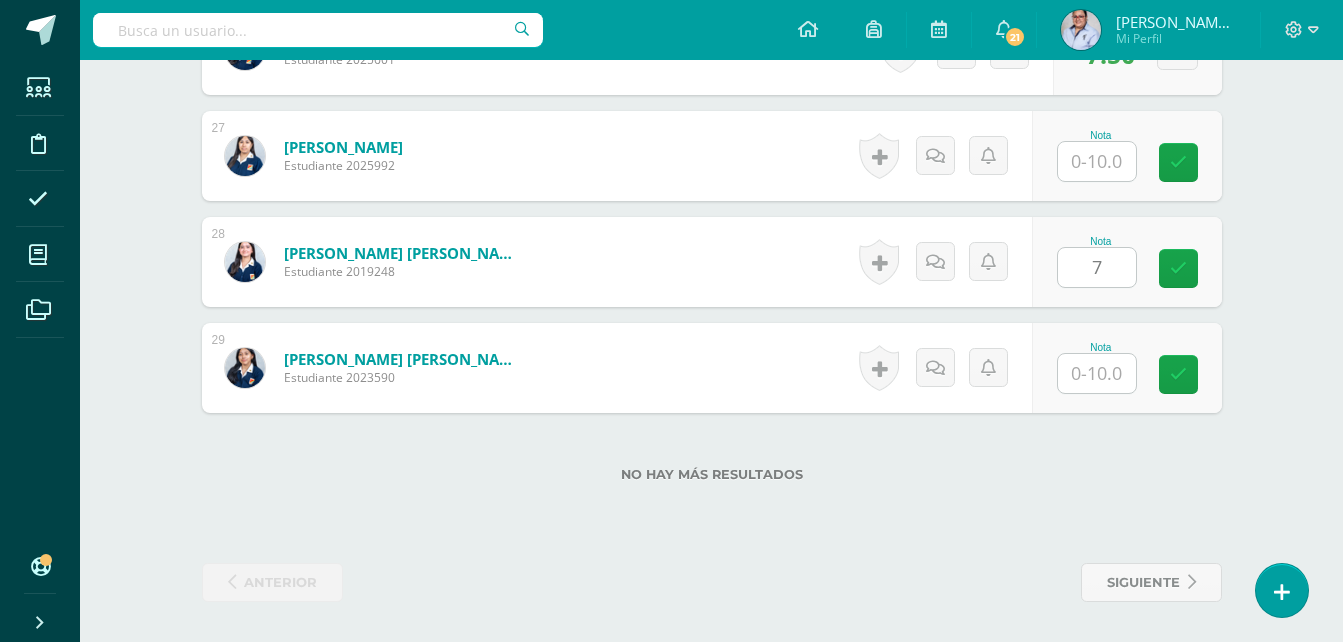 drag, startPoint x: 1270, startPoint y: 185, endPoint x: 1277, endPoint y: 175, distance: 12.206555 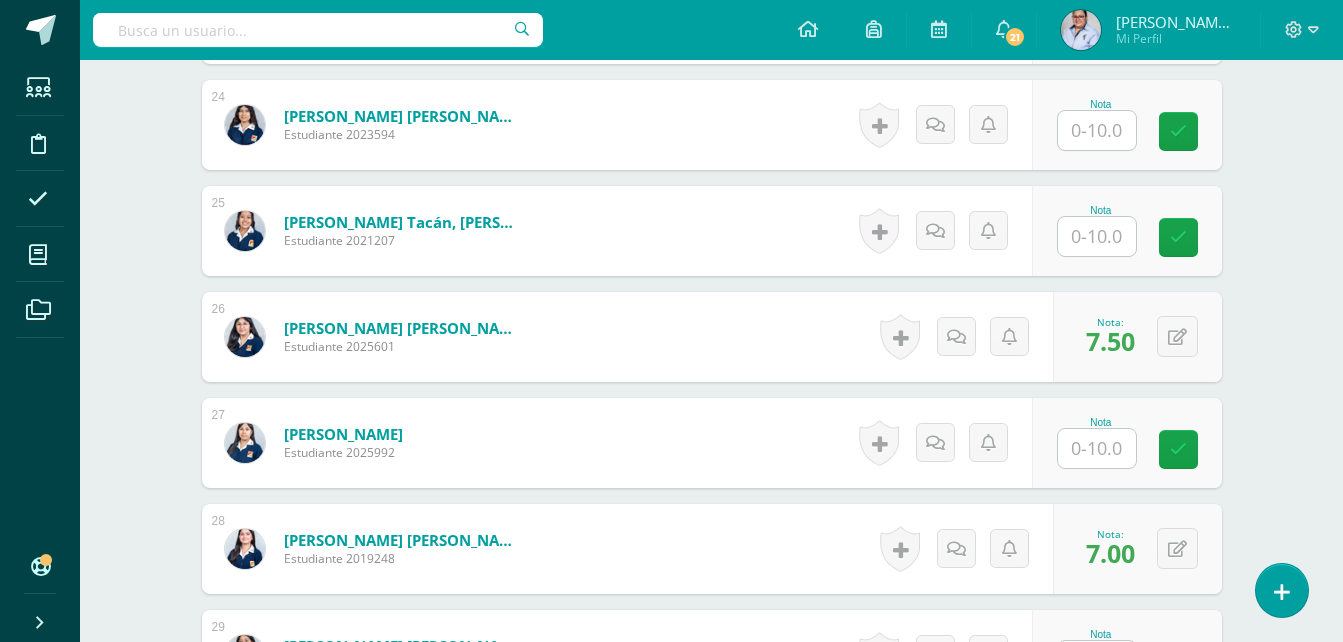 scroll, scrollTop: 2997, scrollLeft: 0, axis: vertical 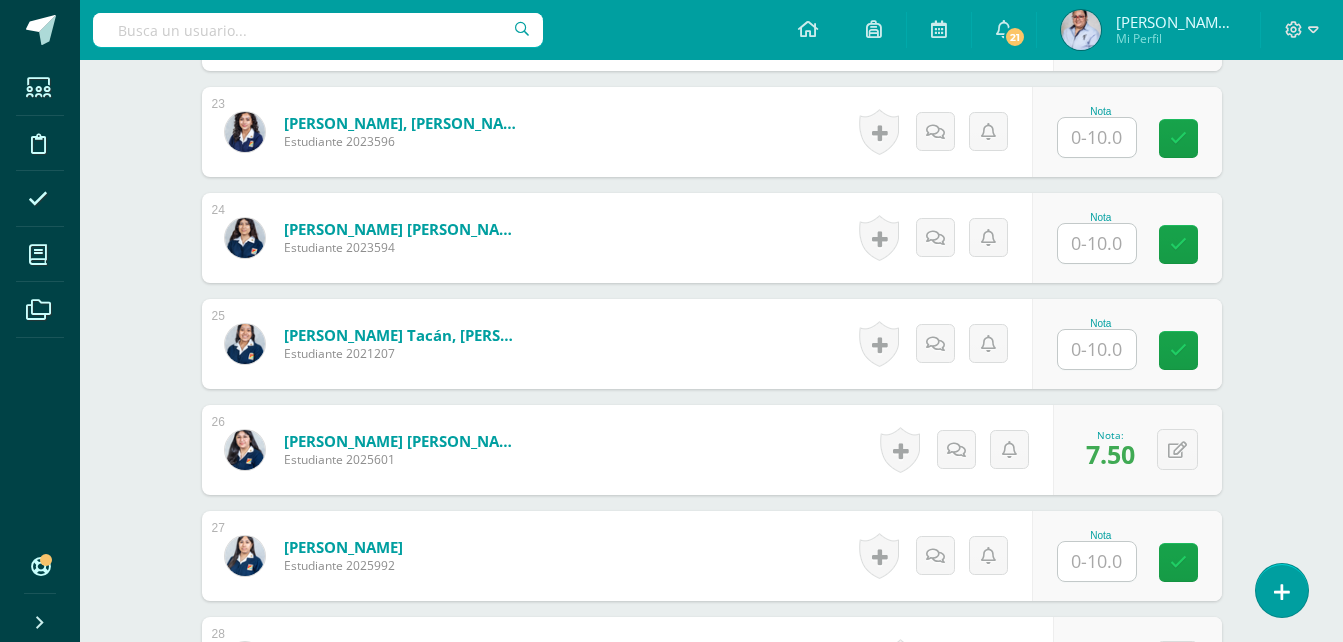 click at bounding box center [1097, 243] 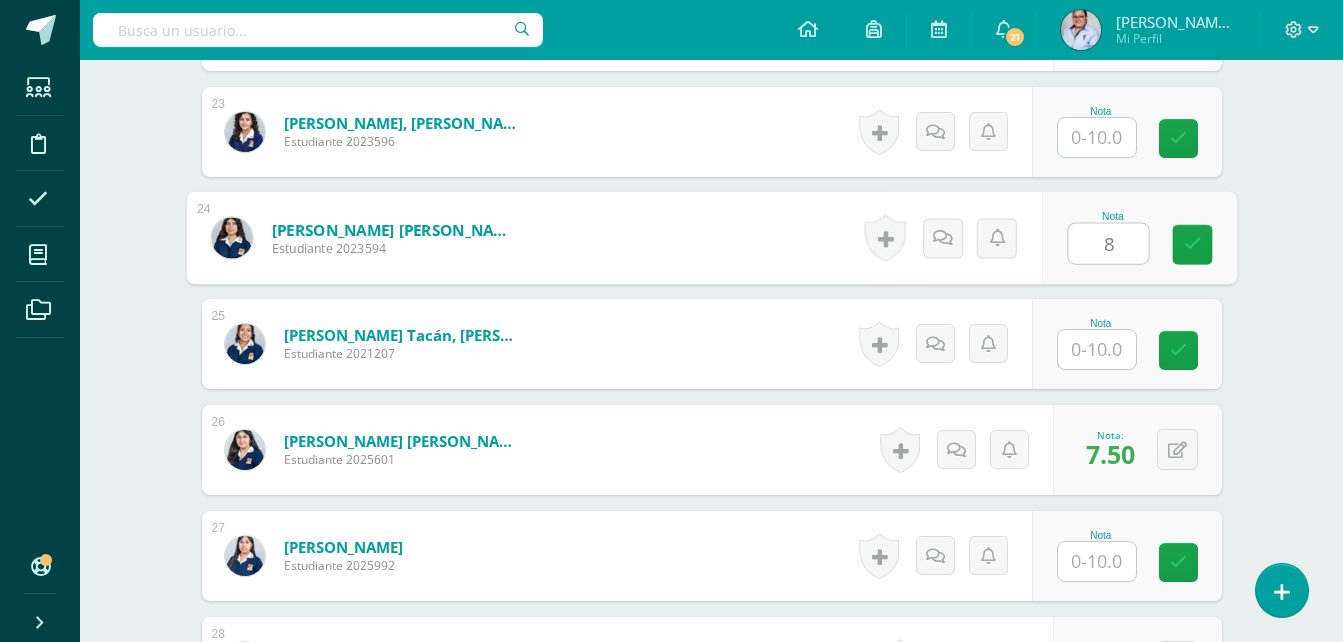 type on "8" 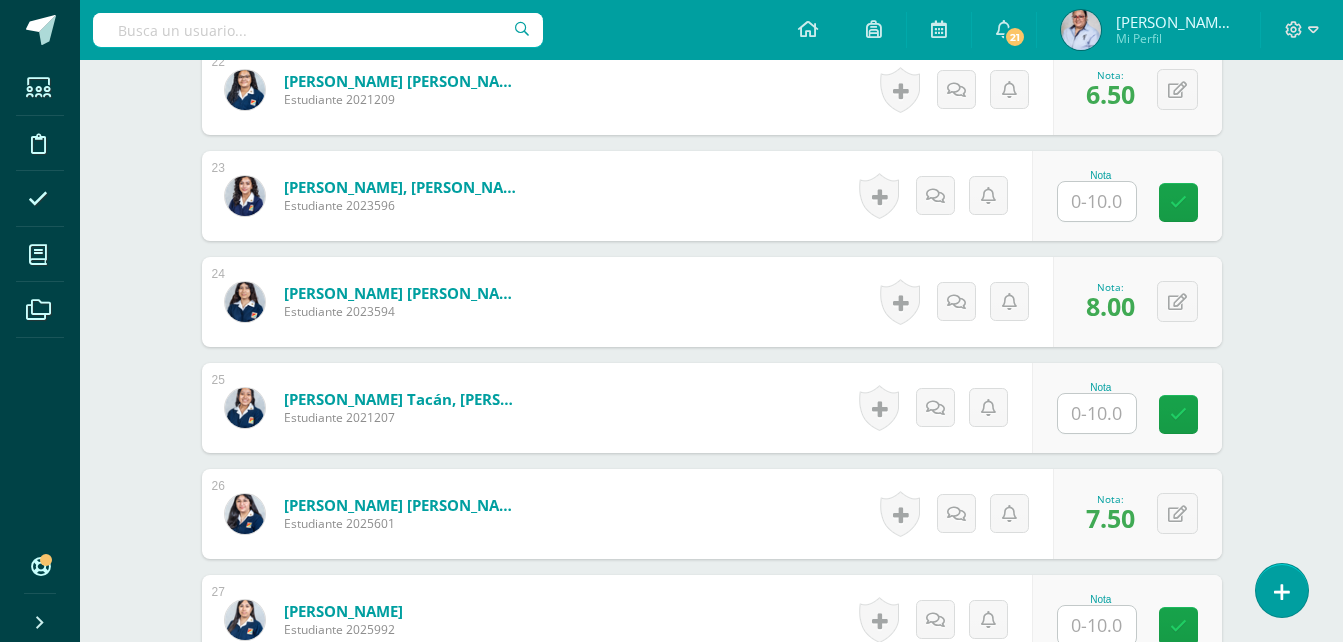 scroll, scrollTop: 2897, scrollLeft: 0, axis: vertical 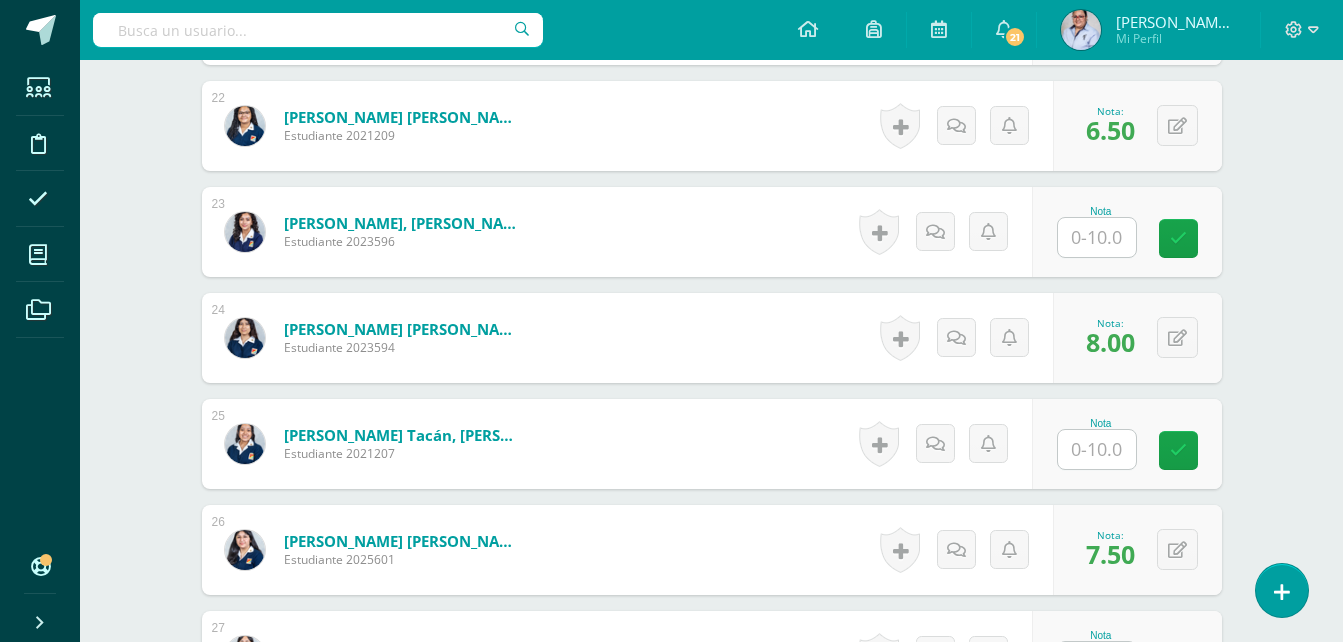 click at bounding box center (1097, 237) 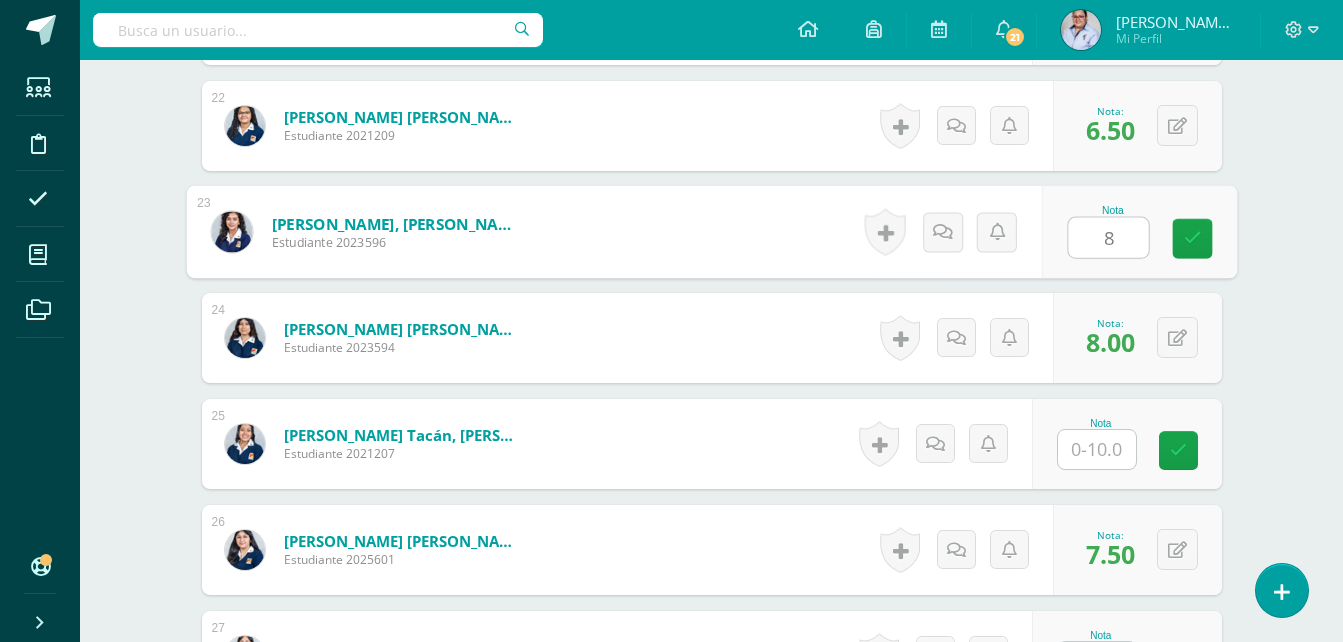 type on "8" 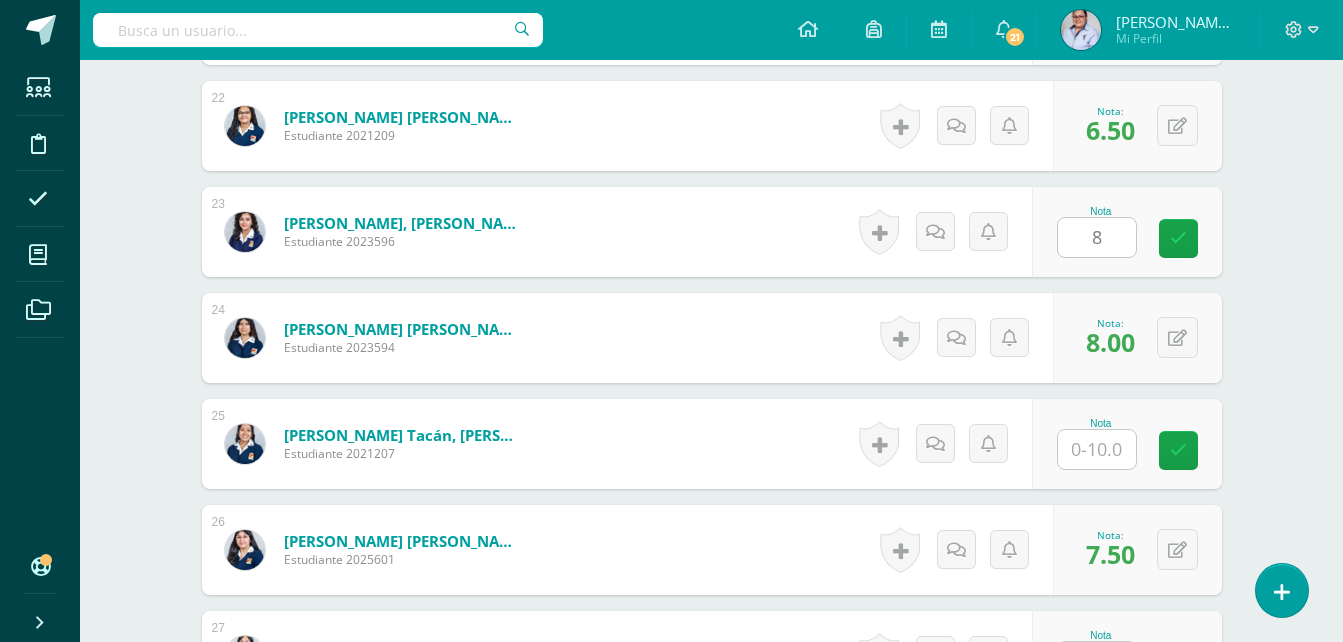 click on "Comunicación y Lenguaje L3 (Inglés) 4
Cuarto Cuarto Bachillerato en Ciencias y Letras "A"
Herramientas
Detalle de asistencias
Actividad
Anuncios
Actividades
Estudiantes
Planificación
Dosificación
¿Estás seguro que quieres  eliminar  esta actividad?
Esto borrará la actividad y cualquier nota que hayas registrado
permanentemente. Esta acción no se puede revertir. Cancelar Eliminar
Administración de escalas de valoración
escala de valoración
Aún no has creado una escala de valoración.
Cancelar Cancelar     Mostrar todos     1" at bounding box center [711, -848] 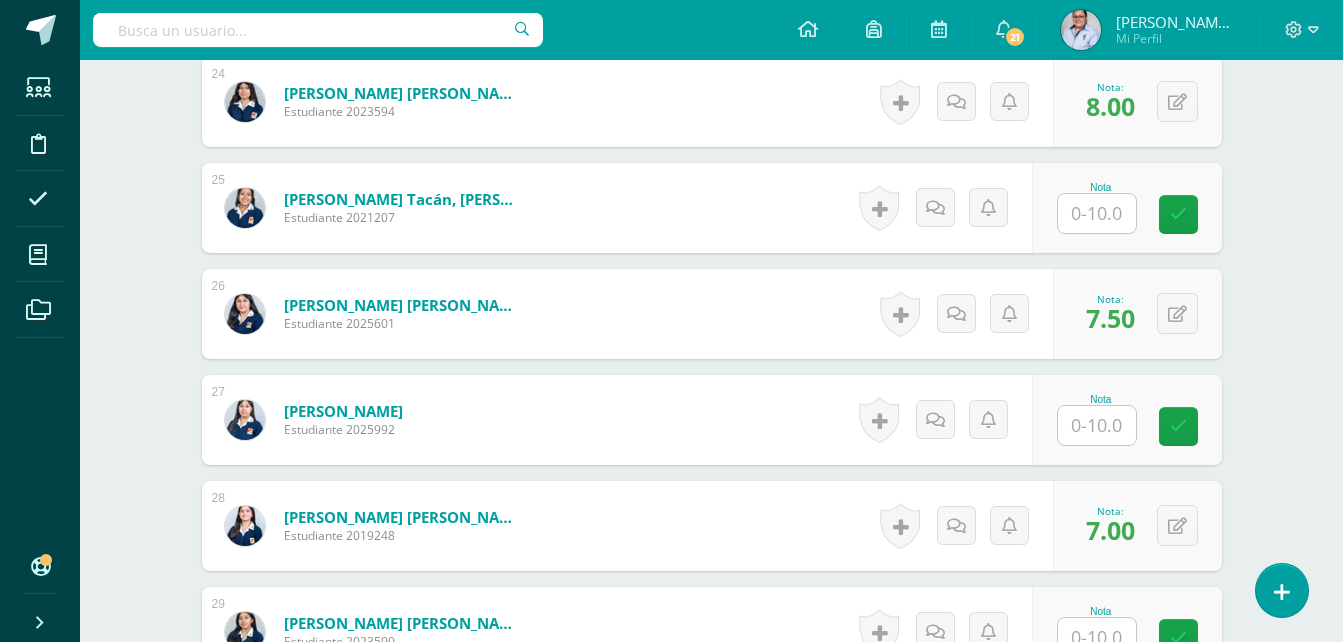 scroll, scrollTop: 3297, scrollLeft: 0, axis: vertical 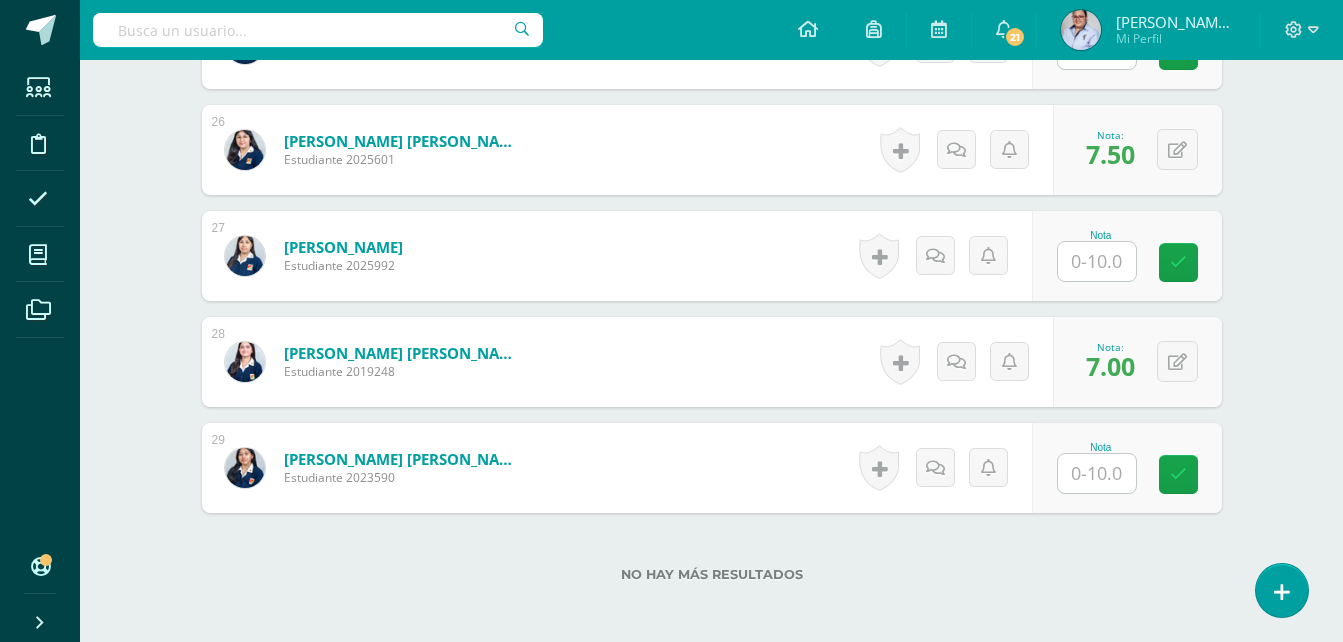 drag, startPoint x: 1099, startPoint y: 477, endPoint x: 1095, endPoint y: 466, distance: 11.7046995 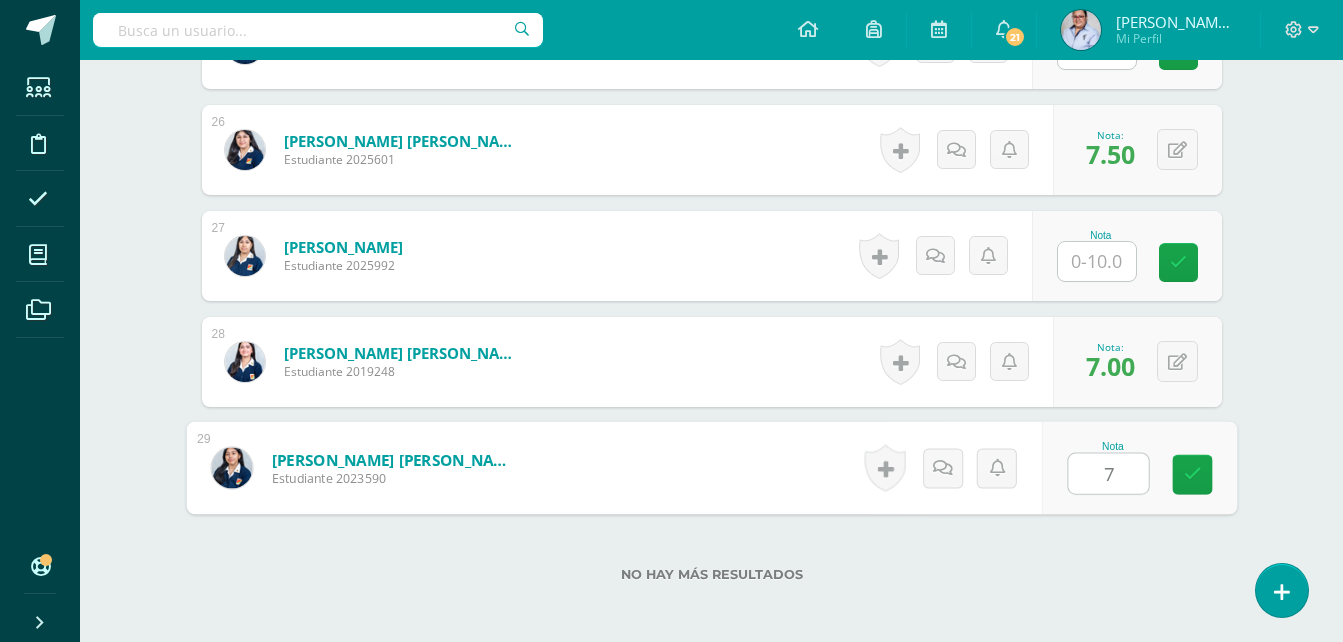 type on "7" 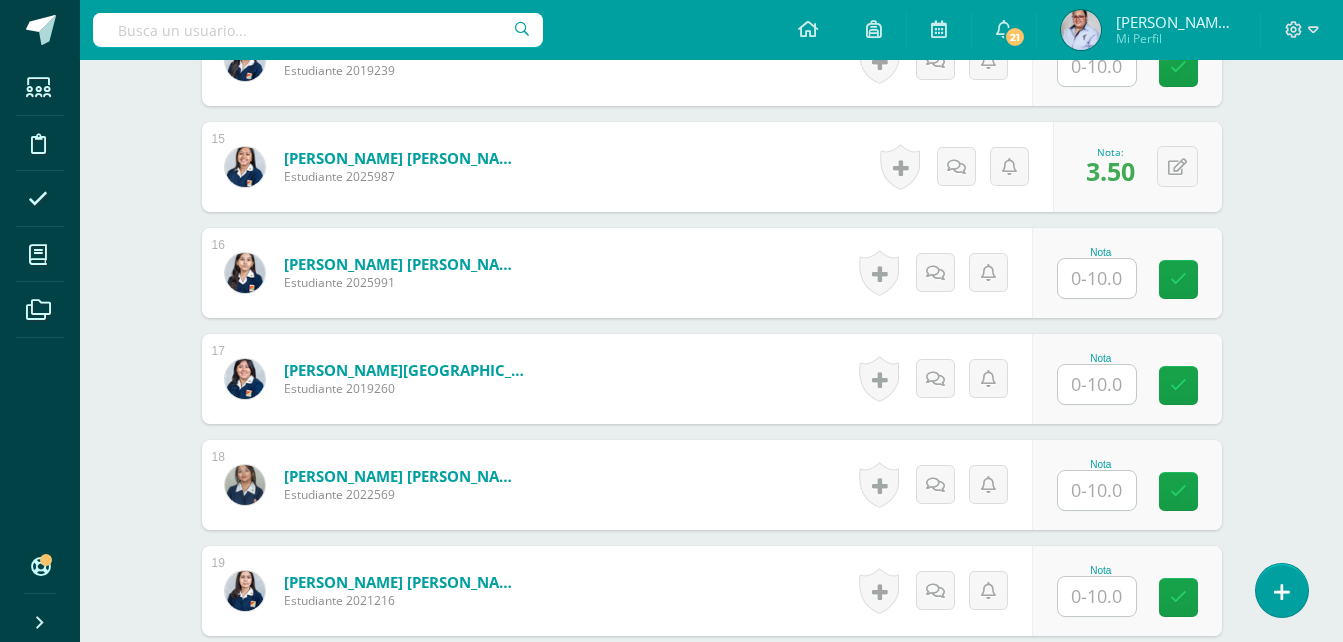 scroll, scrollTop: 2097, scrollLeft: 0, axis: vertical 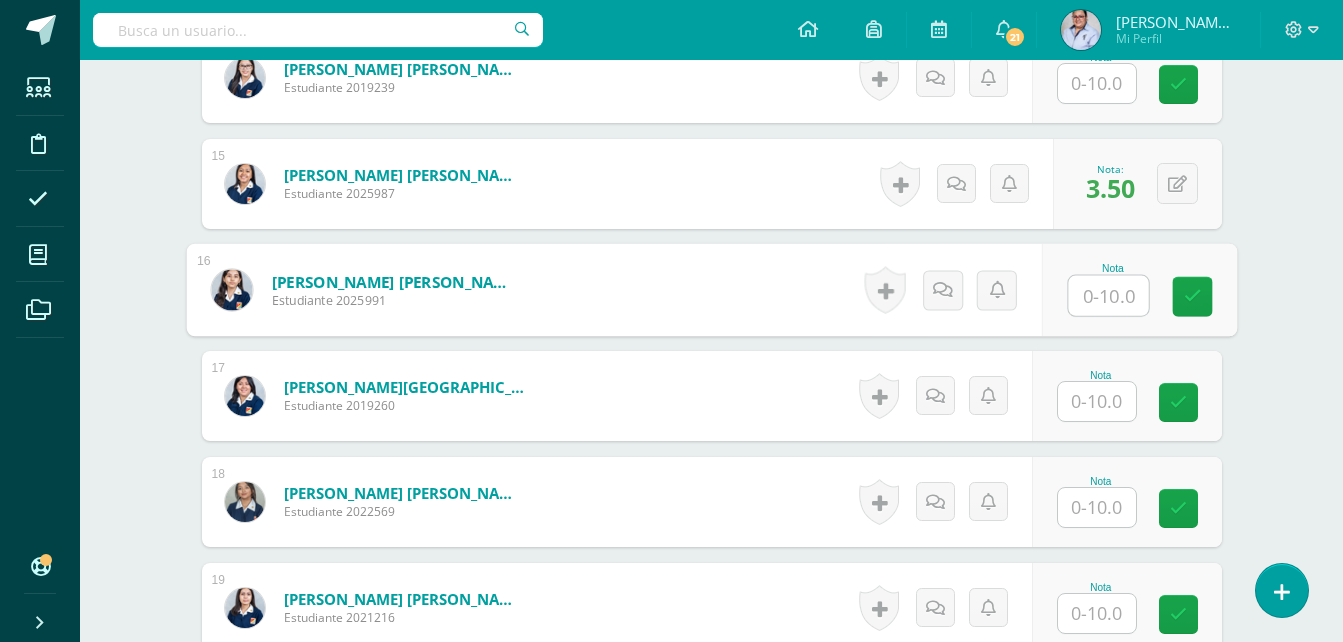 click at bounding box center [1108, 296] 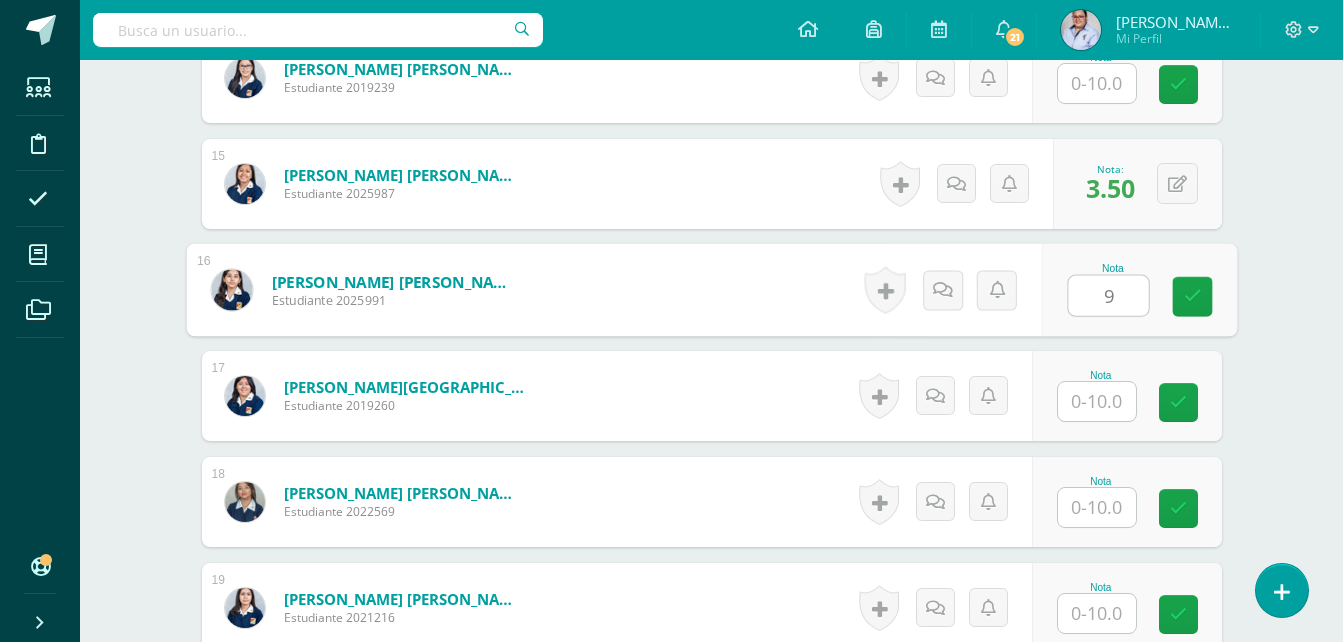 type on "9" 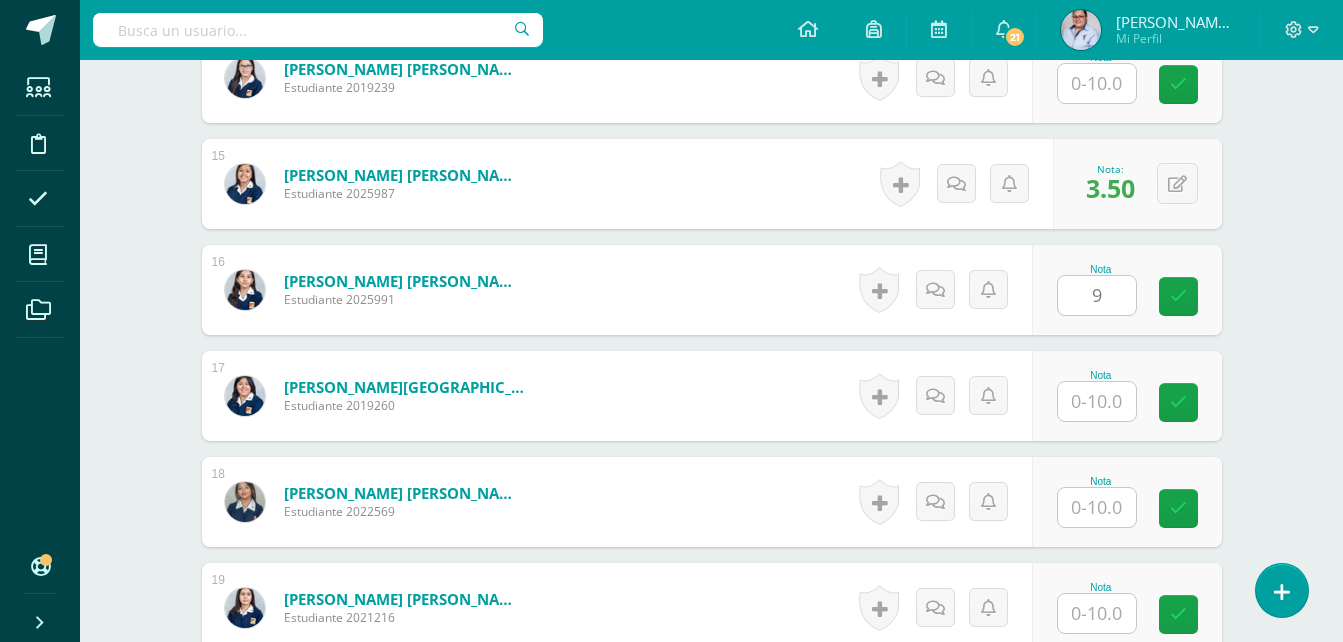 click on "Comunicación y Lenguaje L3 (Inglés) 4
Cuarto Cuarto Bachillerato en Ciencias y Letras "A"
Herramientas
Detalle de asistencias
Actividad
Anuncios
Actividades
Estudiantes
Planificación
Dosificación
¿Estás seguro que quieres  eliminar  esta actividad?
Esto borrará la actividad y cualquier nota que hayas registrado
permanentemente. Esta acción no se puede revertir. Cancelar Eliminar
Administración de escalas de valoración
escala de valoración
Aún no has creado una escala de valoración.
Cancelar Cancelar     Mostrar todos     1" at bounding box center (711, -48) 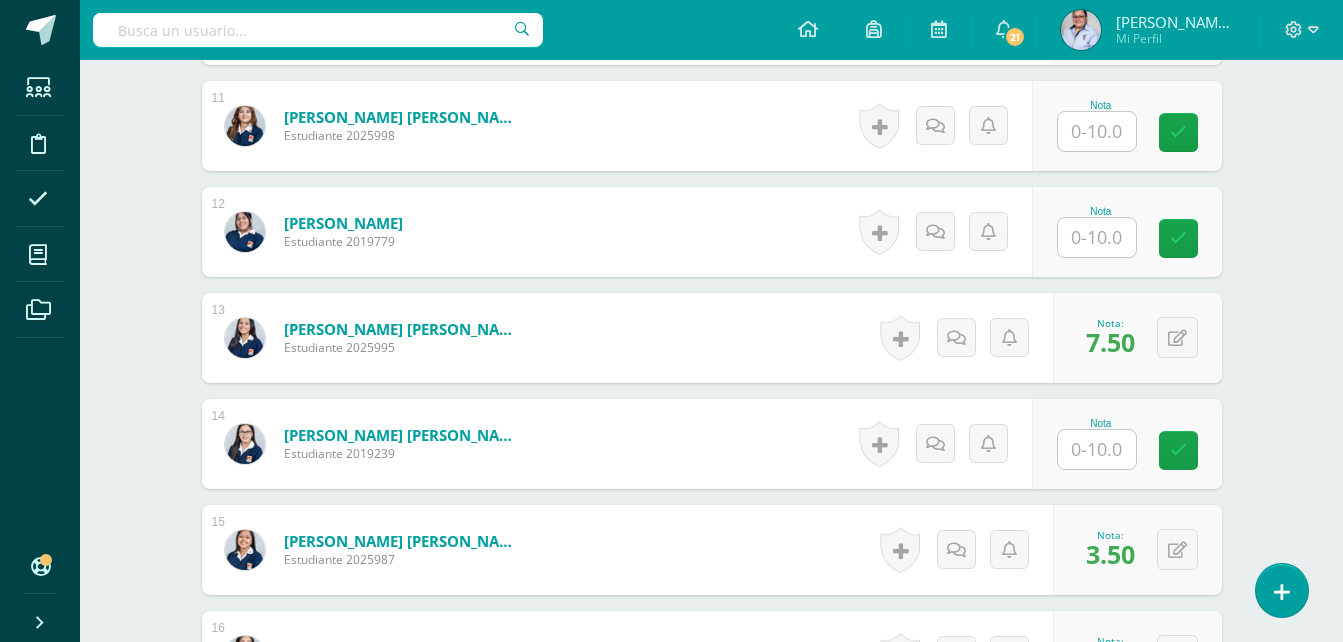 scroll, scrollTop: 1697, scrollLeft: 0, axis: vertical 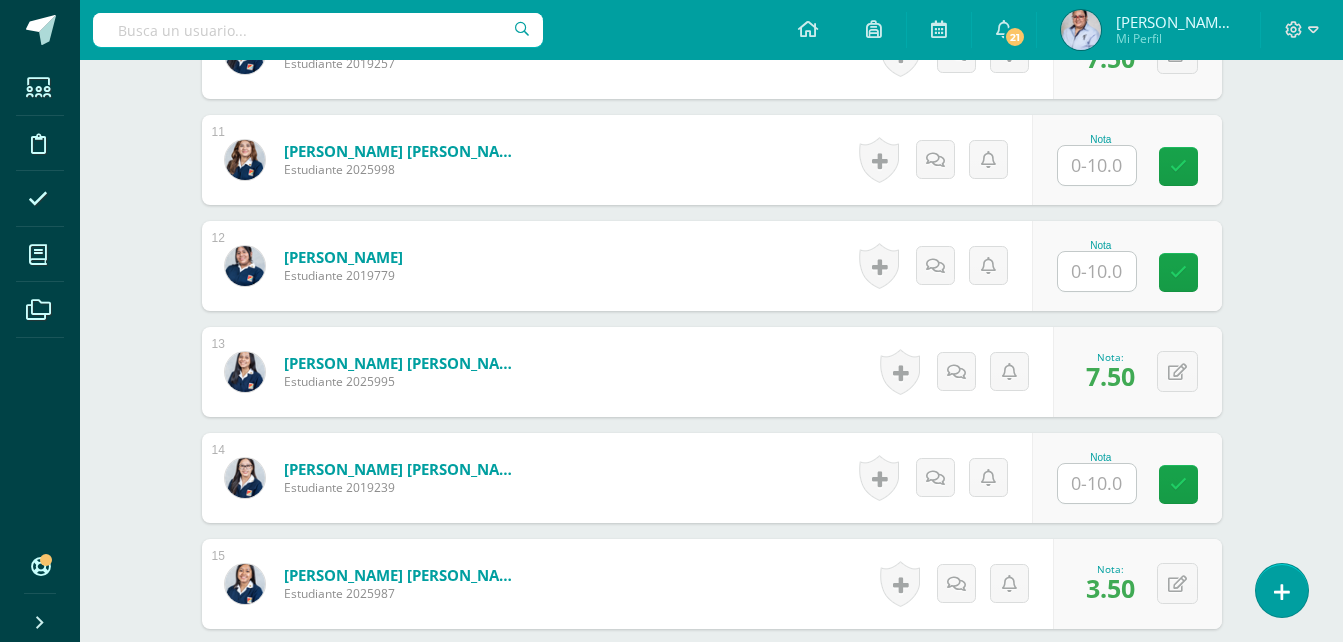 click at bounding box center [1097, 165] 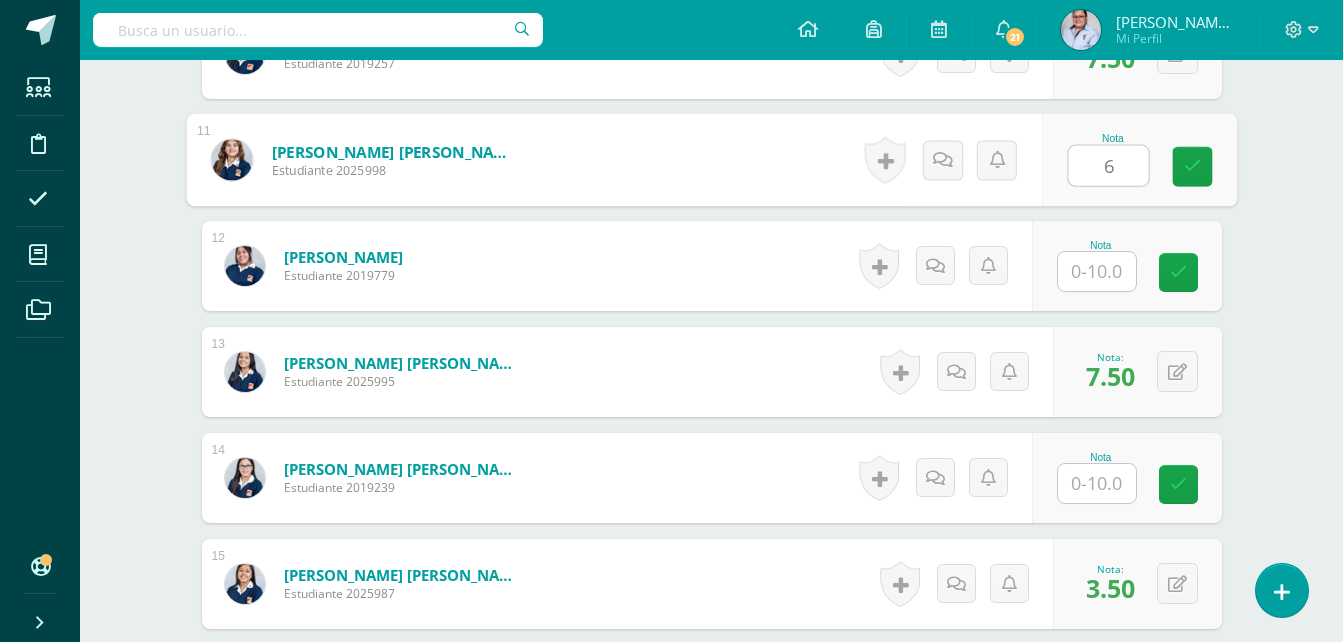 type on "6" 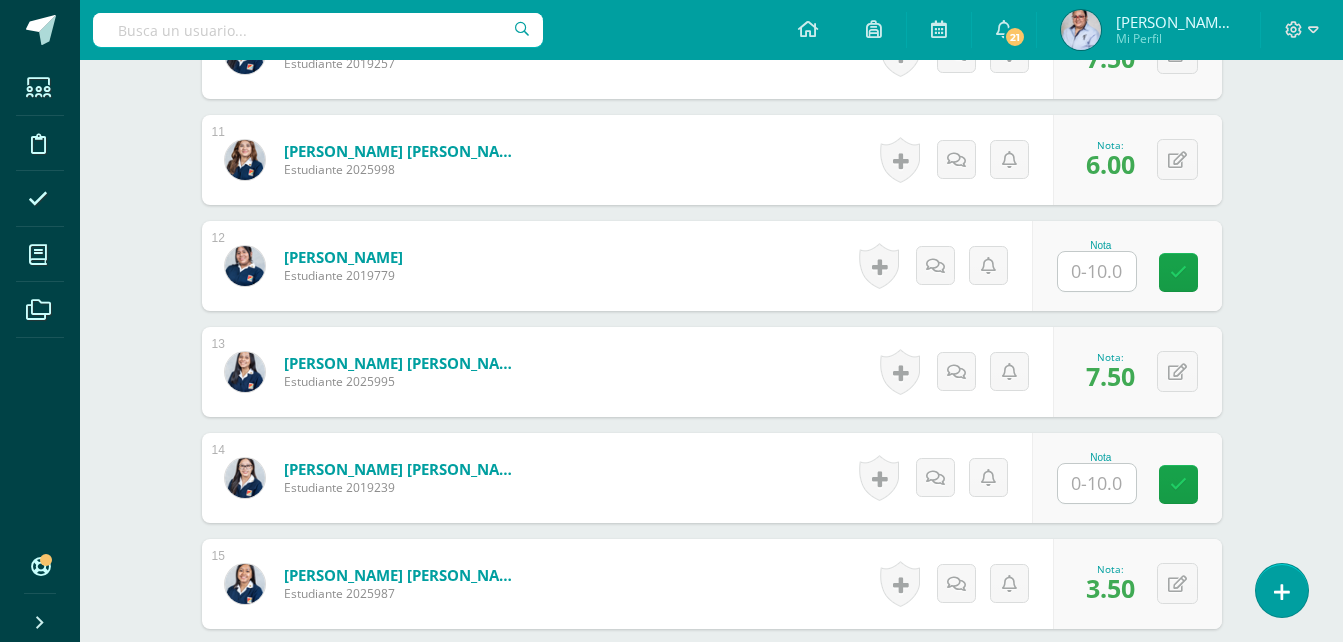 click at bounding box center (1097, 483) 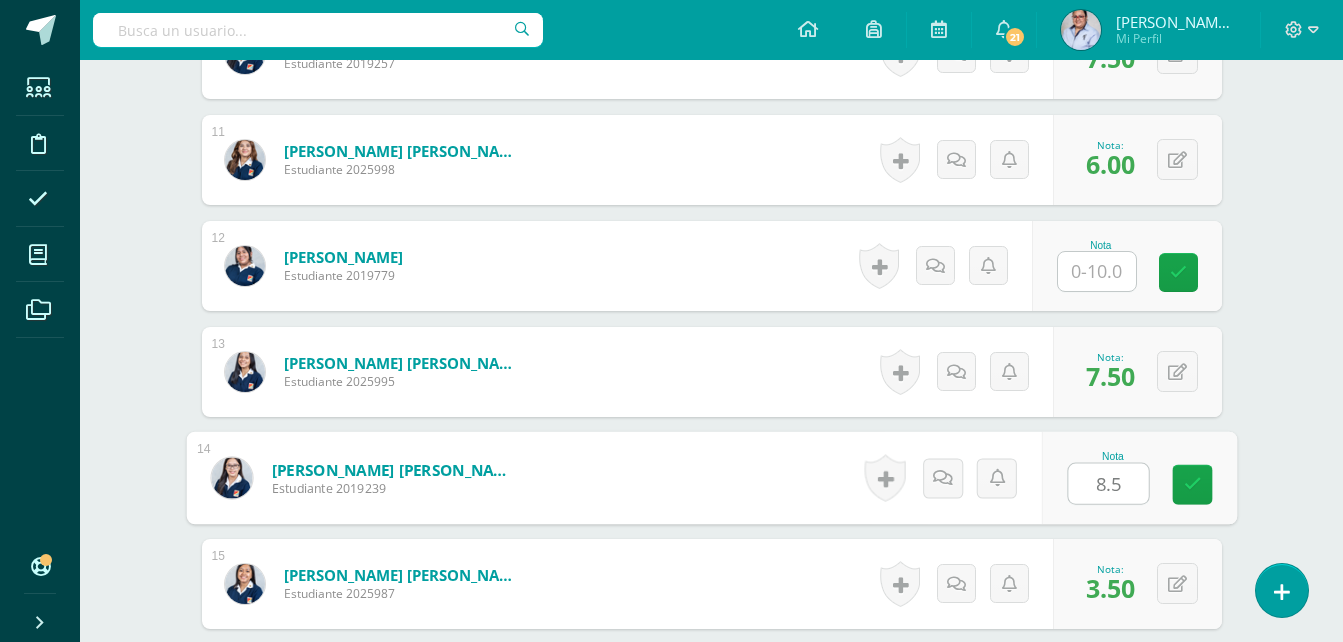 type on "8.5" 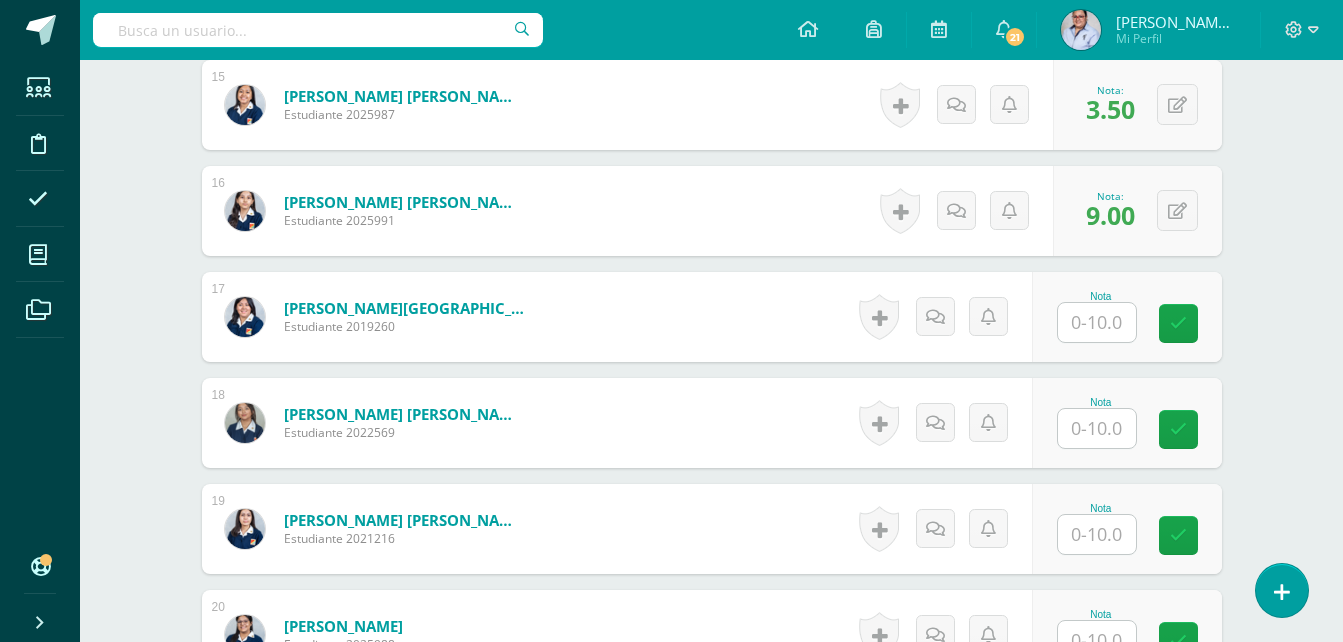 scroll, scrollTop: 2197, scrollLeft: 0, axis: vertical 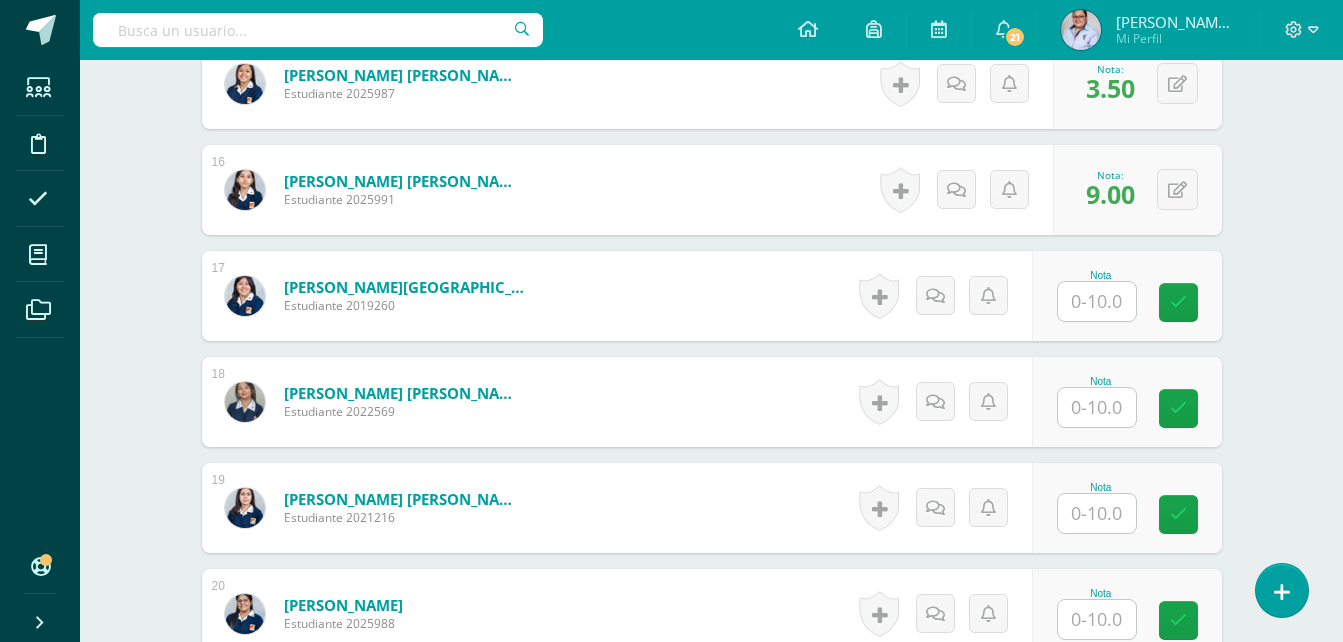 click at bounding box center (1097, 513) 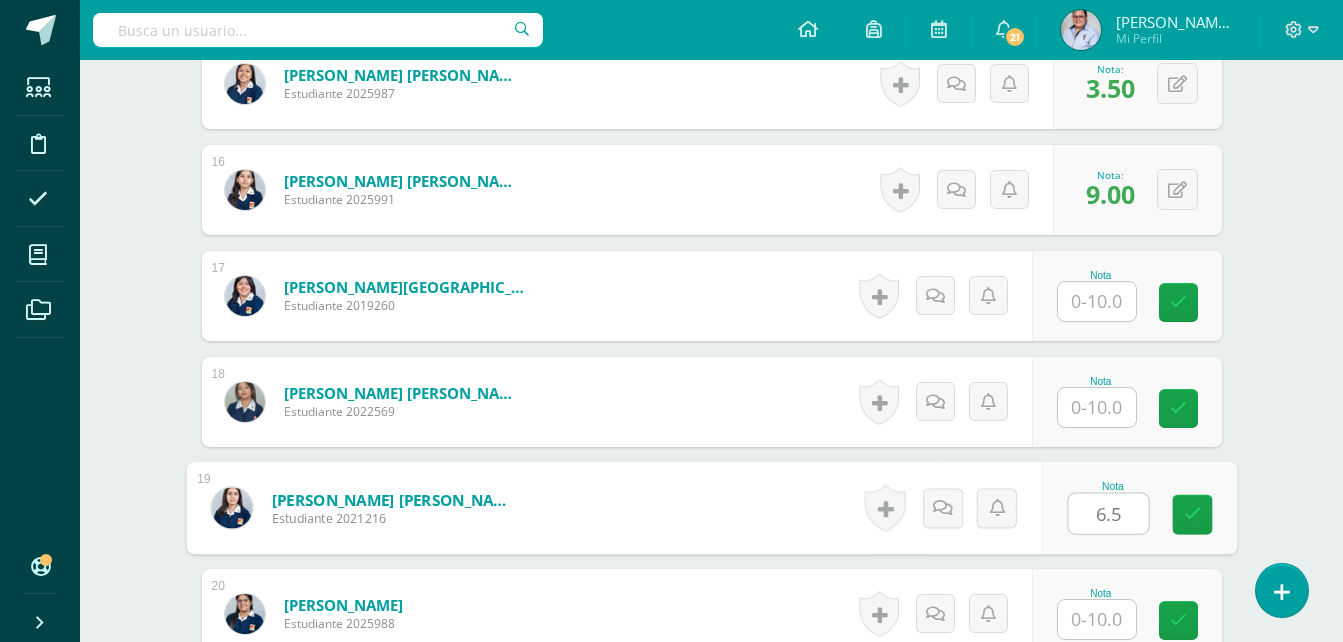 type on "6.5" 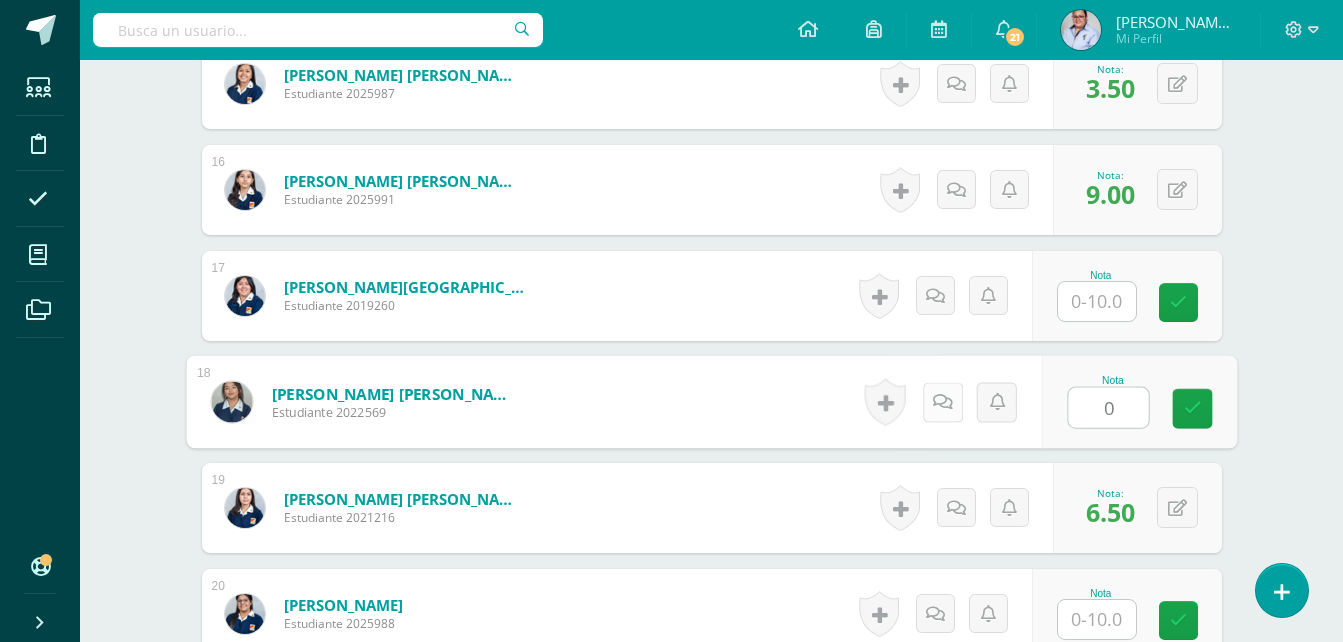 type on "0" 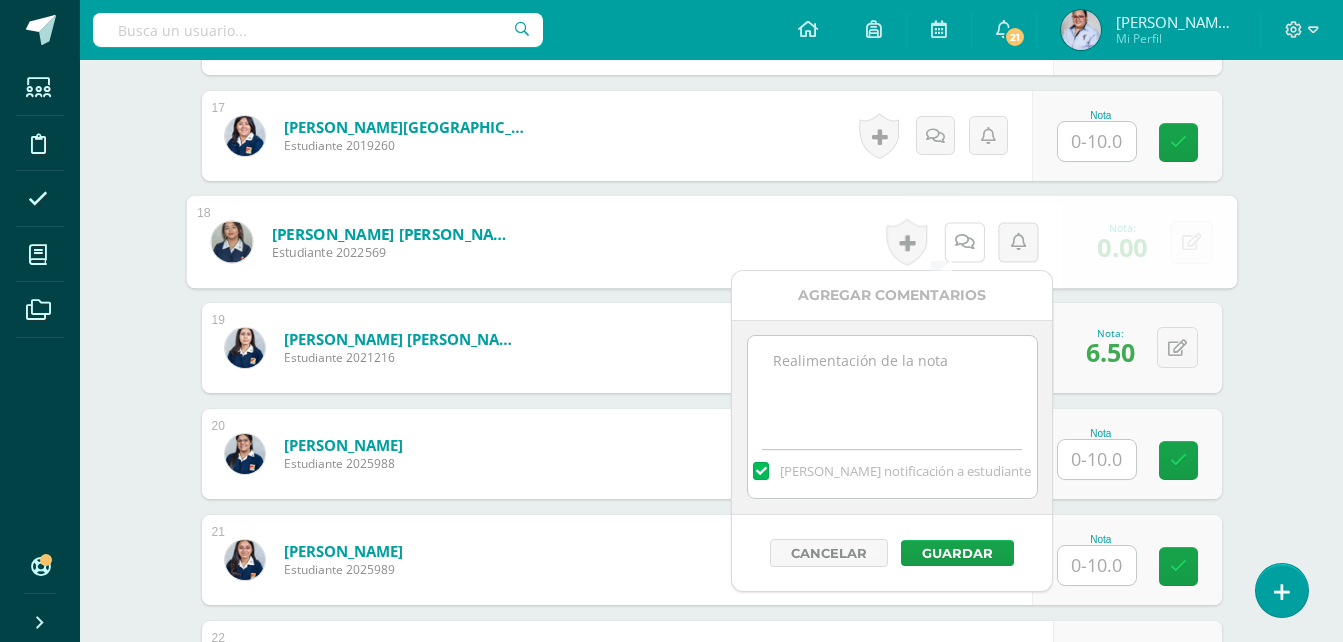 scroll, scrollTop: 2397, scrollLeft: 0, axis: vertical 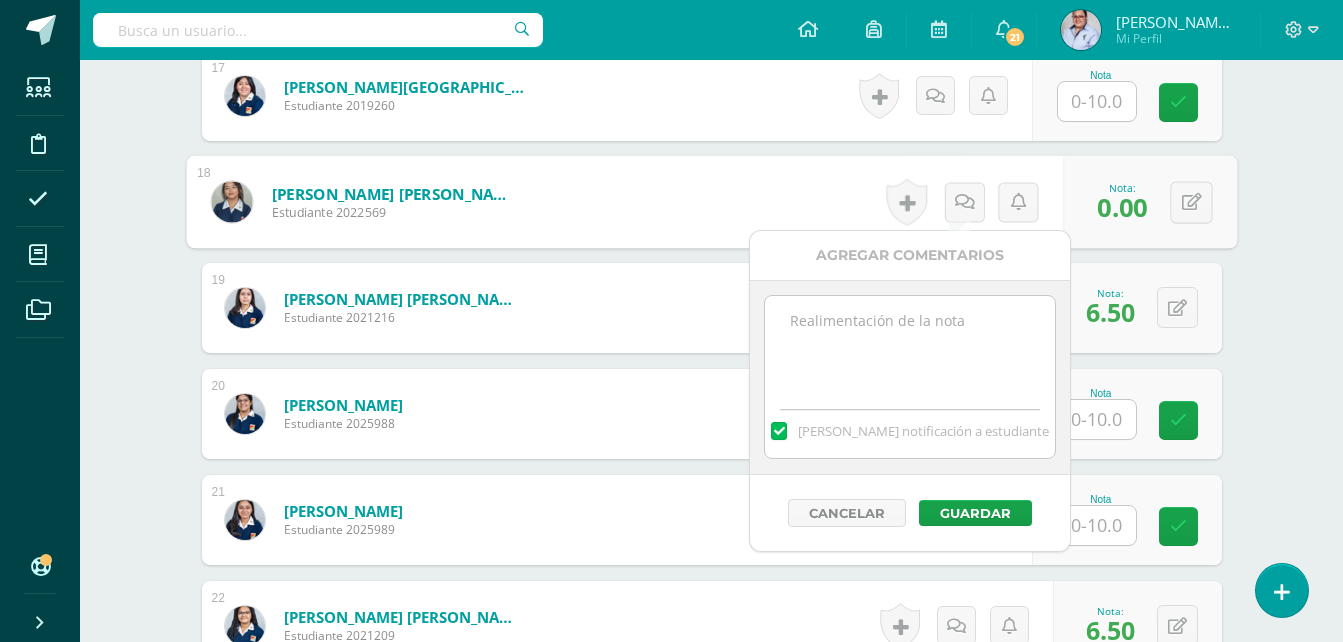 click at bounding box center (909, 346) 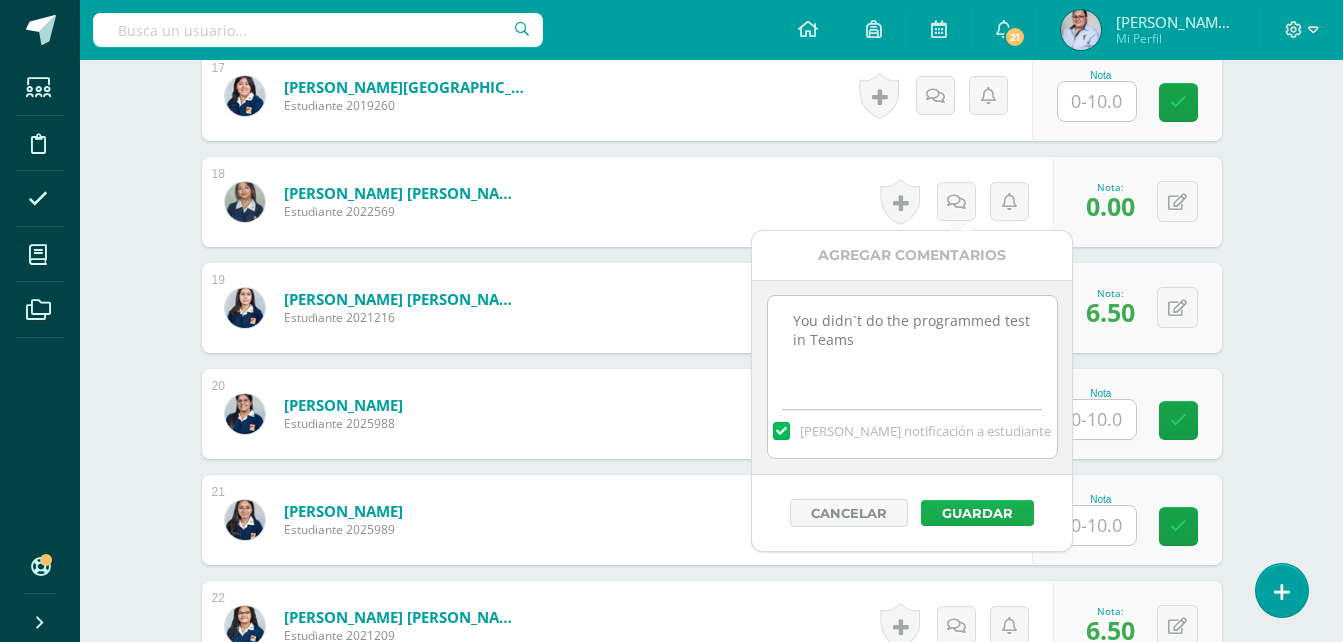 type on "You didn`t do the programmed test in Teams" 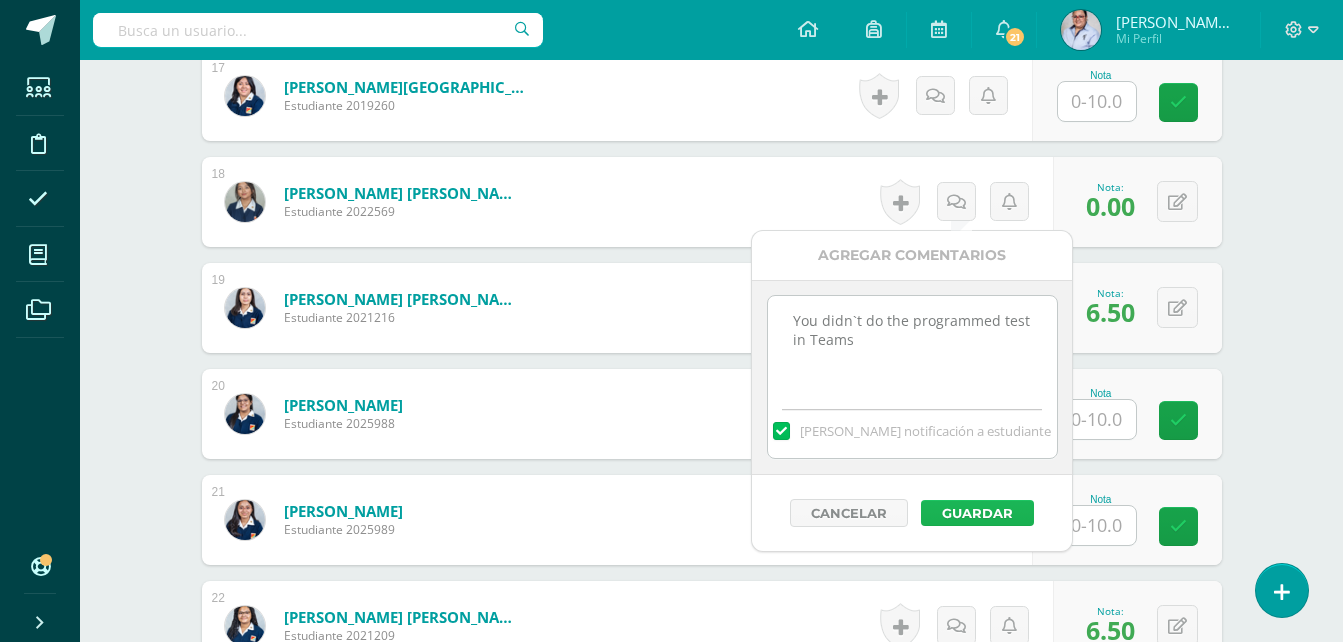 click on "Guardar" at bounding box center (977, 513) 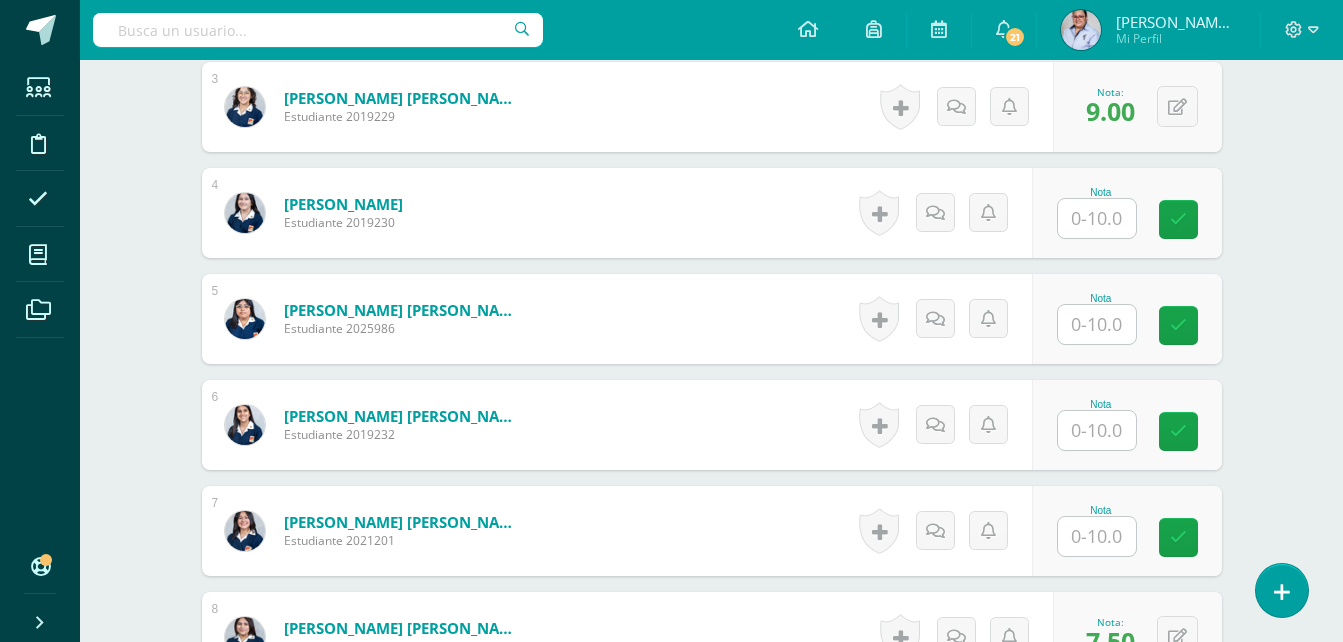scroll, scrollTop: 997, scrollLeft: 0, axis: vertical 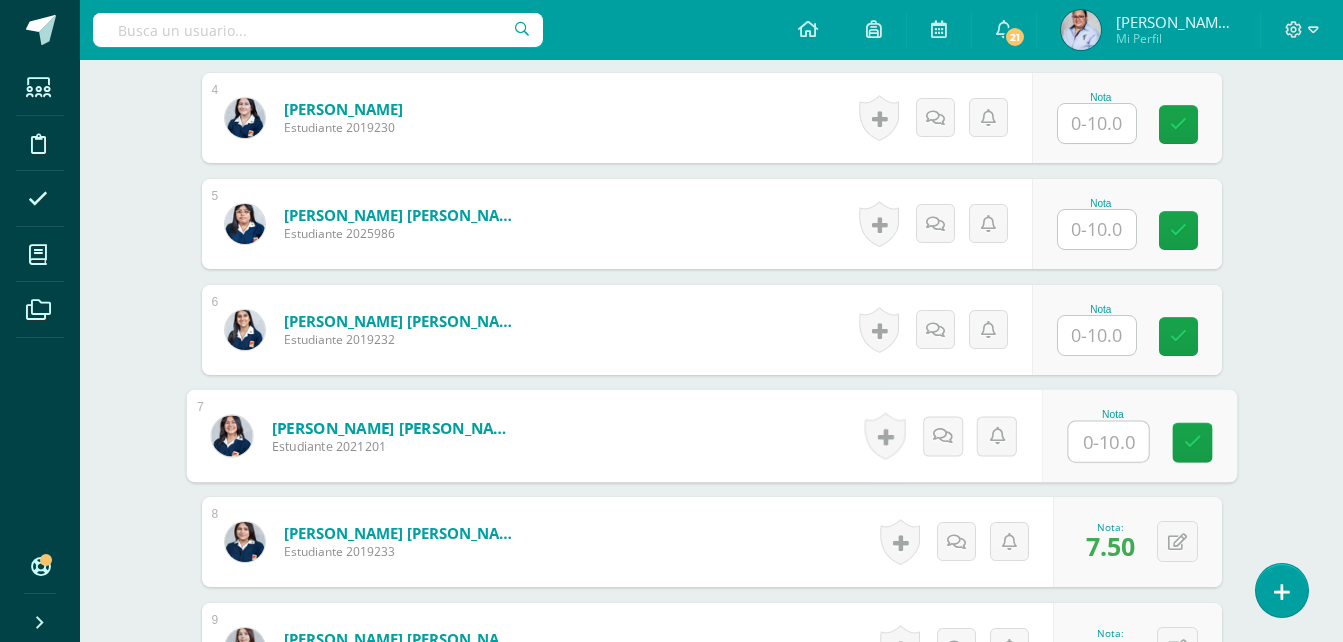 click at bounding box center [1108, 442] 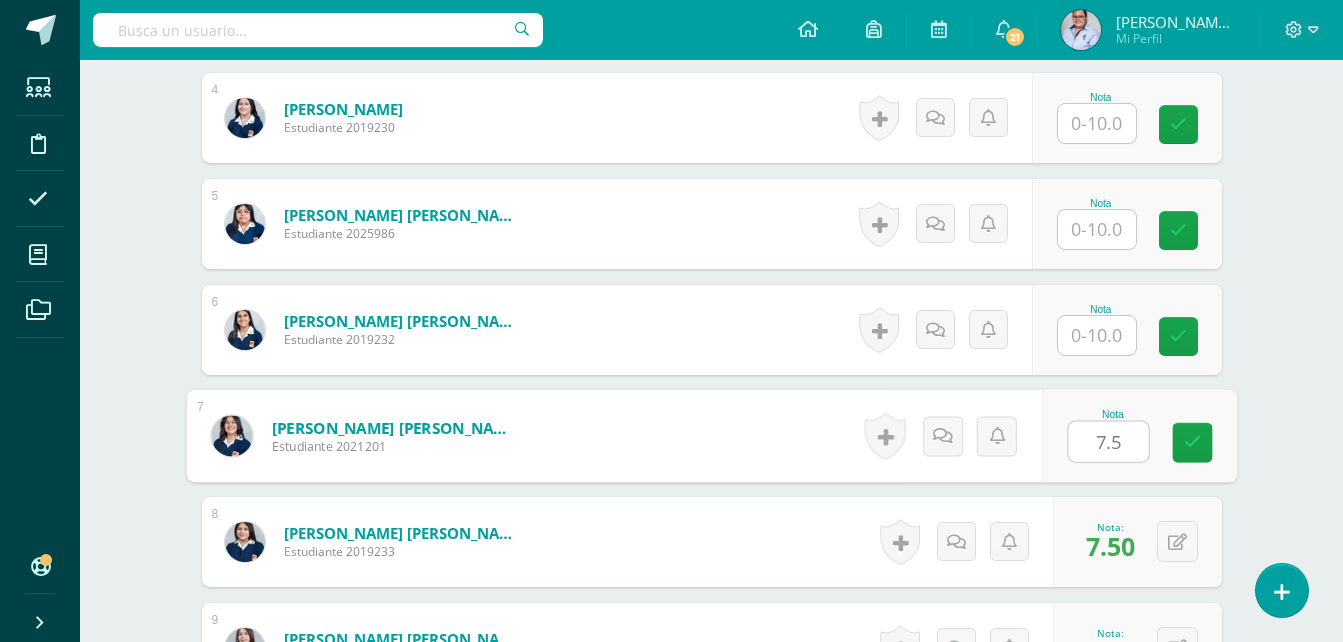 type on "7.5" 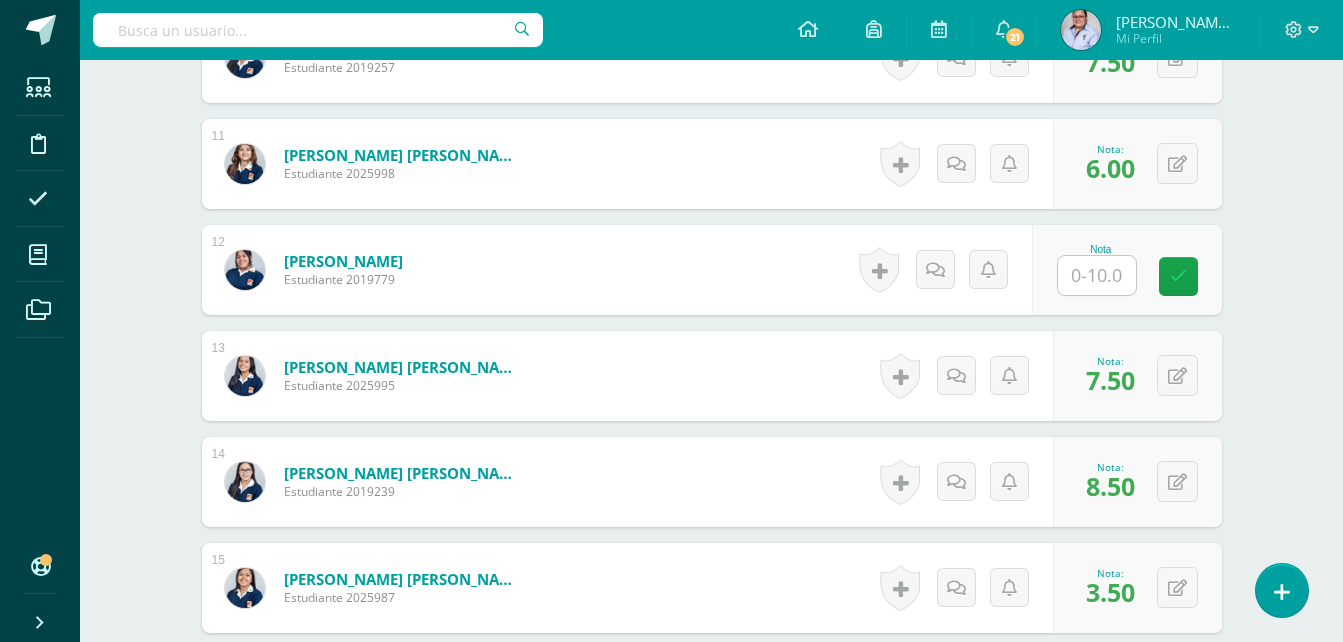 scroll, scrollTop: 1697, scrollLeft: 0, axis: vertical 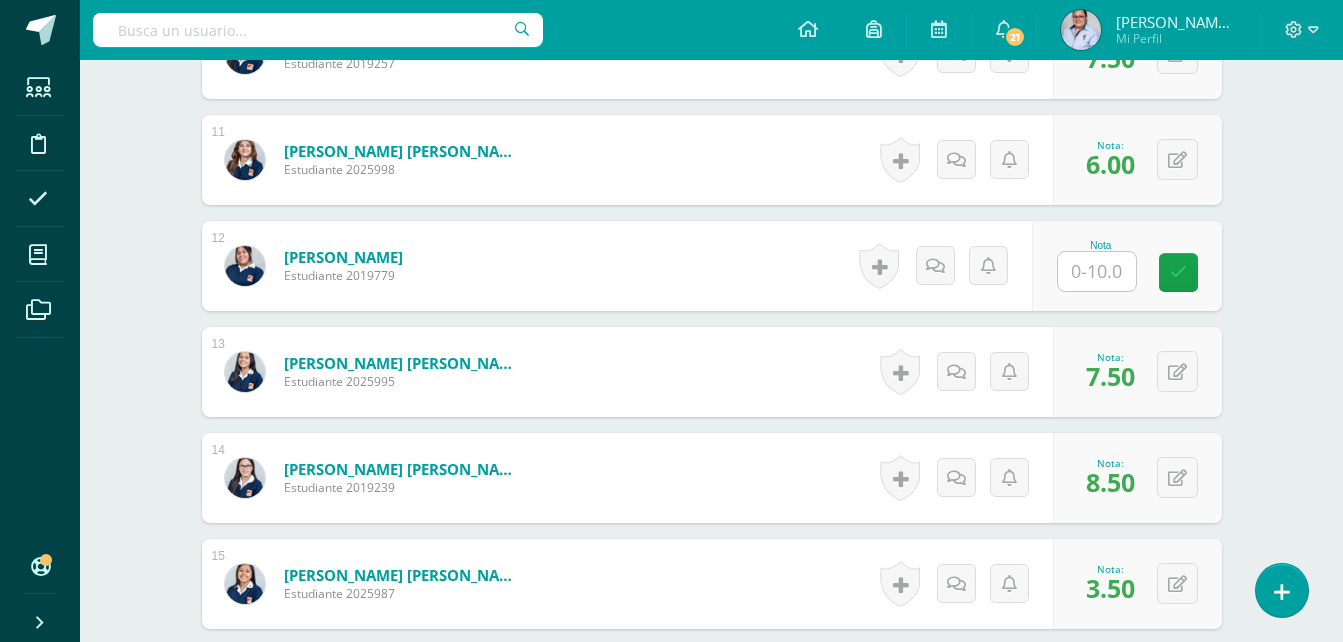 click at bounding box center (1097, 271) 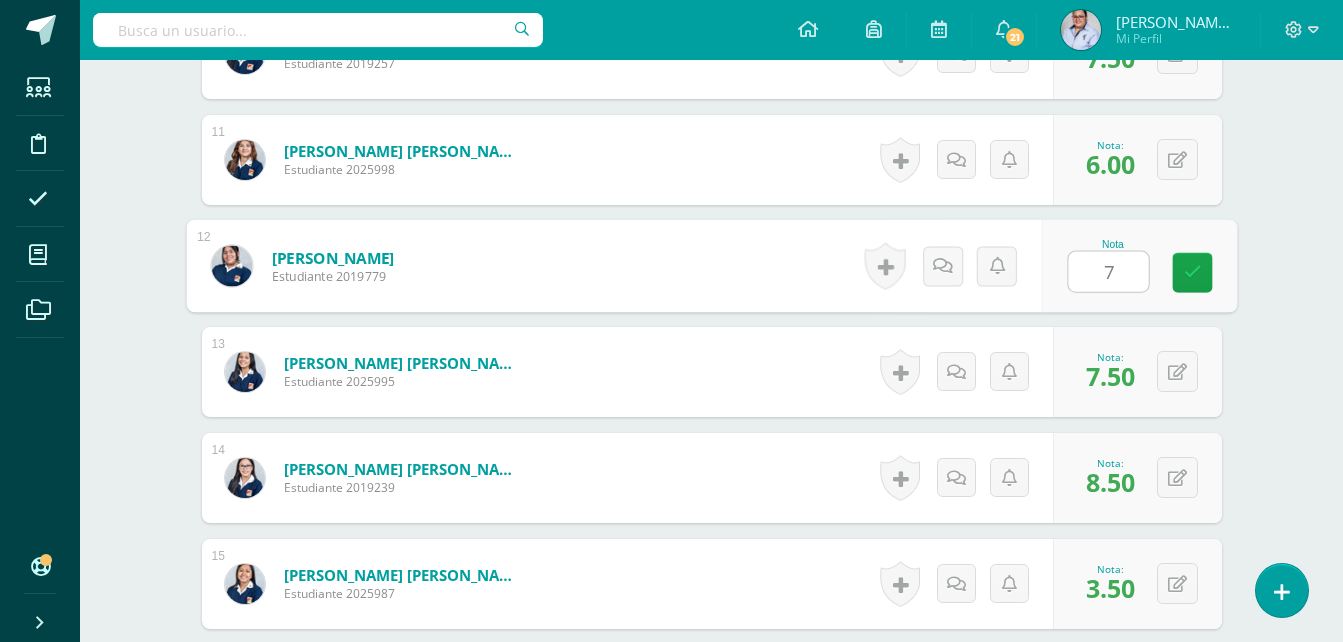 type on "7" 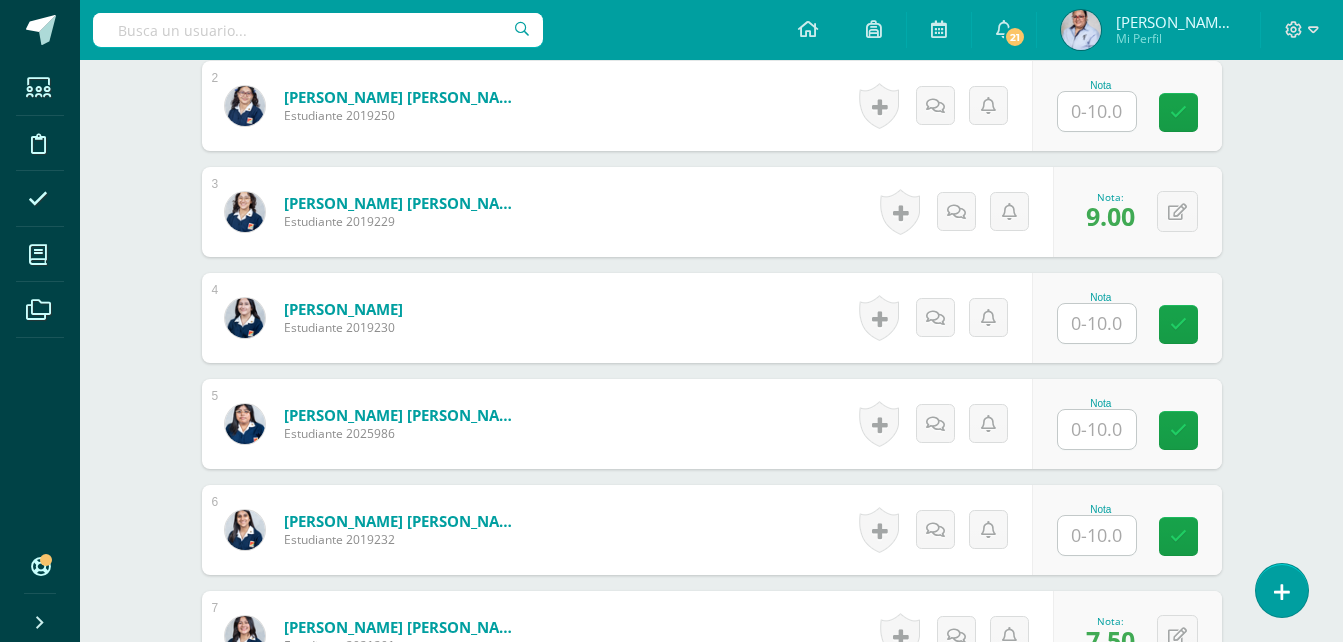scroll, scrollTop: 897, scrollLeft: 0, axis: vertical 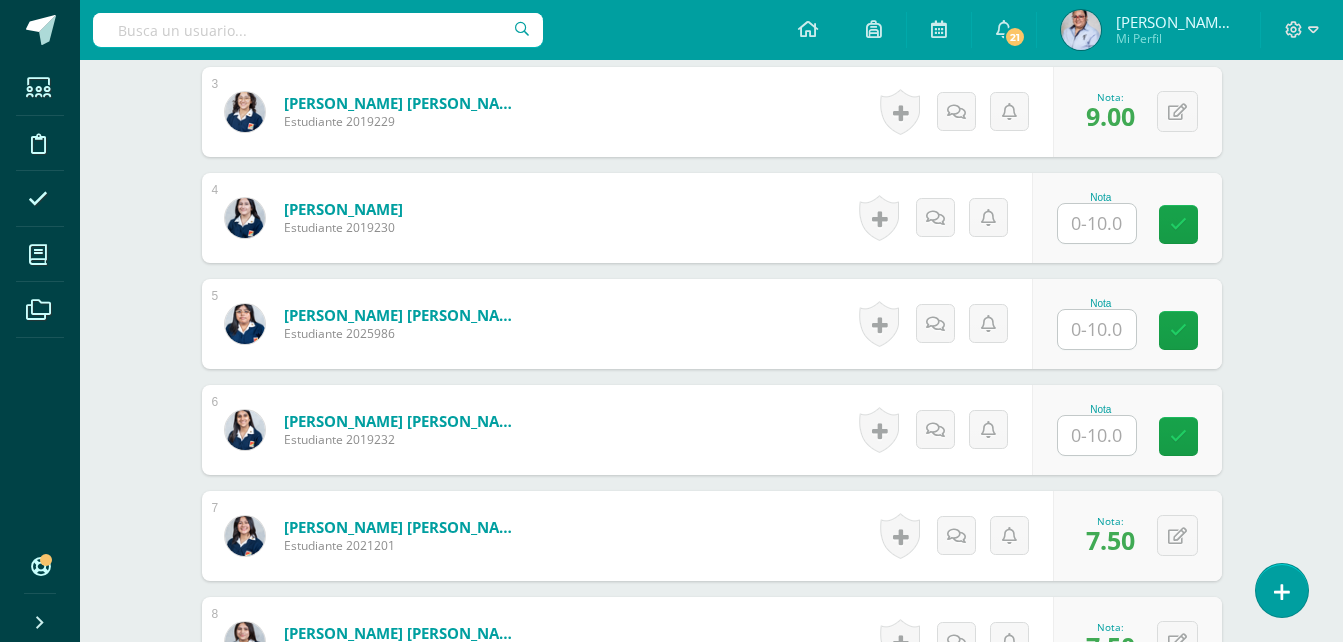 click at bounding box center (1097, 435) 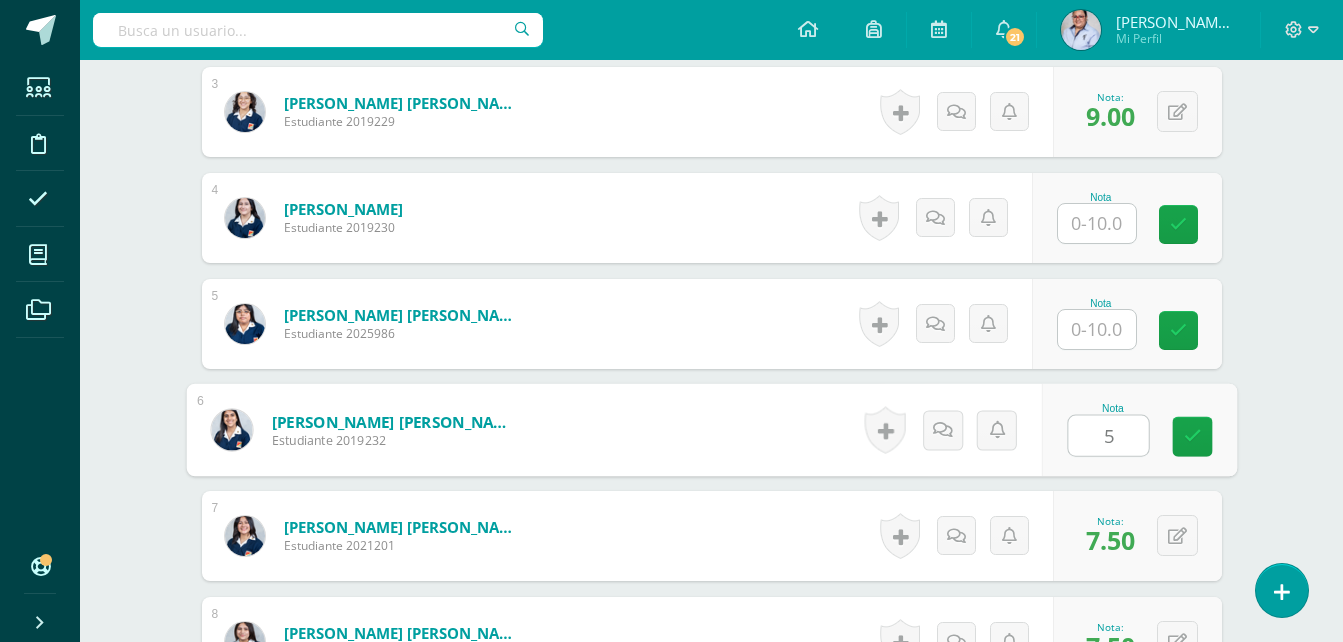 type on "5" 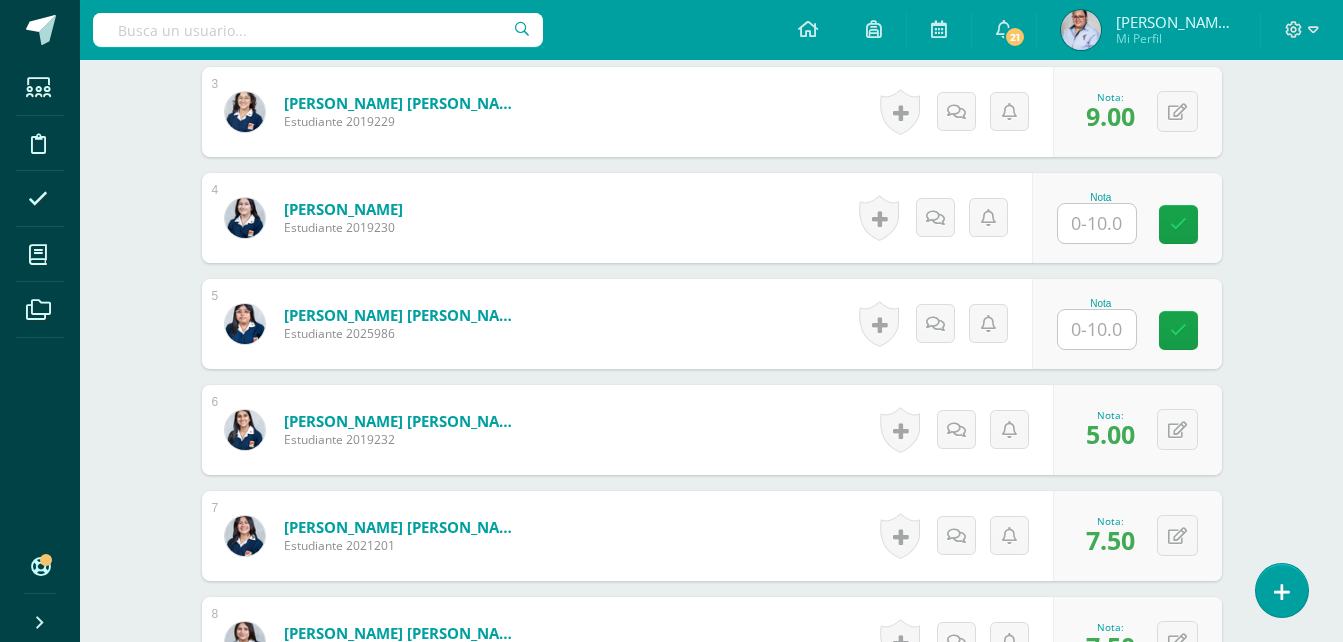 drag, startPoint x: 1087, startPoint y: 328, endPoint x: 1172, endPoint y: 295, distance: 91.18114 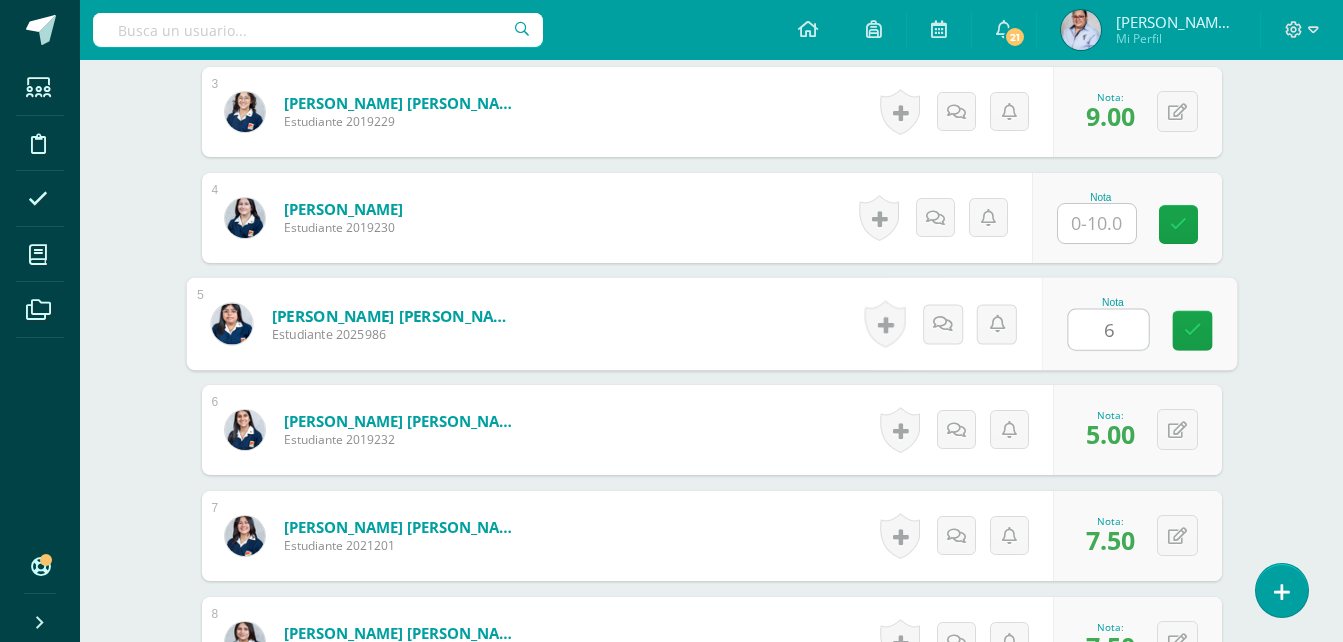 type on "6" 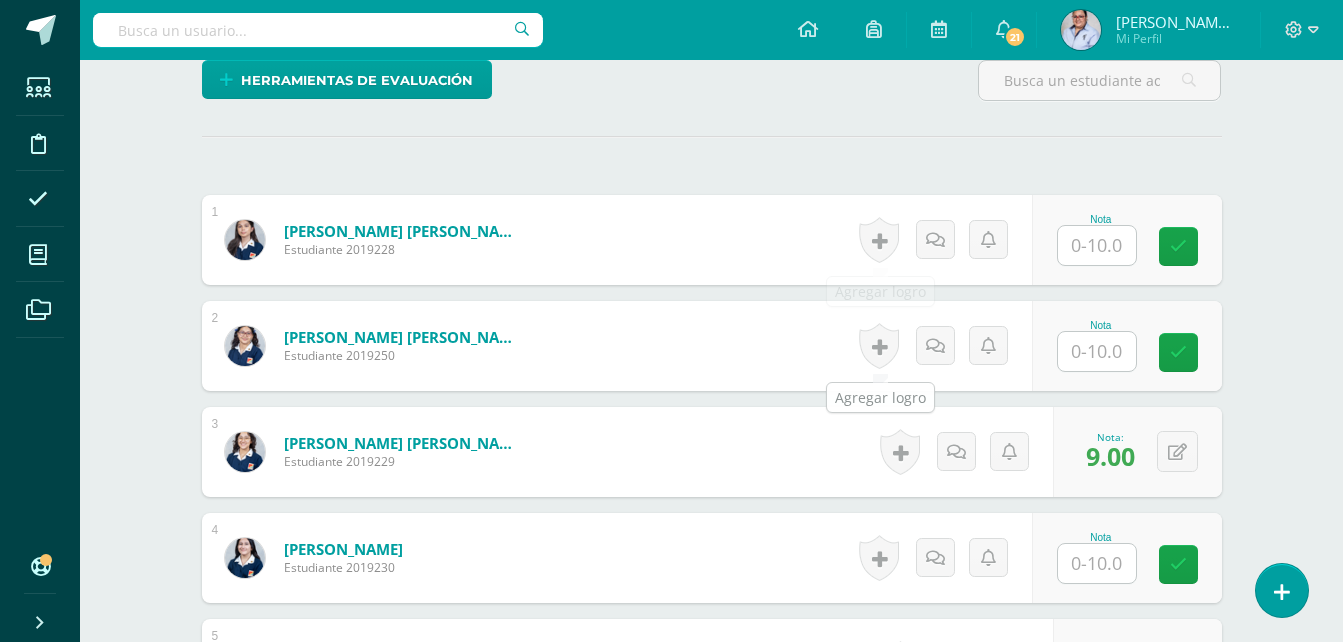 scroll, scrollTop: 597, scrollLeft: 0, axis: vertical 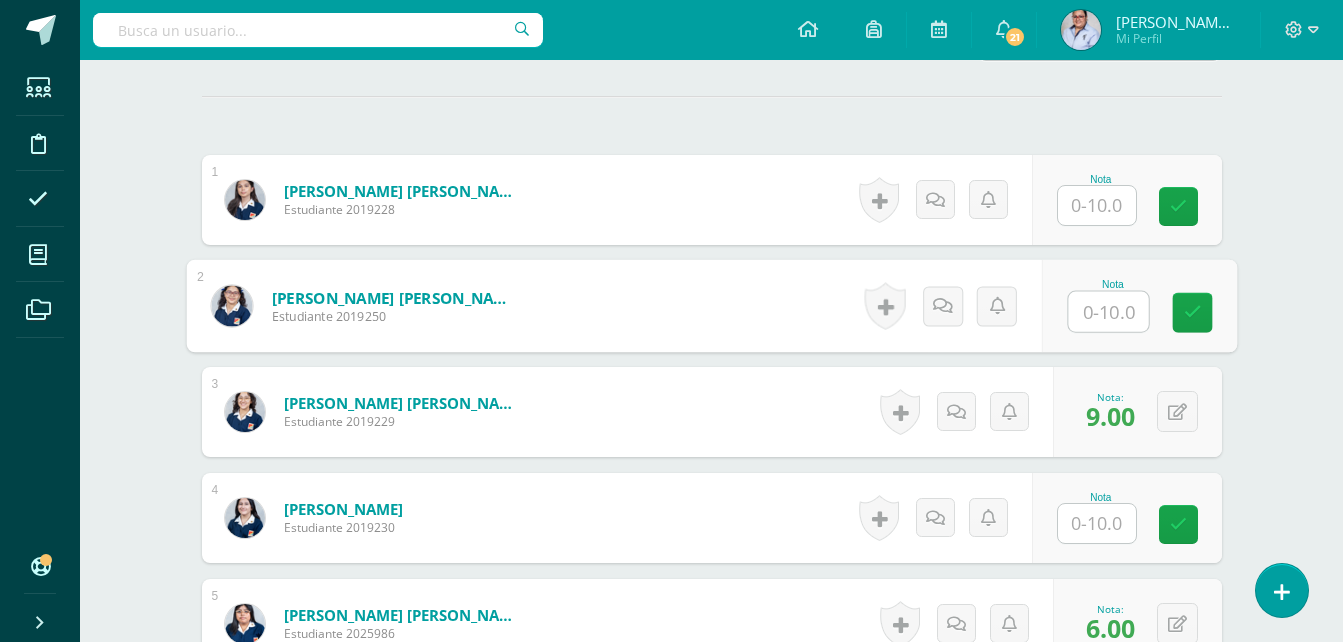 drag, startPoint x: 1114, startPoint y: 312, endPoint x: 1242, endPoint y: 257, distance: 139.3162 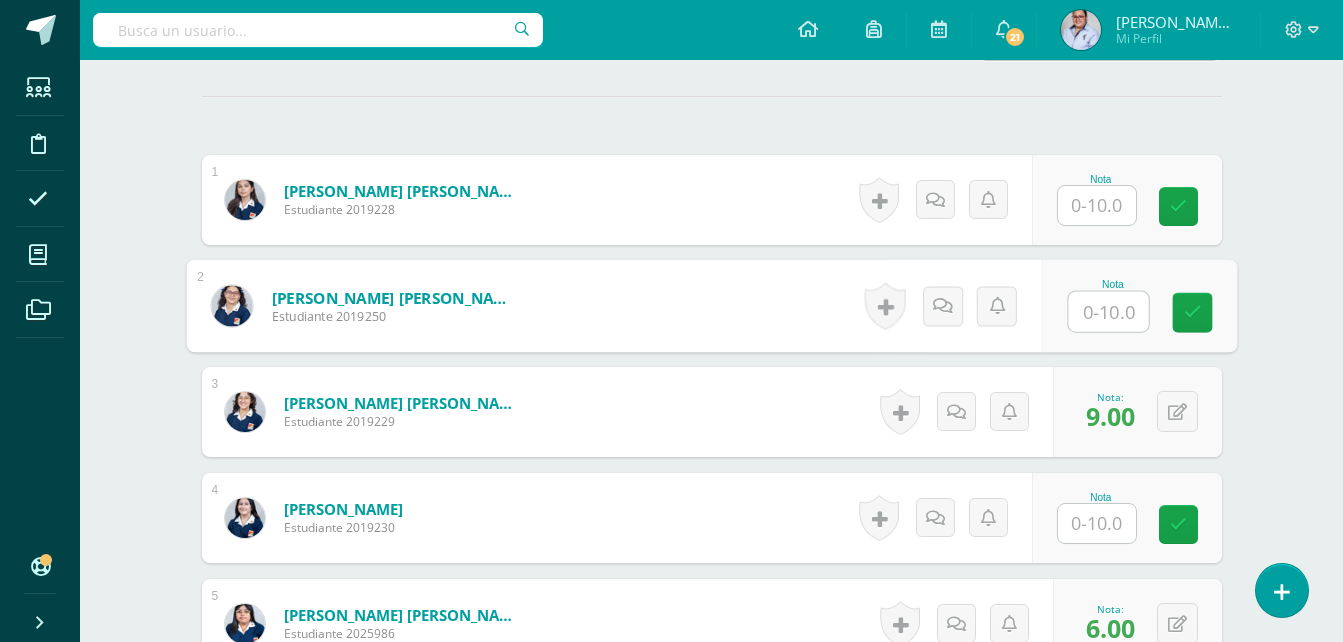 click at bounding box center (1108, 312) 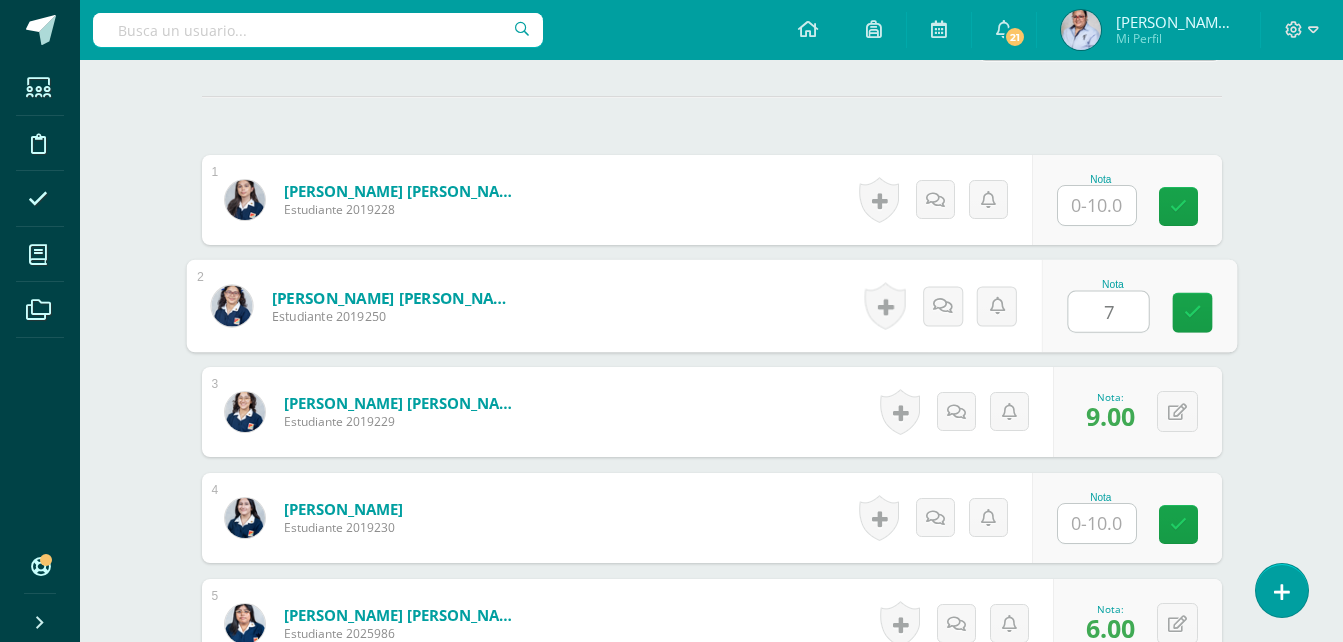 type on "7" 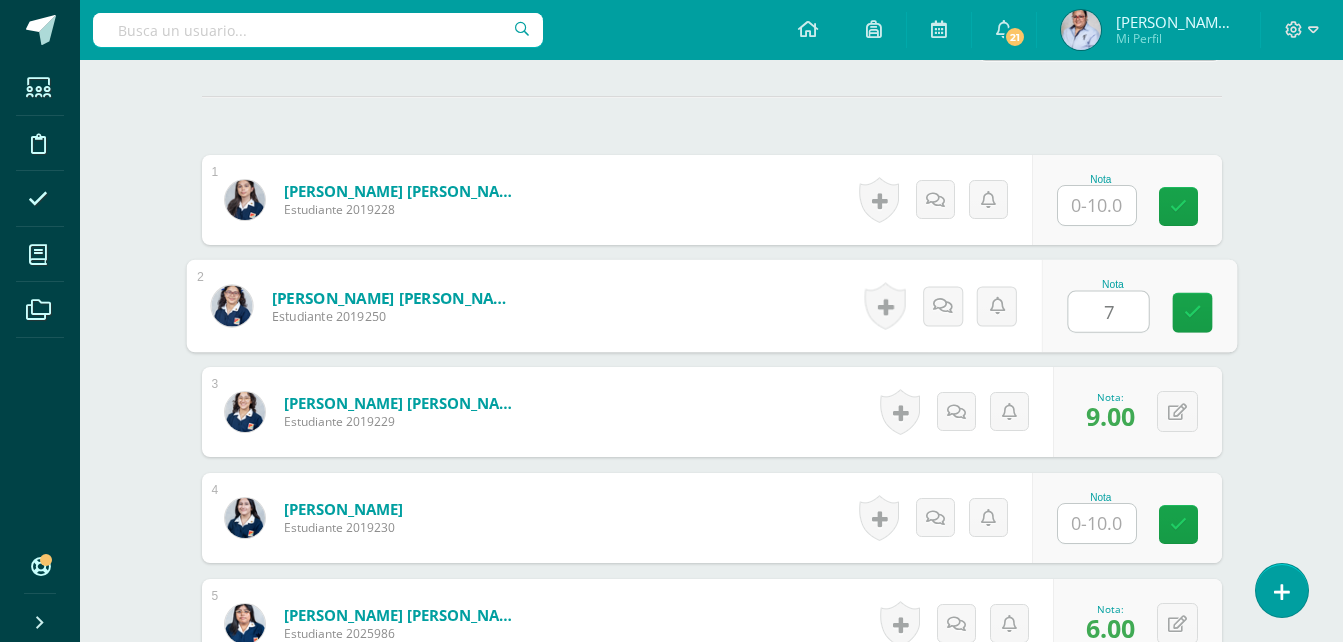 click on "Comunicación y Lenguaje L3 (Inglés) 4
Cuarto Cuarto Bachillerato en Ciencias y Letras "A"
Herramientas
Detalle de asistencias
Actividad
Anuncios
Actividades
Estudiantes
Planificación
Dosificación
¿Estás seguro que quieres  eliminar  esta actividad?
Esto borrará la actividad y cualquier nota que hayas registrado
permanentemente. Esta acción no se puede revertir. Cancelar Eliminar
Administración de escalas de valoración
escala de valoración
Aún no has creado una escala de valoración.
Cancelar Cancelar     Mostrar todos     1" at bounding box center [711, 1452] 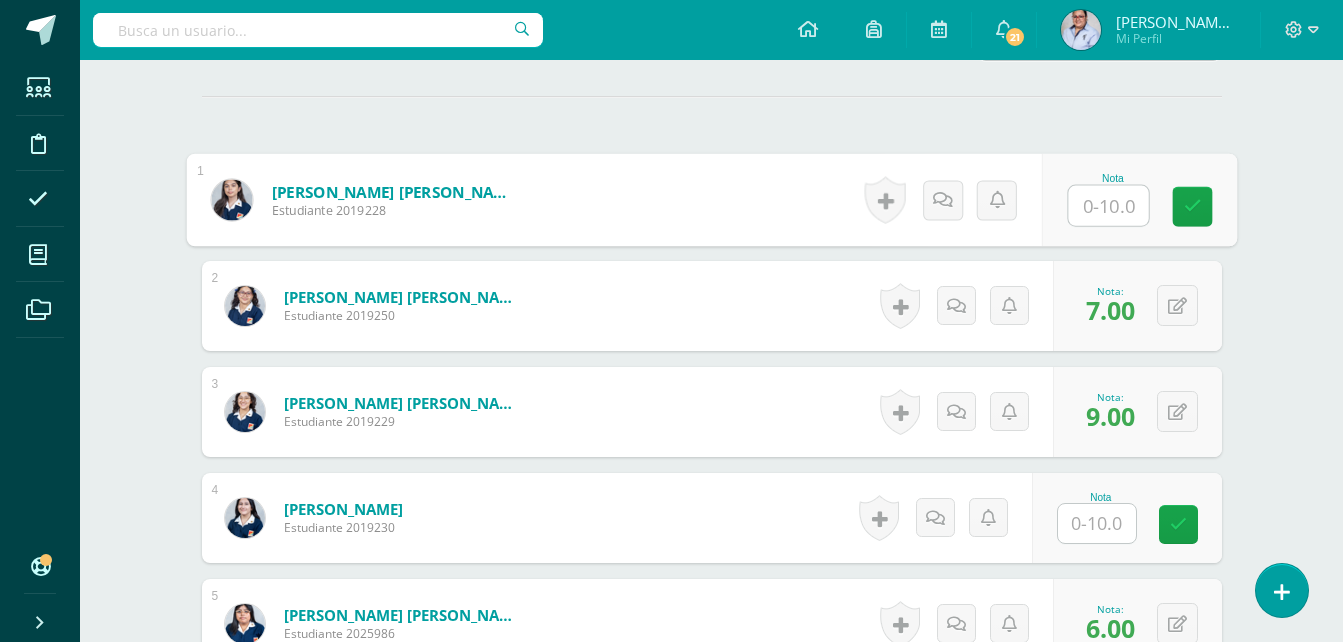 click at bounding box center (1108, 206) 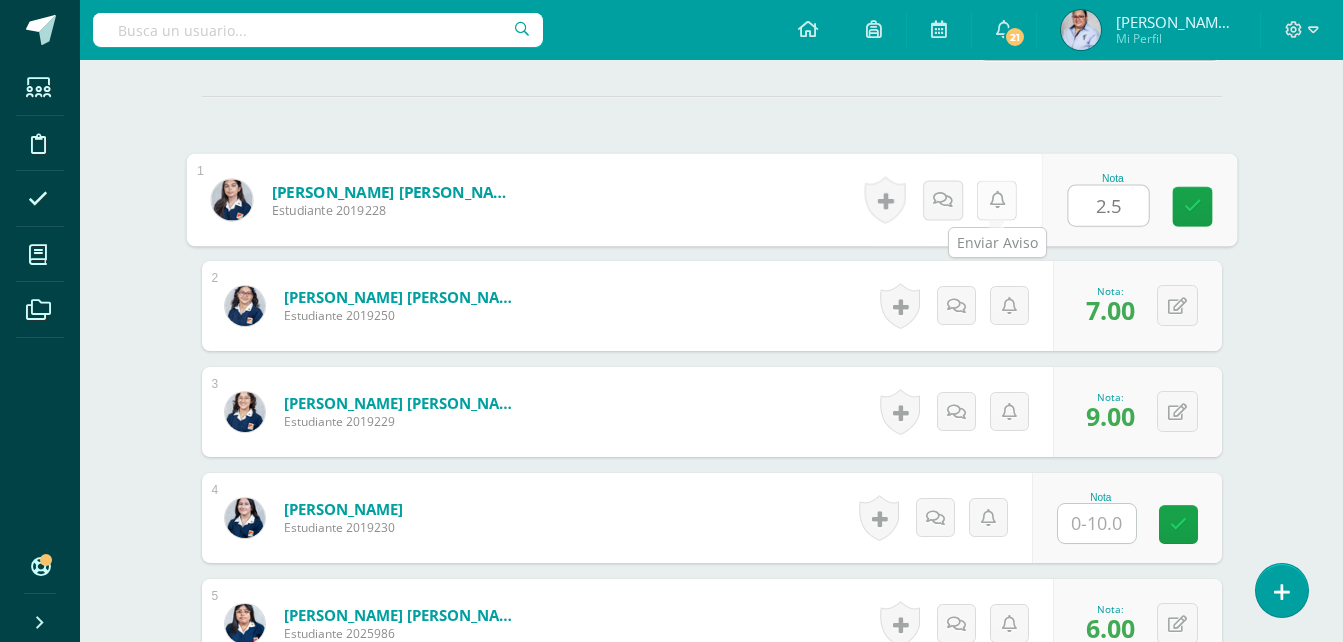 type on "2.5" 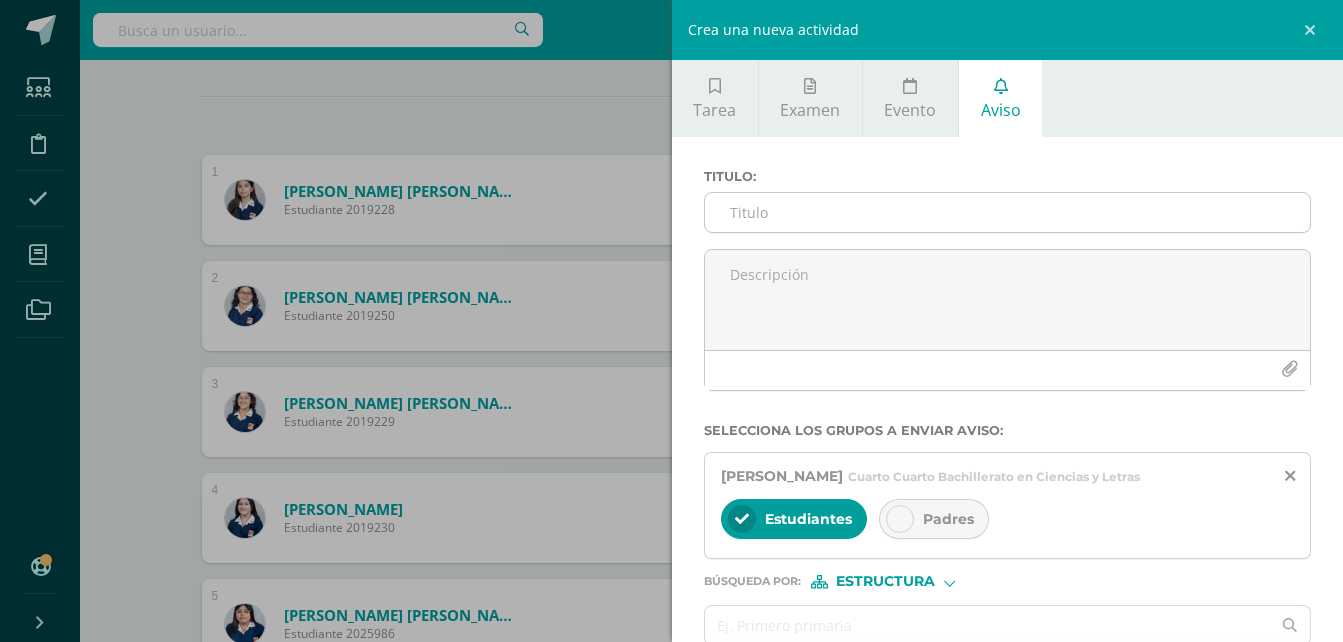 click on "Titulo :" at bounding box center [1008, 212] 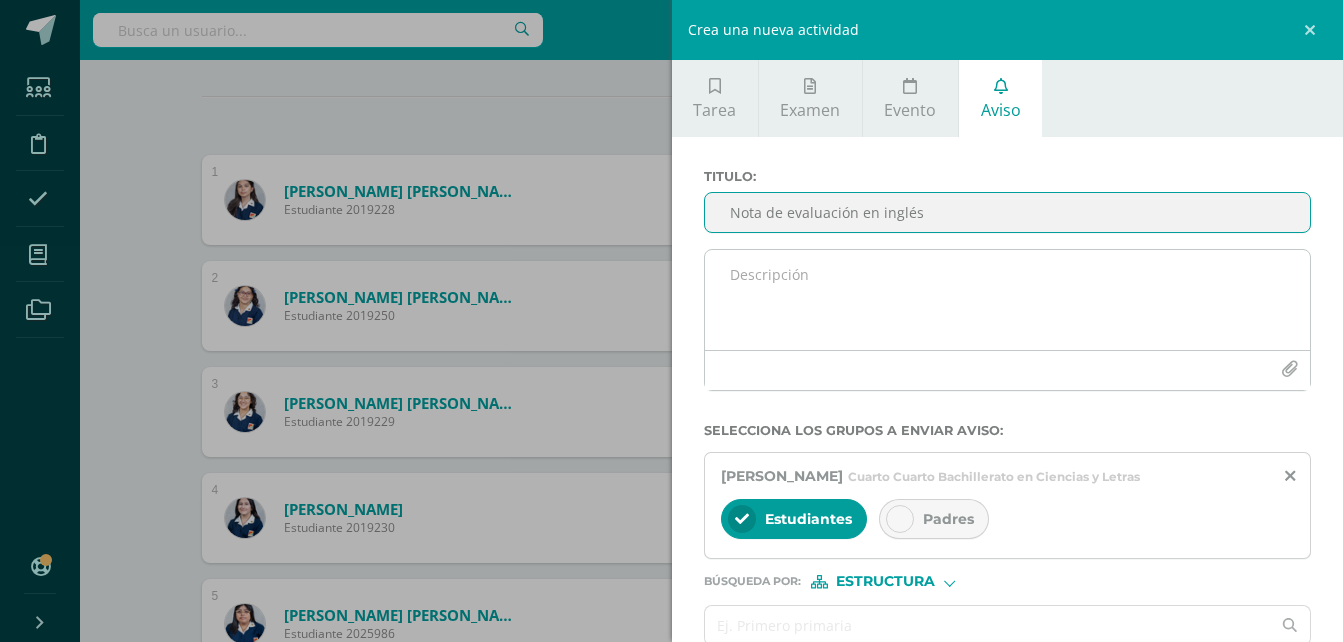 type on "Nota de evaluación en inglés" 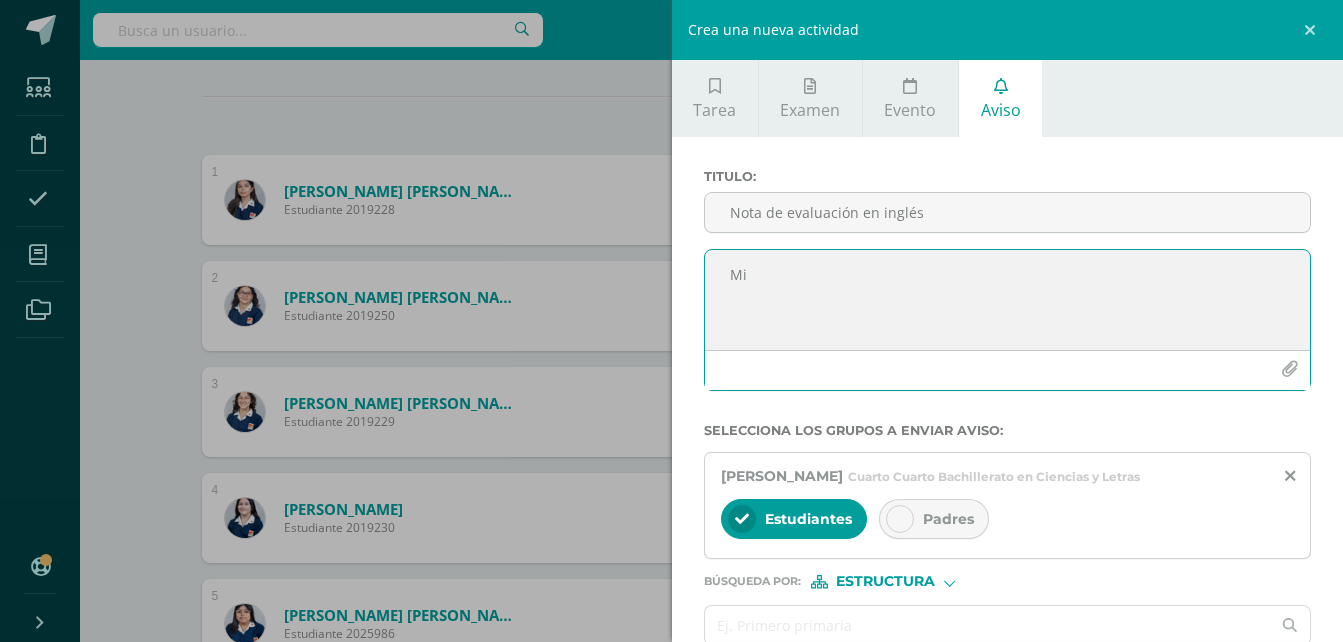 type on "M" 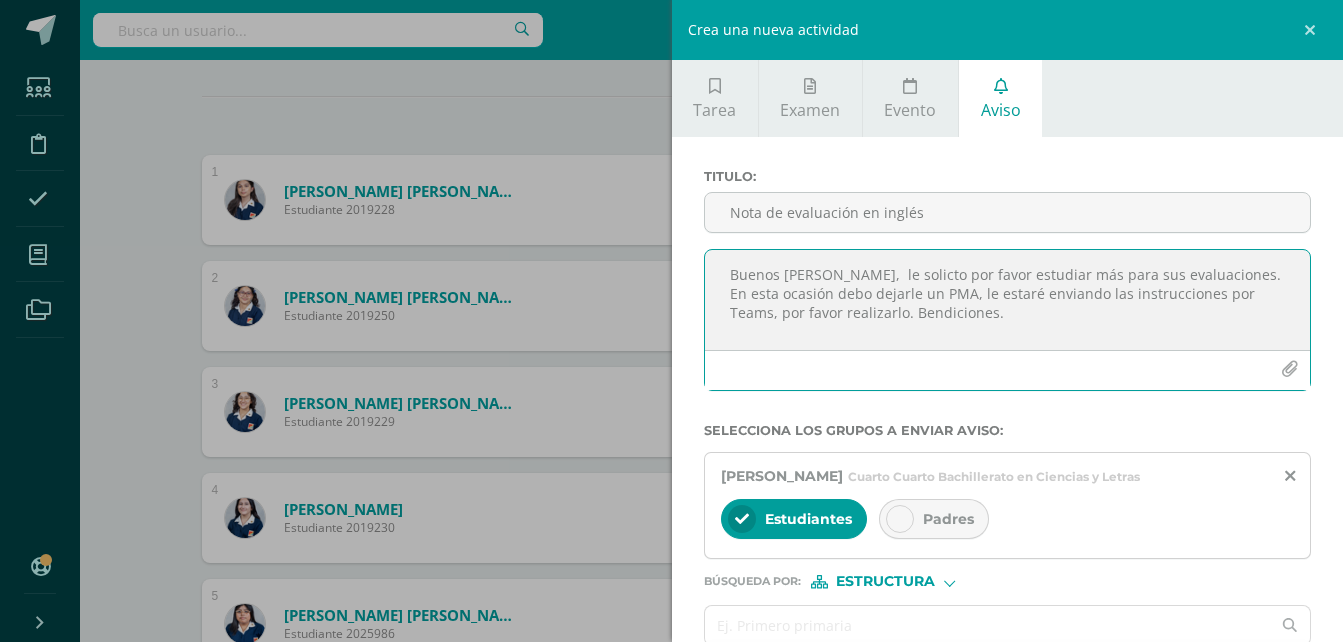 click on "Buenos días, Nataly,  le solicto por favor estudiar más para sus evaluaciones. En esta ocasión debo dejarle un PMA, le estaré enviando las instrucciones por Teams, por favor realizarlo. Bendiciones." at bounding box center (1008, 300) 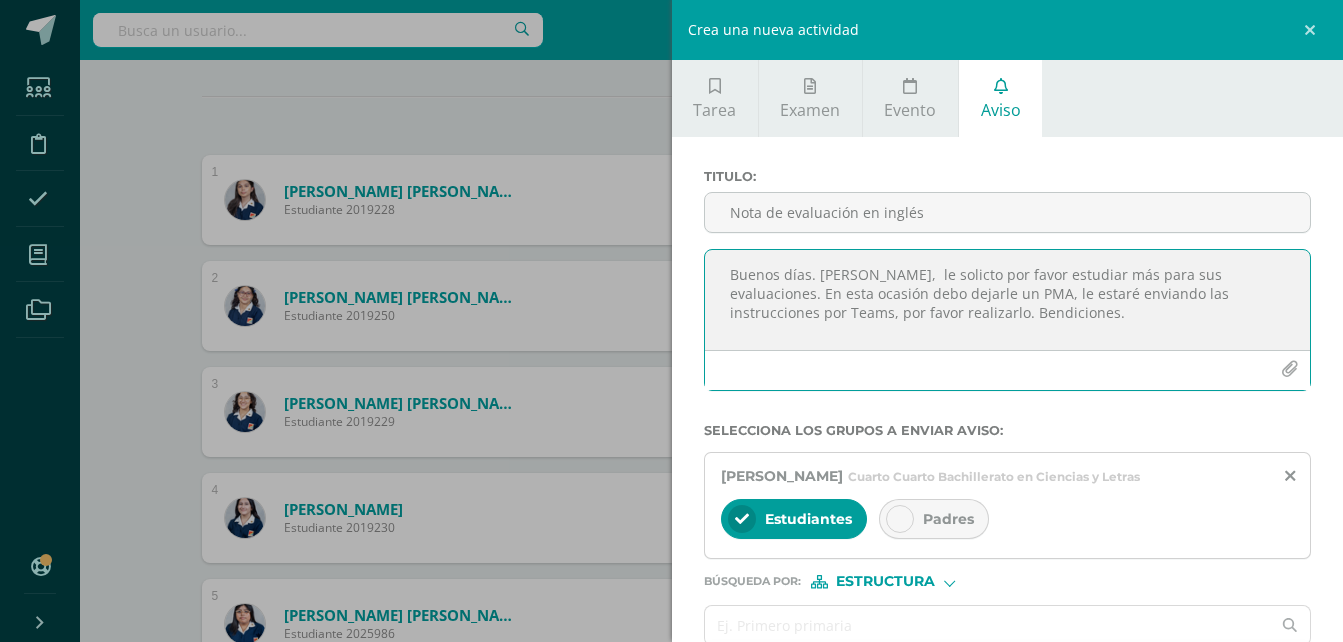 drag, startPoint x: 938, startPoint y: 315, endPoint x: 734, endPoint y: 276, distance: 207.69449 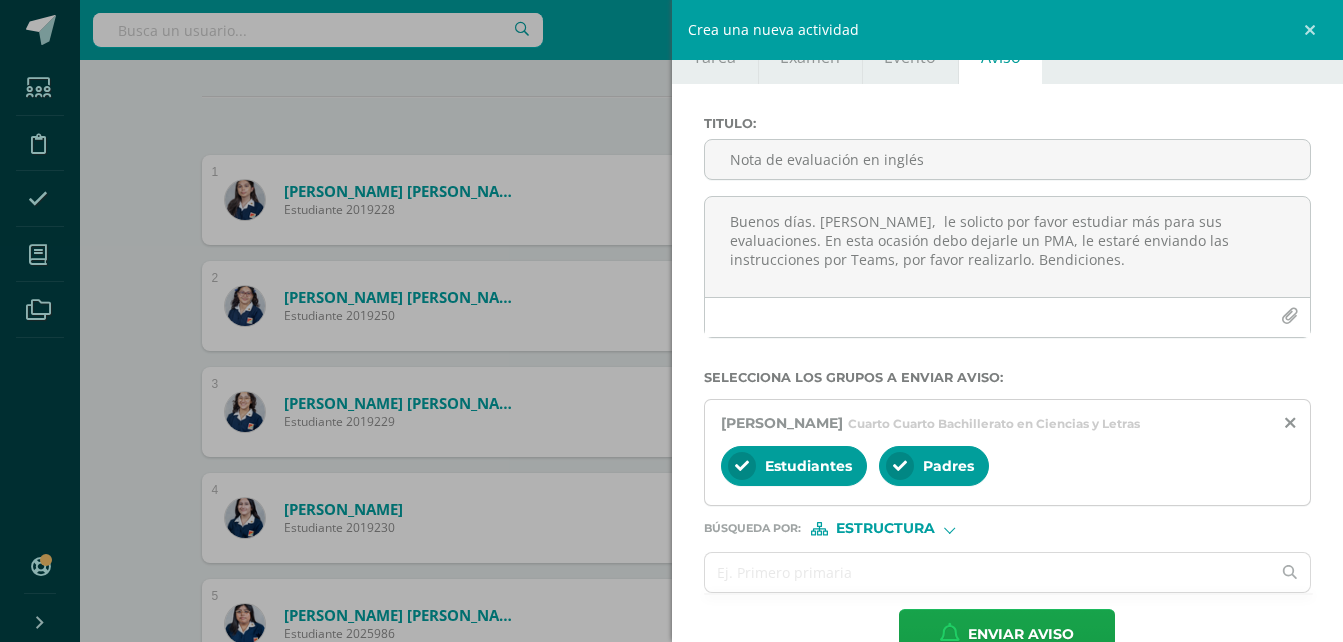 scroll, scrollTop: 103, scrollLeft: 0, axis: vertical 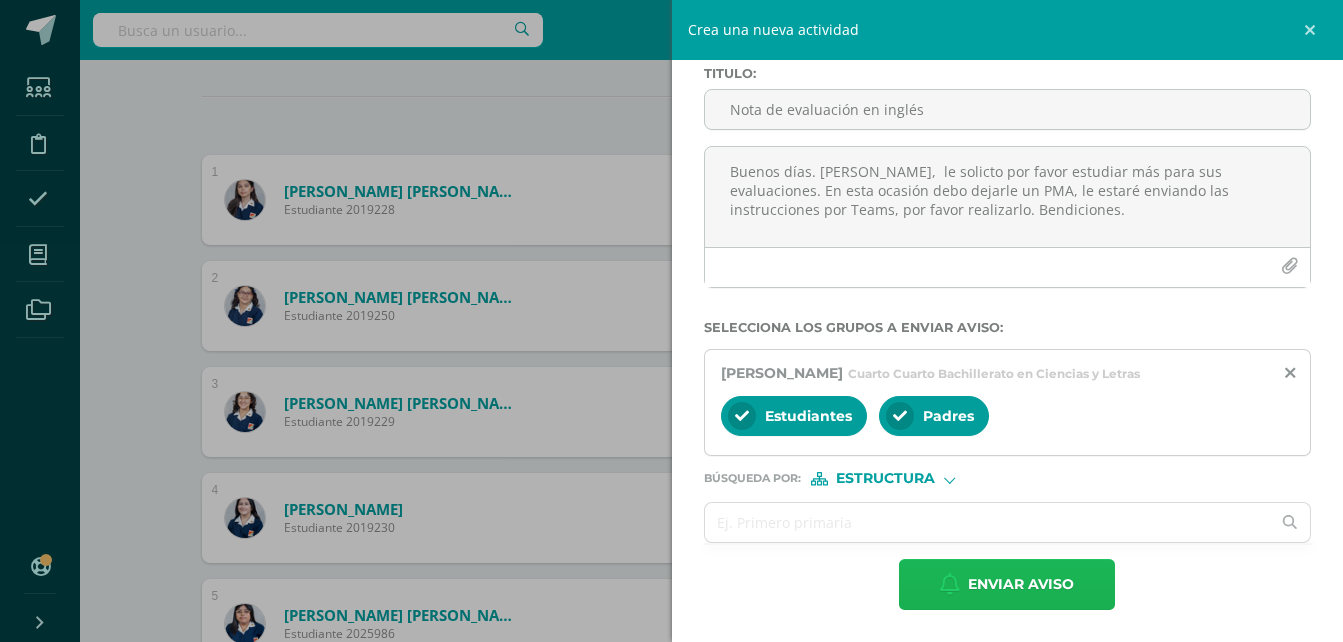 drag, startPoint x: 972, startPoint y: 579, endPoint x: 973, endPoint y: 568, distance: 11.045361 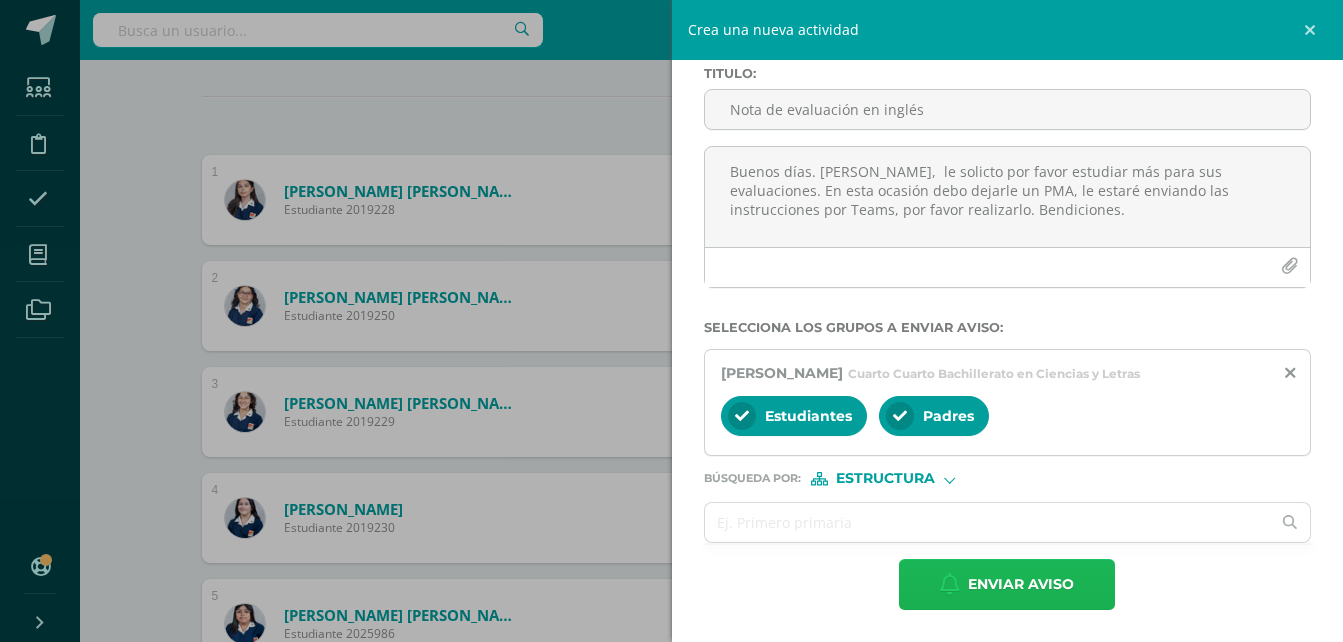 click on "Enviar aviso" at bounding box center (1021, 584) 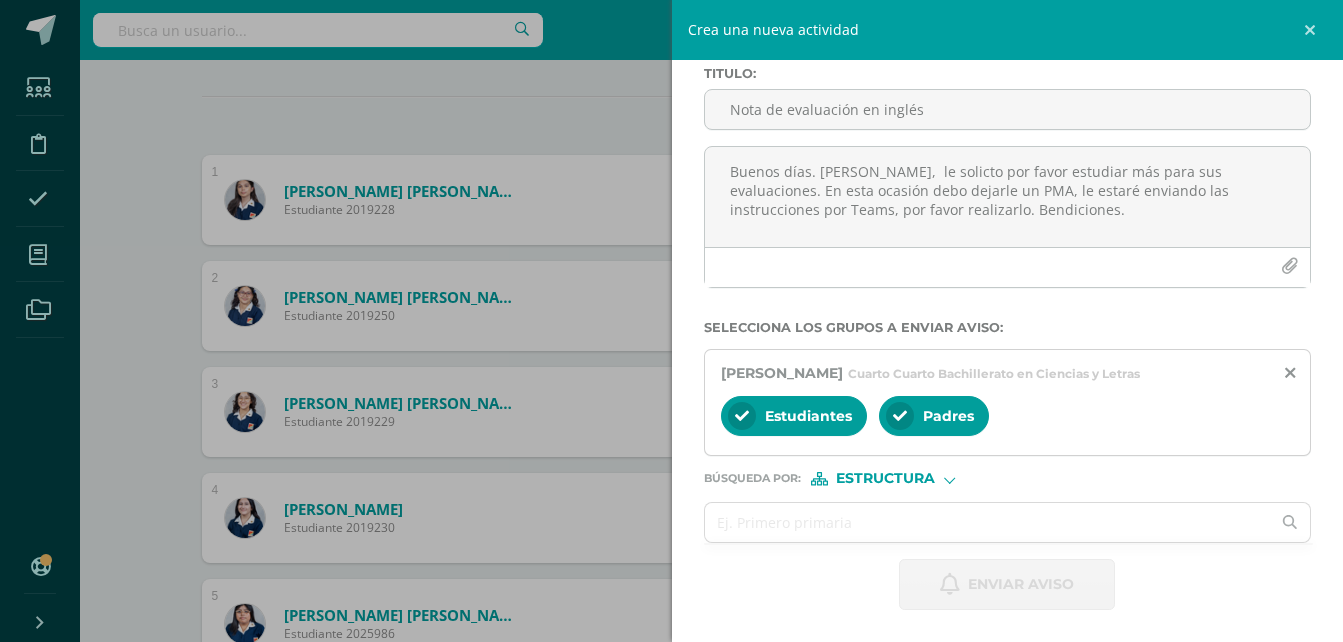 scroll, scrollTop: 0, scrollLeft: 0, axis: both 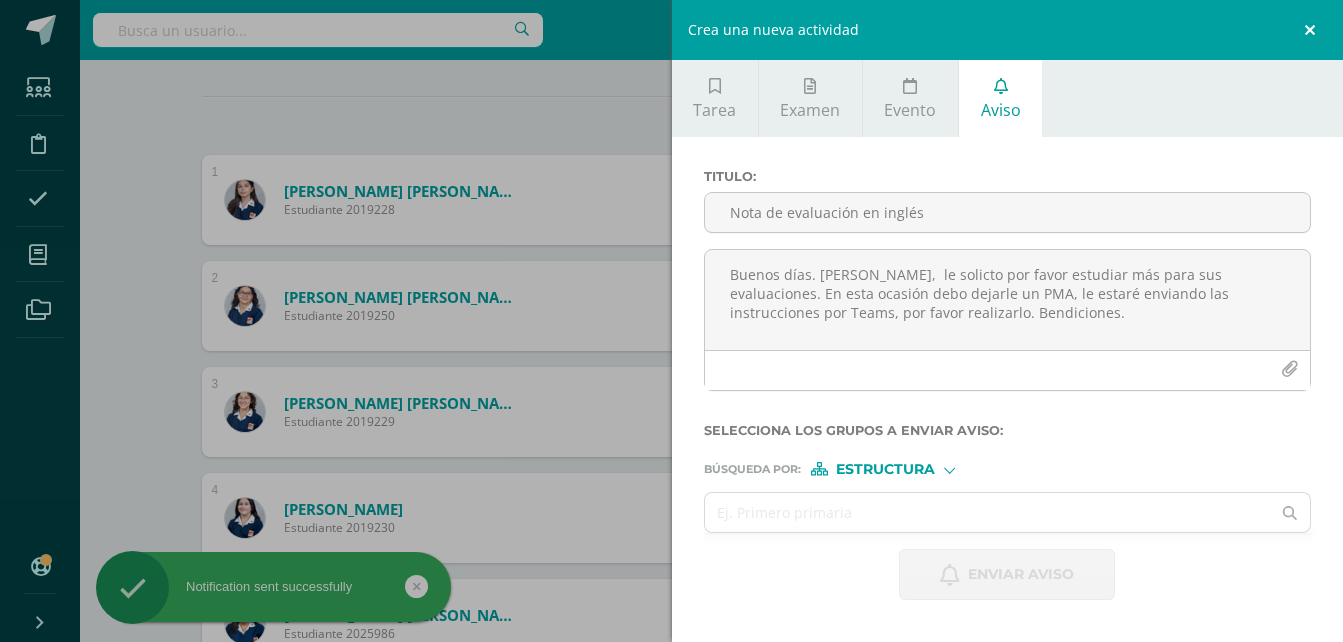 click at bounding box center [1313, 30] 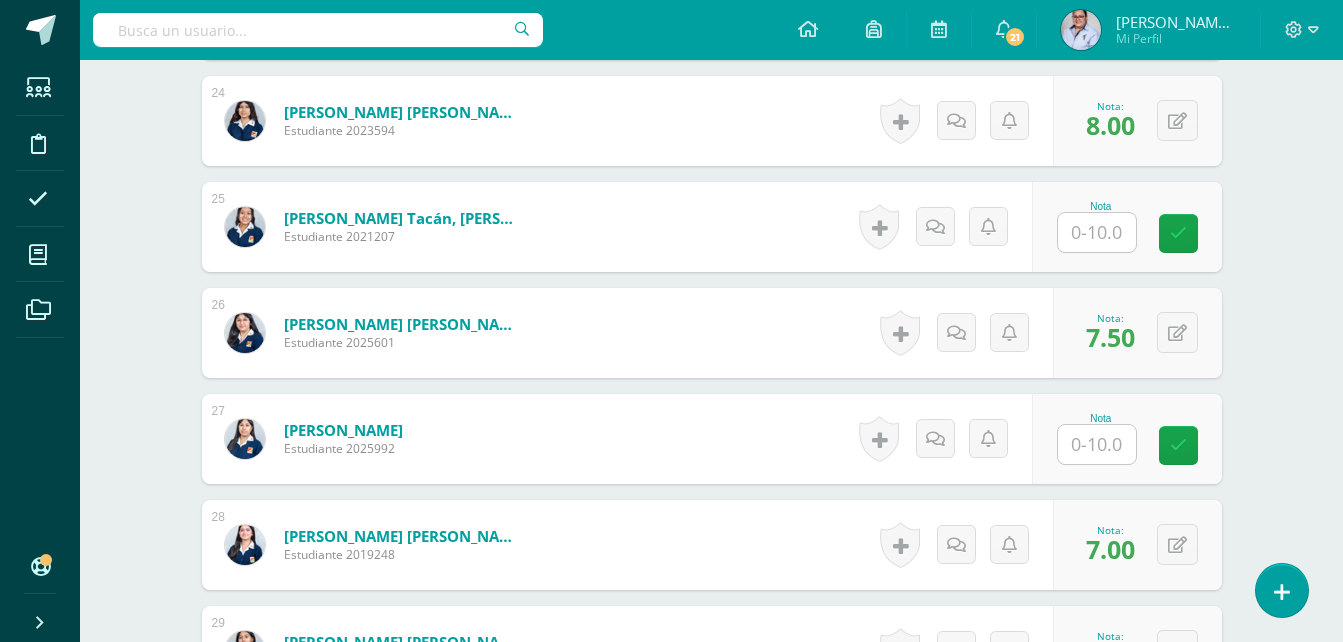 scroll, scrollTop: 3097, scrollLeft: 0, axis: vertical 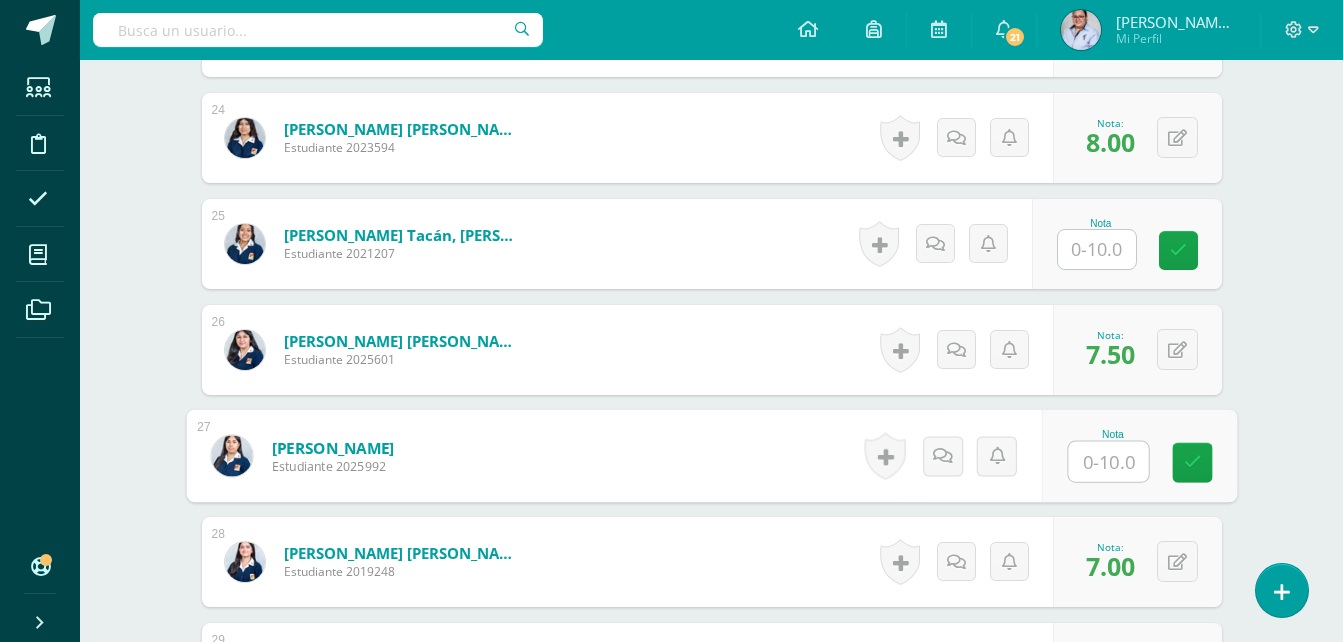 click at bounding box center (1108, 462) 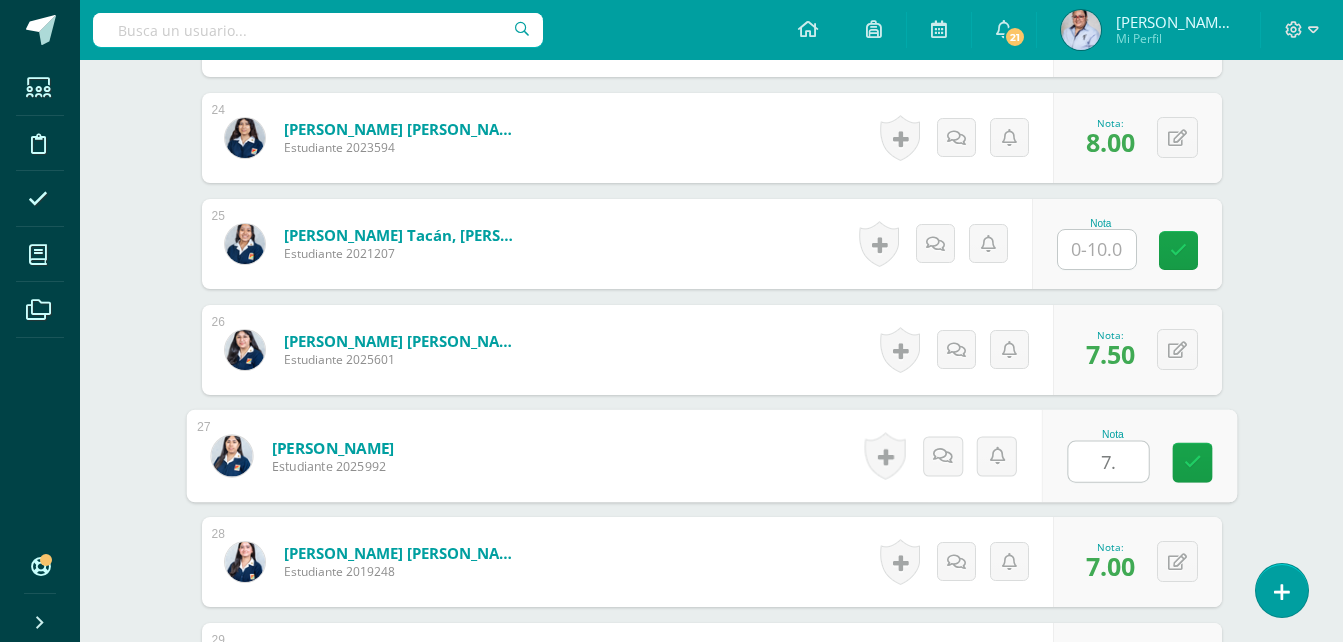 type on "7.5" 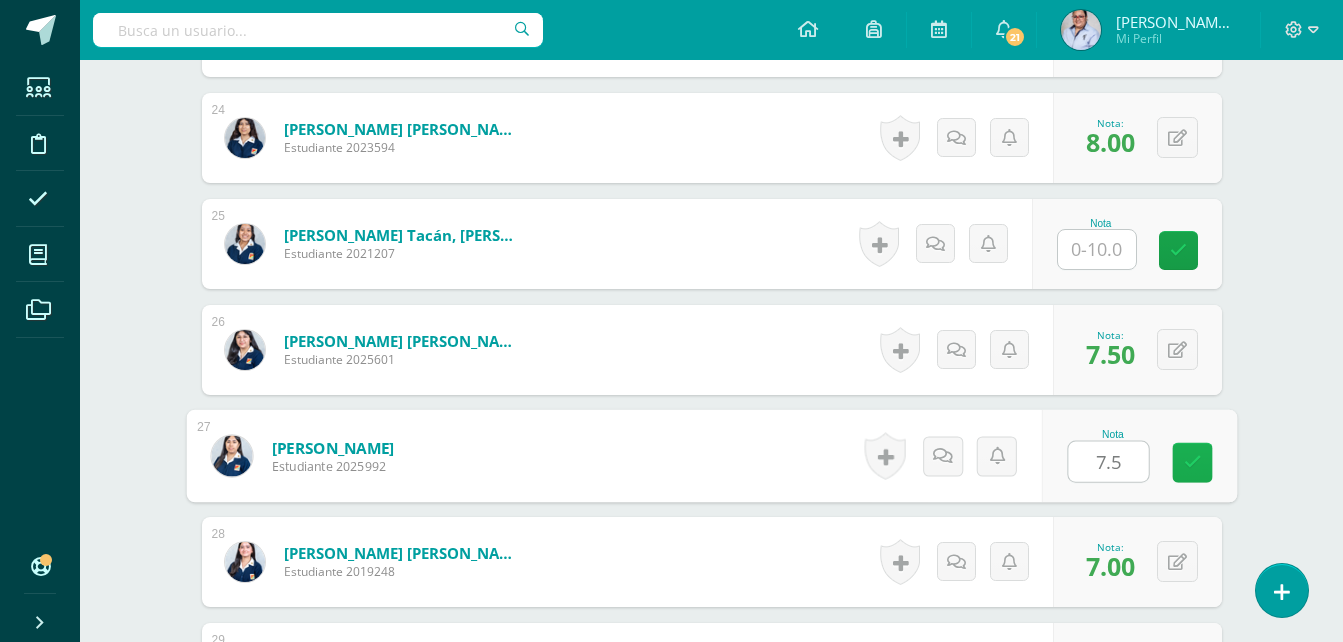 click at bounding box center (1192, 462) 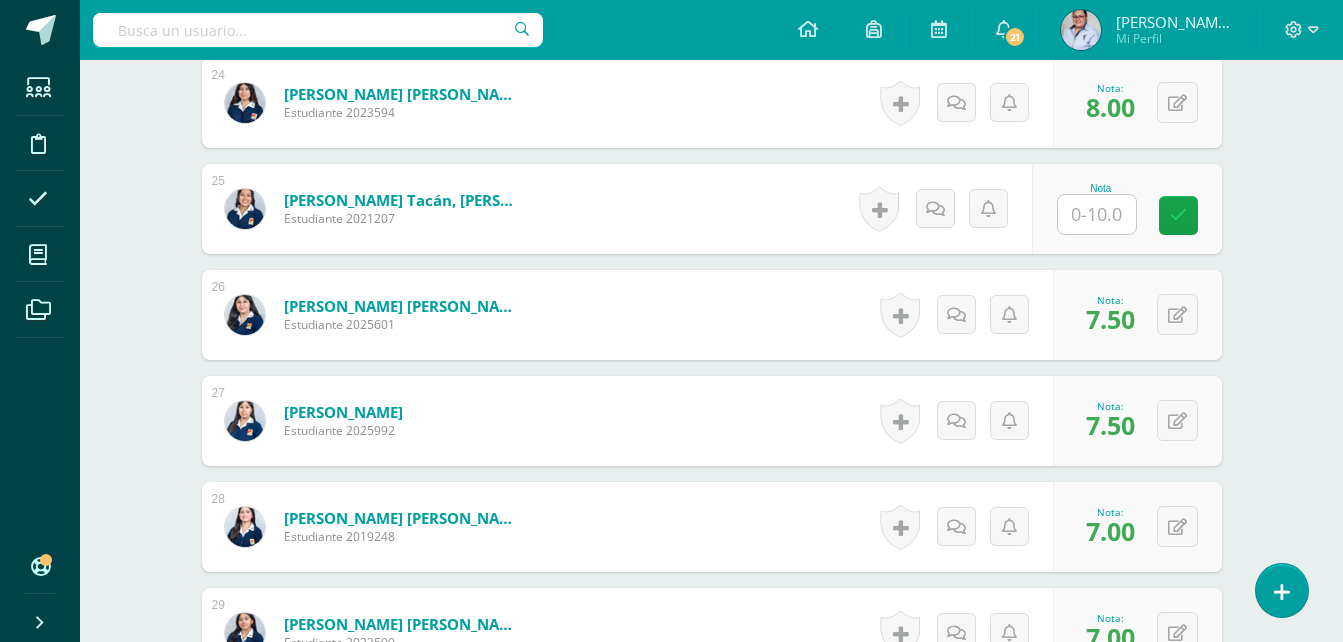 scroll, scrollTop: 3097, scrollLeft: 0, axis: vertical 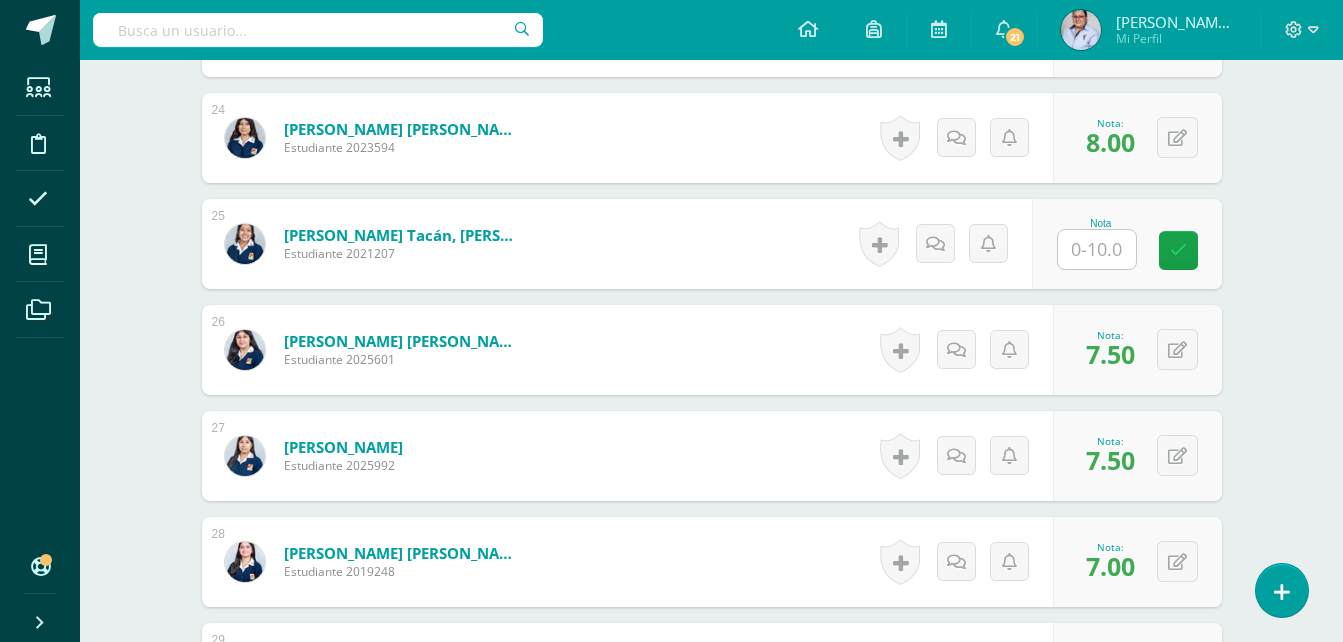 click at bounding box center (1097, 249) 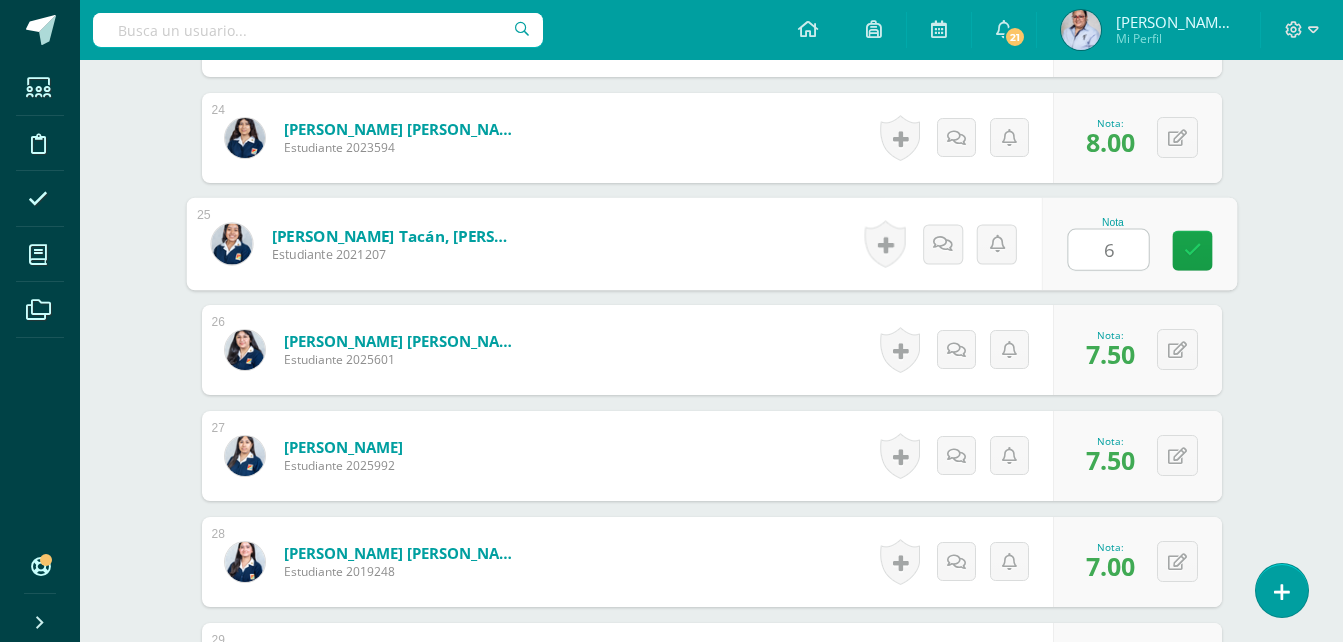 type on "6" 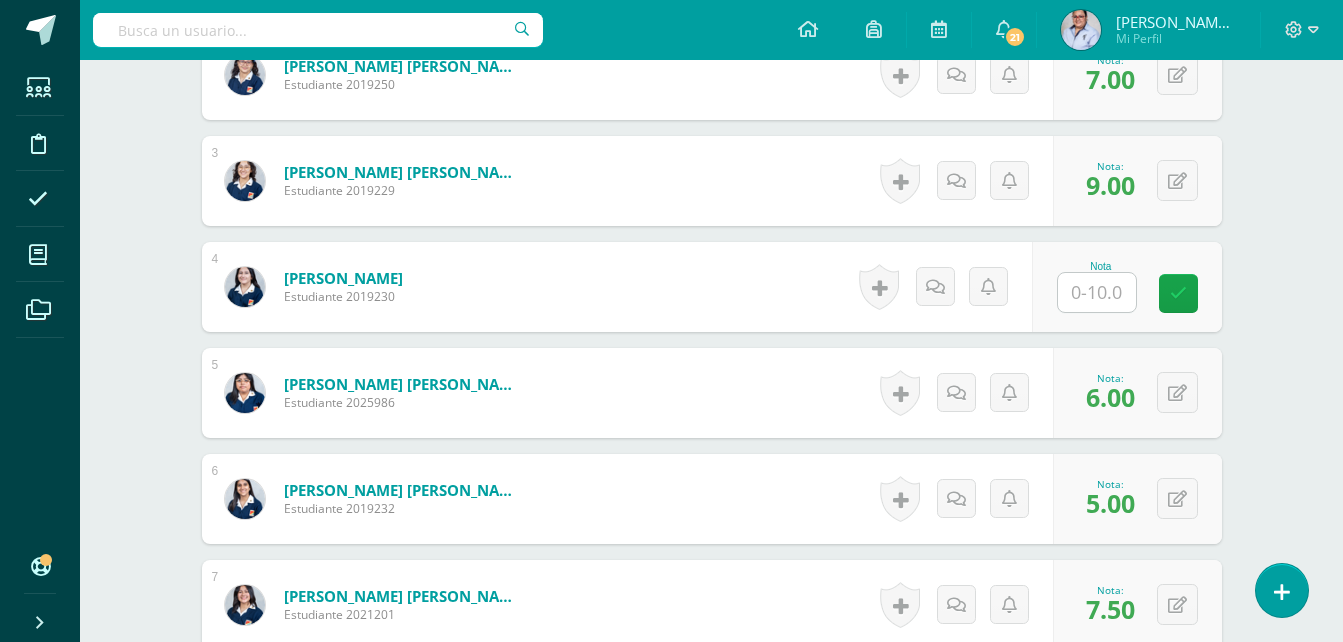 scroll, scrollTop: 797, scrollLeft: 0, axis: vertical 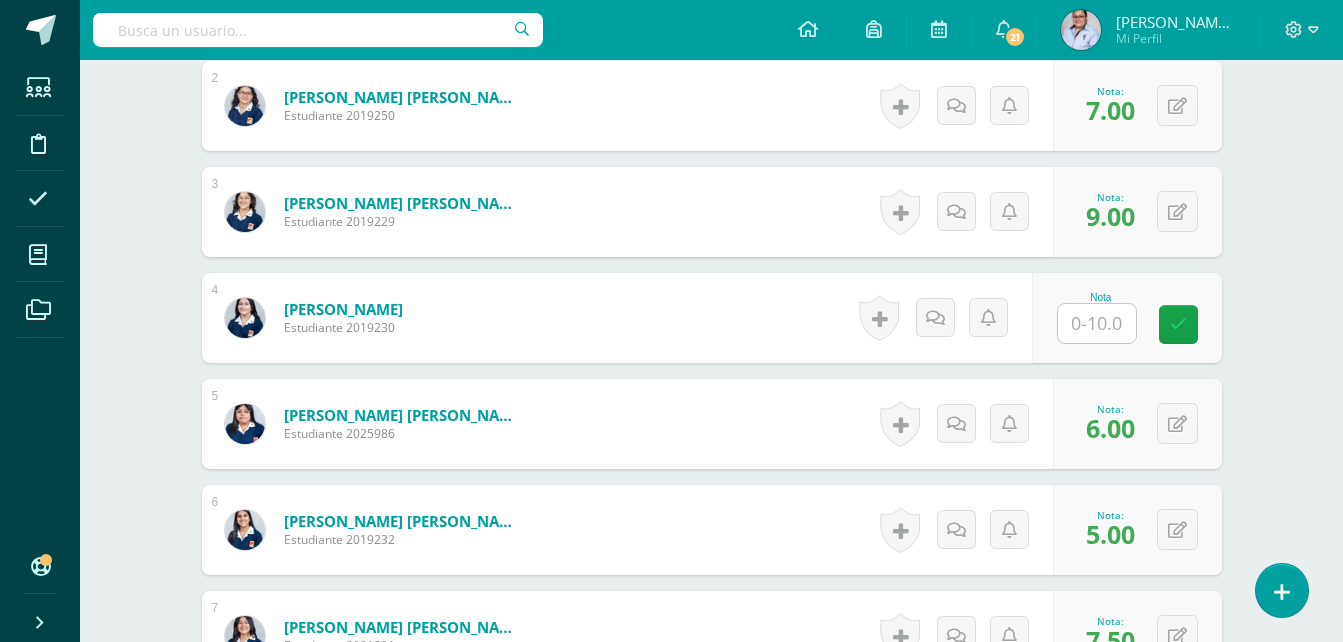 click at bounding box center (1097, 323) 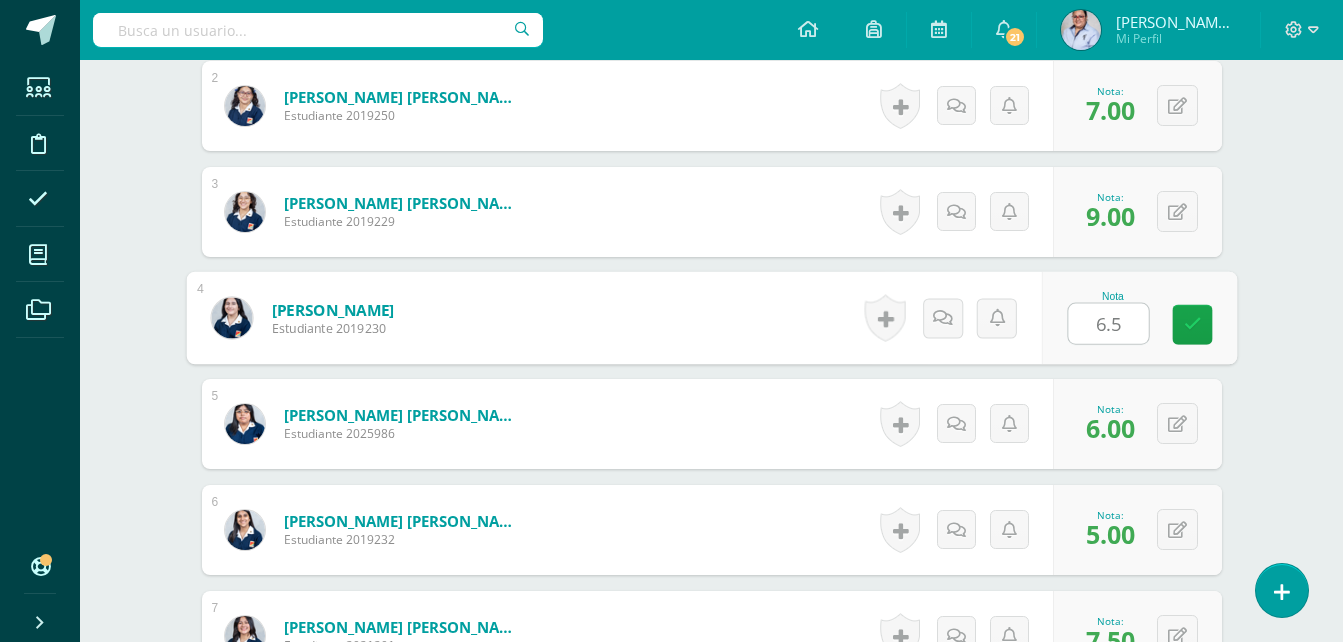 type on "6.5" 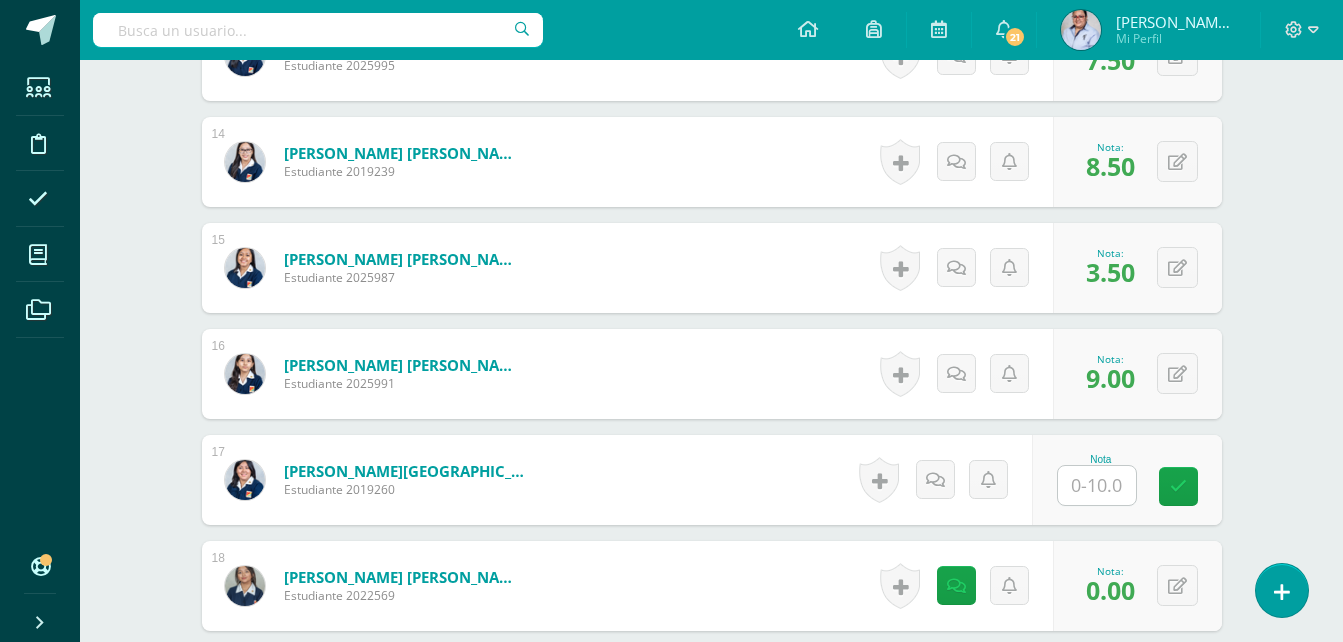 scroll, scrollTop: 2100, scrollLeft: 0, axis: vertical 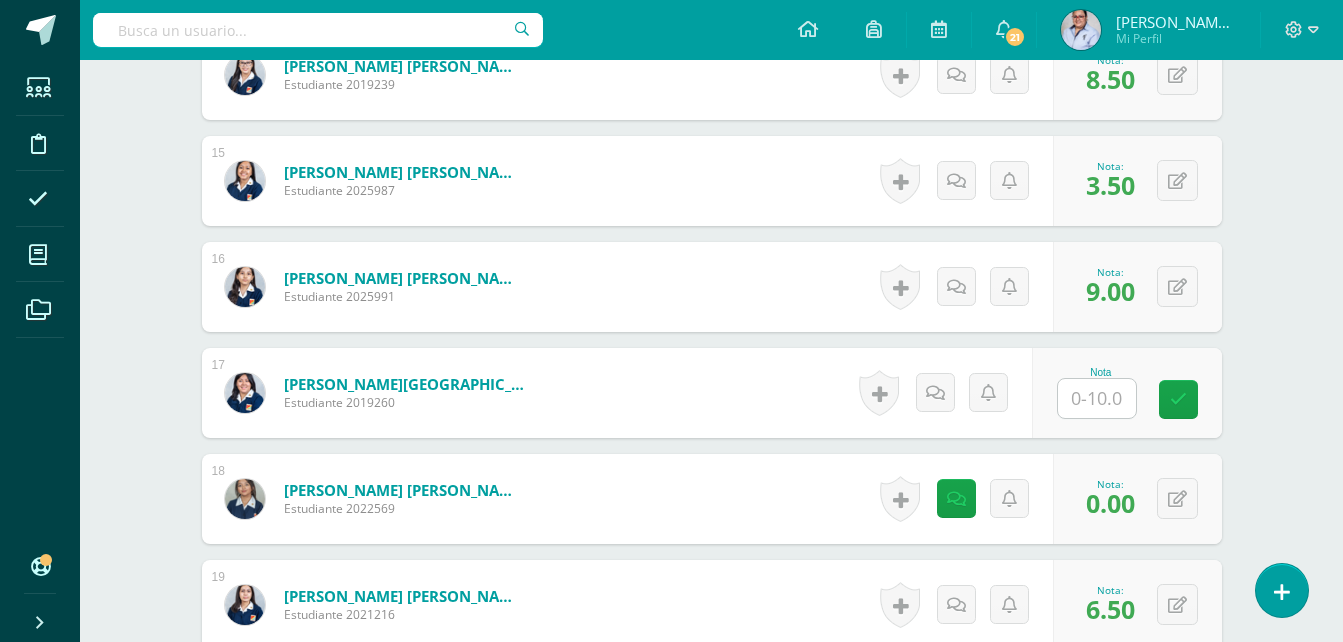 click at bounding box center [1097, 398] 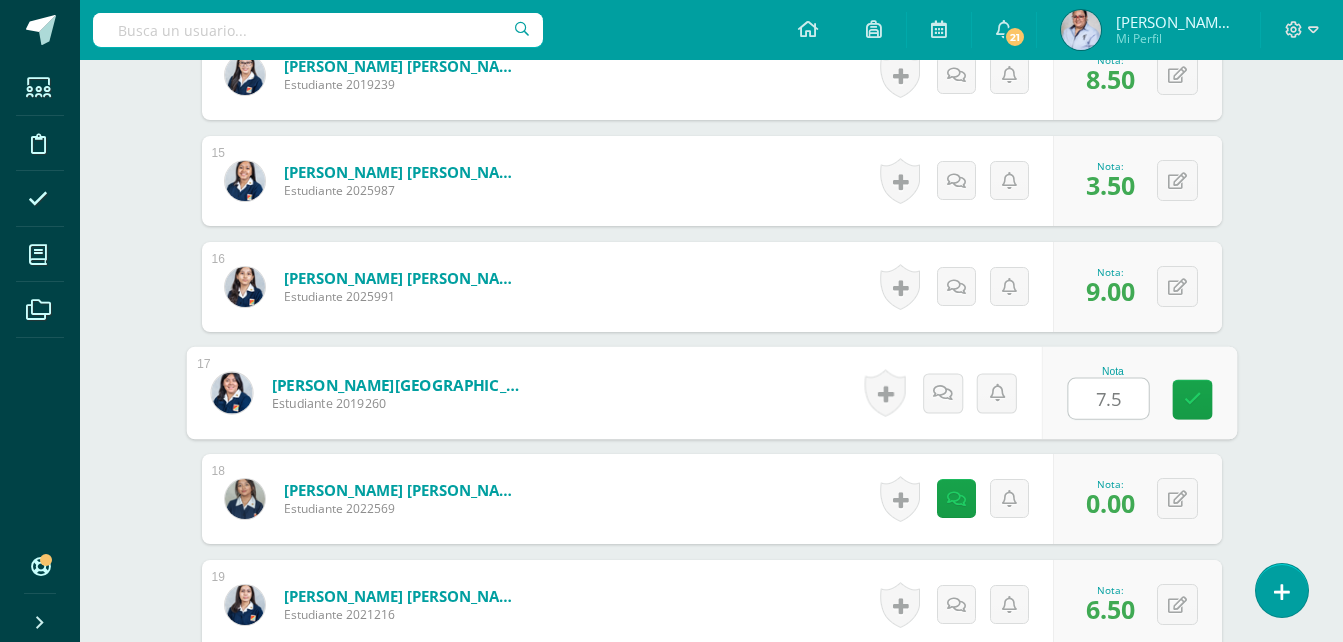 type on "7.5" 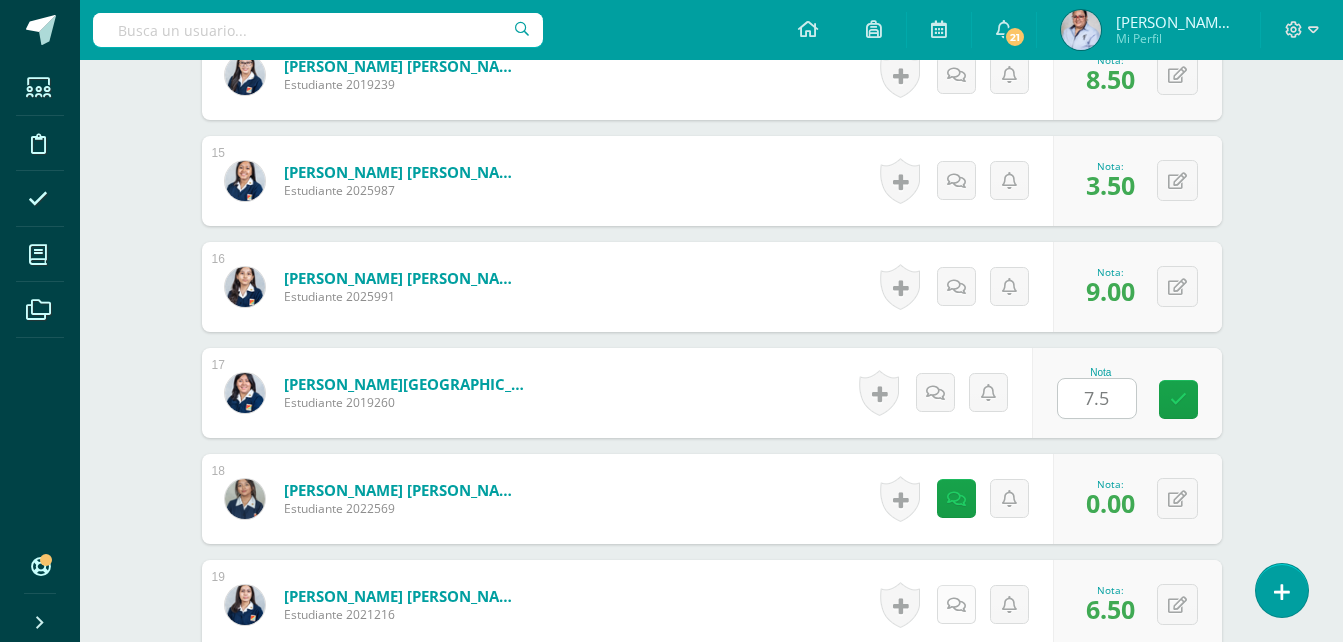 drag, startPoint x: 1282, startPoint y: 292, endPoint x: 943, endPoint y: 589, distance: 450.69946 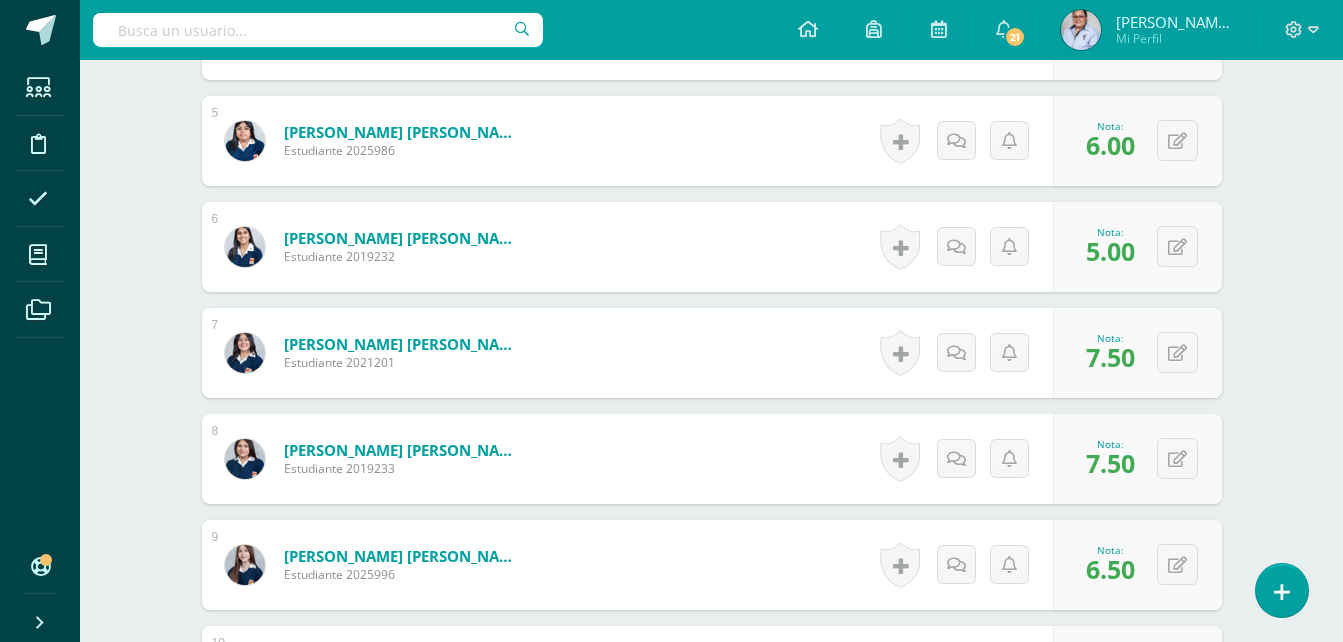 scroll, scrollTop: 1100, scrollLeft: 0, axis: vertical 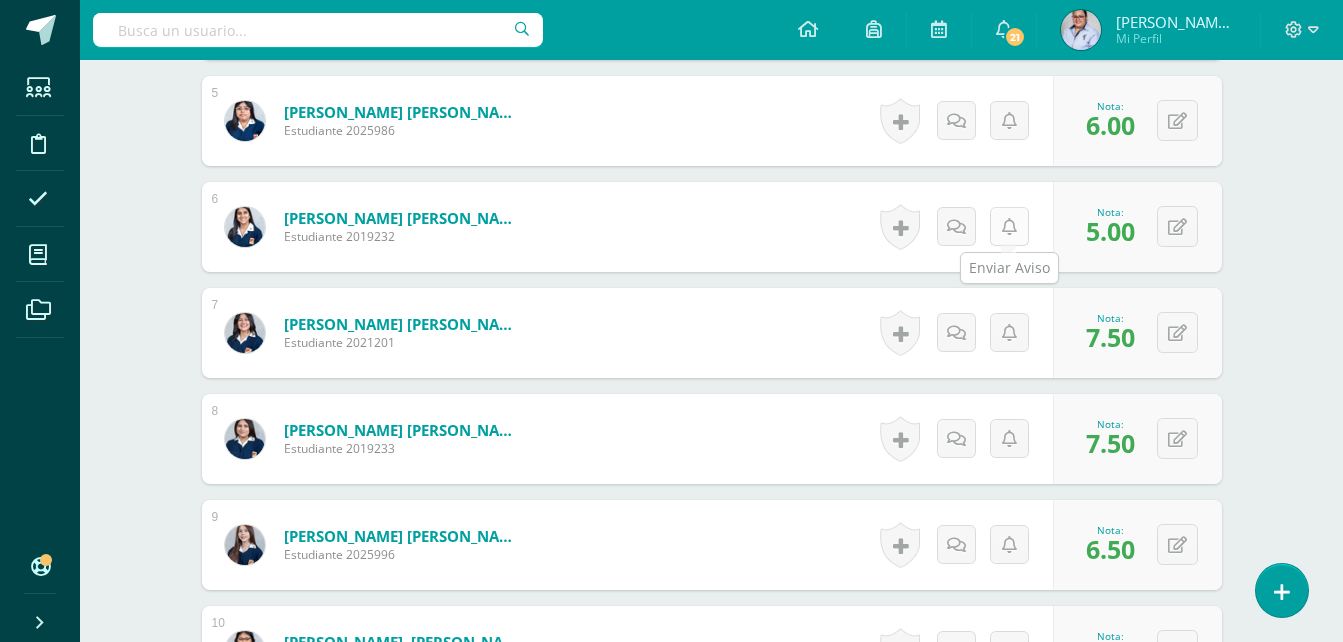 click at bounding box center [1009, 227] 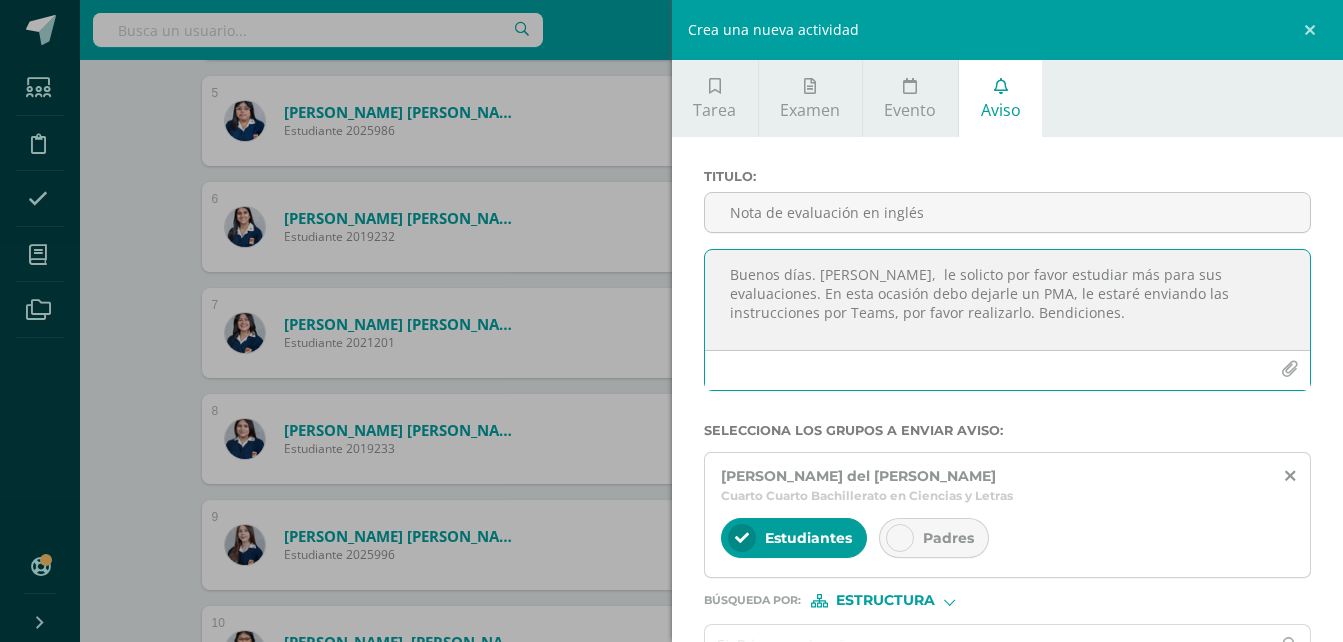 click on "Buenos días. Nataly,  le solicto por favor estudiar más para sus evaluaciones. En esta ocasión debo dejarle un PMA, le estaré enviando las instrucciones por Teams, por favor realizarlo. Bendiciones." at bounding box center (1008, 300) 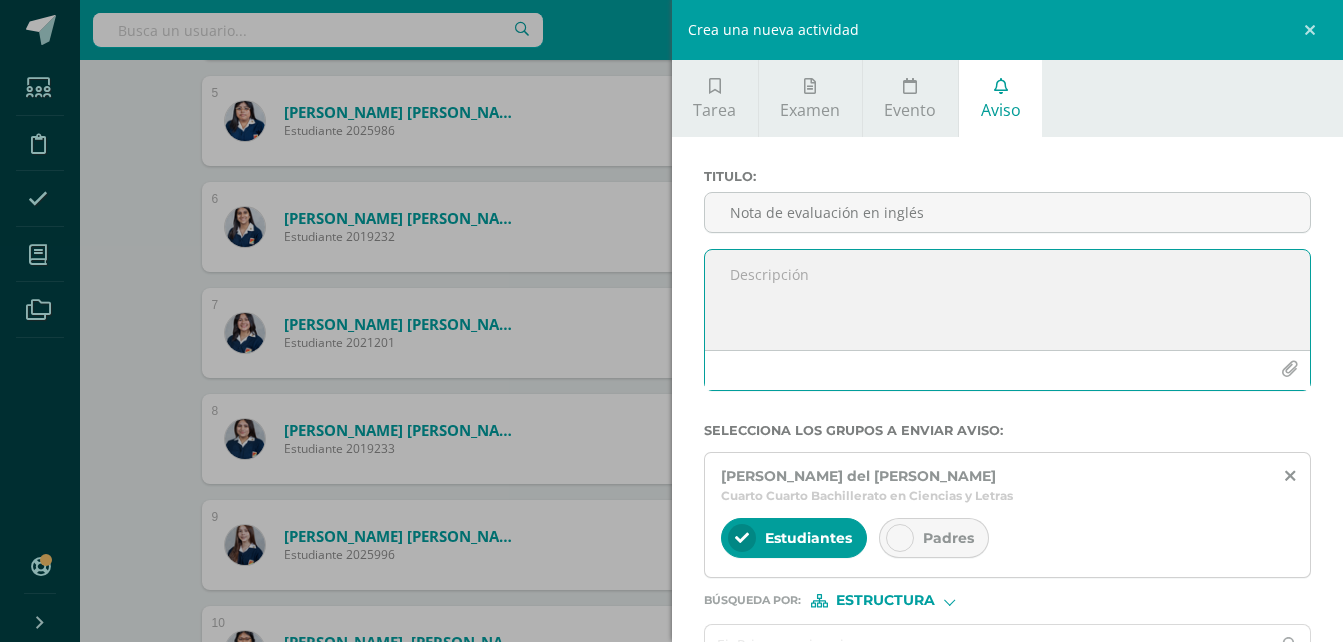 paste on "Buenos días. Nataly,  le solicto por favor estudiar más para sus evaluaciones. En esta ocasión debo dejarle un PMA, le estaré enviando las instrucciones por Teams, por favor realizarlo. Bendiciones." 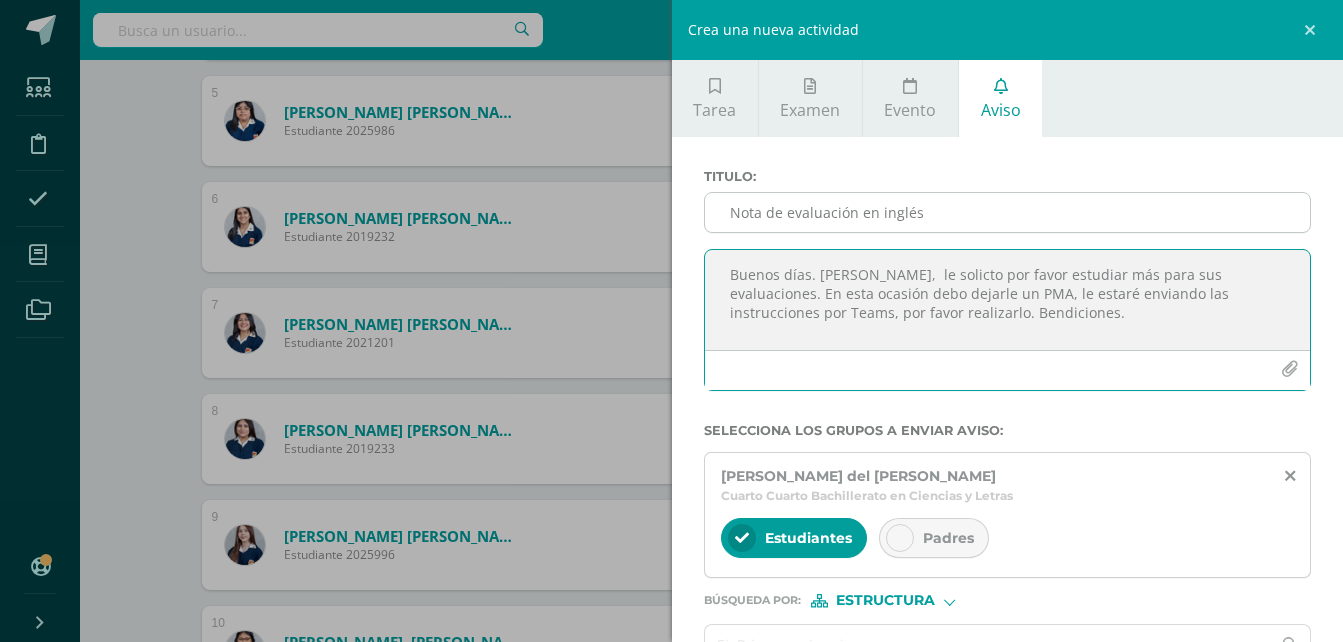 type on "Buenos días. Nataly,  le solicto por favor estudiar más para sus evaluaciones. En esta ocasión debo dejarle un PMA, le estaré enviando las instrucciones por Teams, por favor realizarlo. Bendiciones." 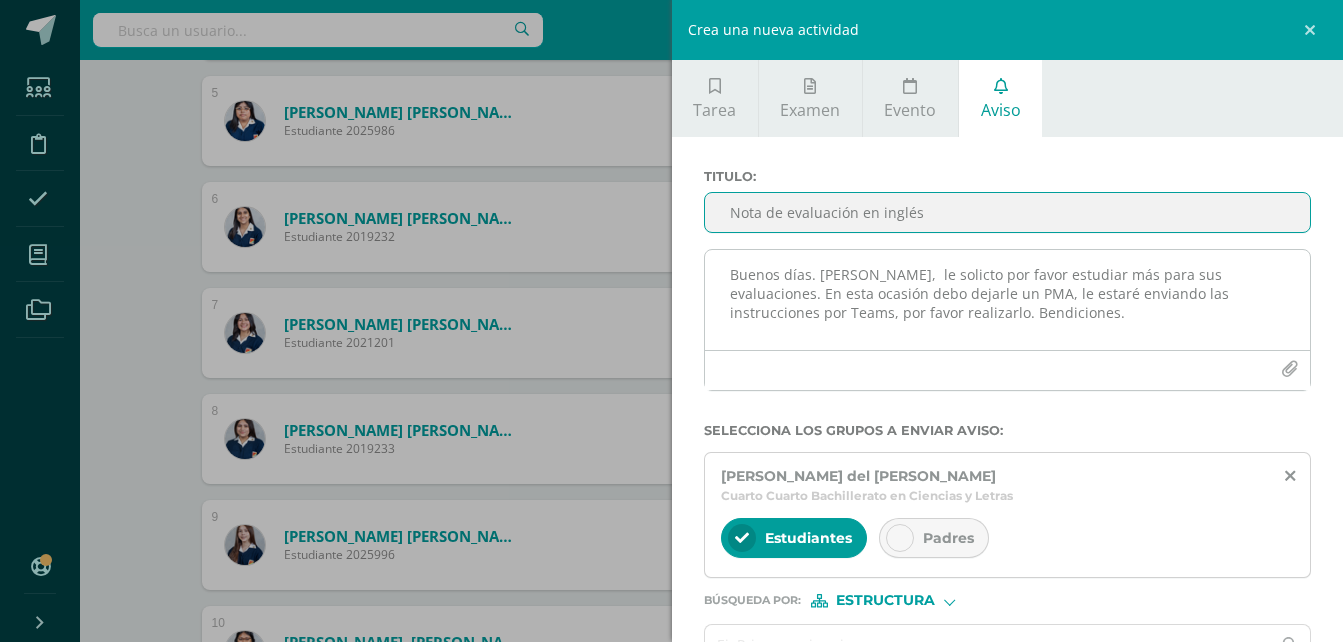 type on "Nota de evaluación en inglés" 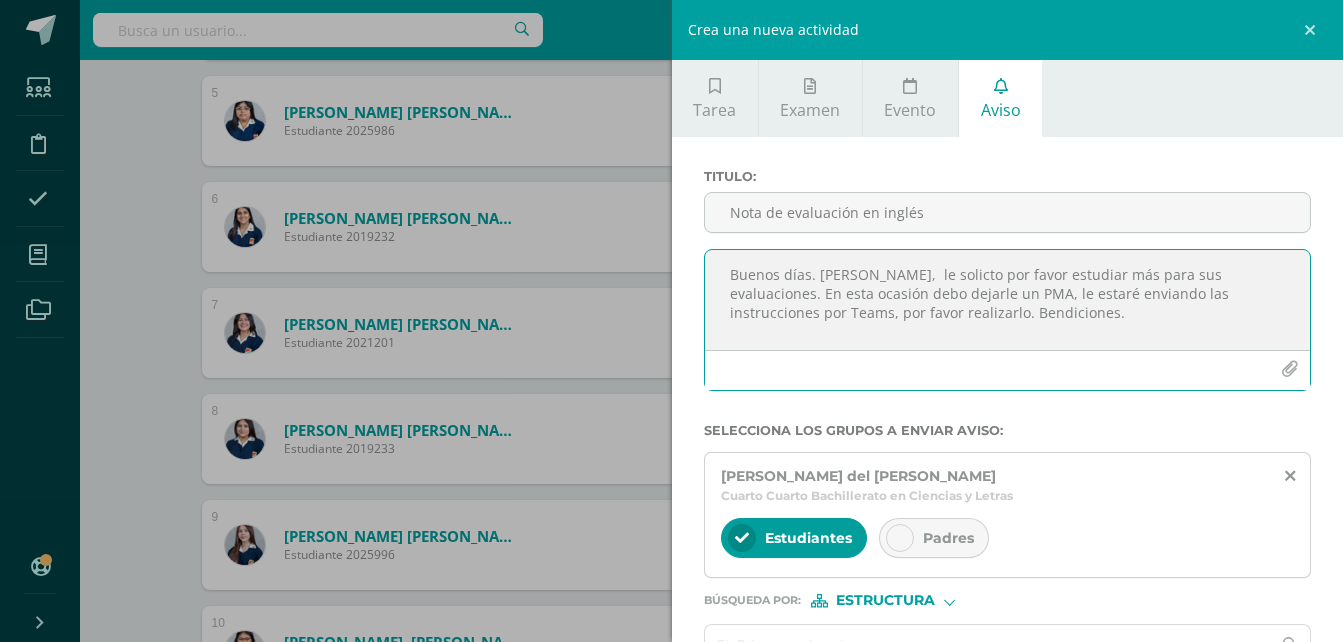 type on "Buenos días. Valeria,  le solicto por favor estudiar más para sus evaluaciones. En esta ocasión debo dejarle un PMA, le estaré enviando las instrucciones por Teams, por favor realizarlo. Bendiciones." 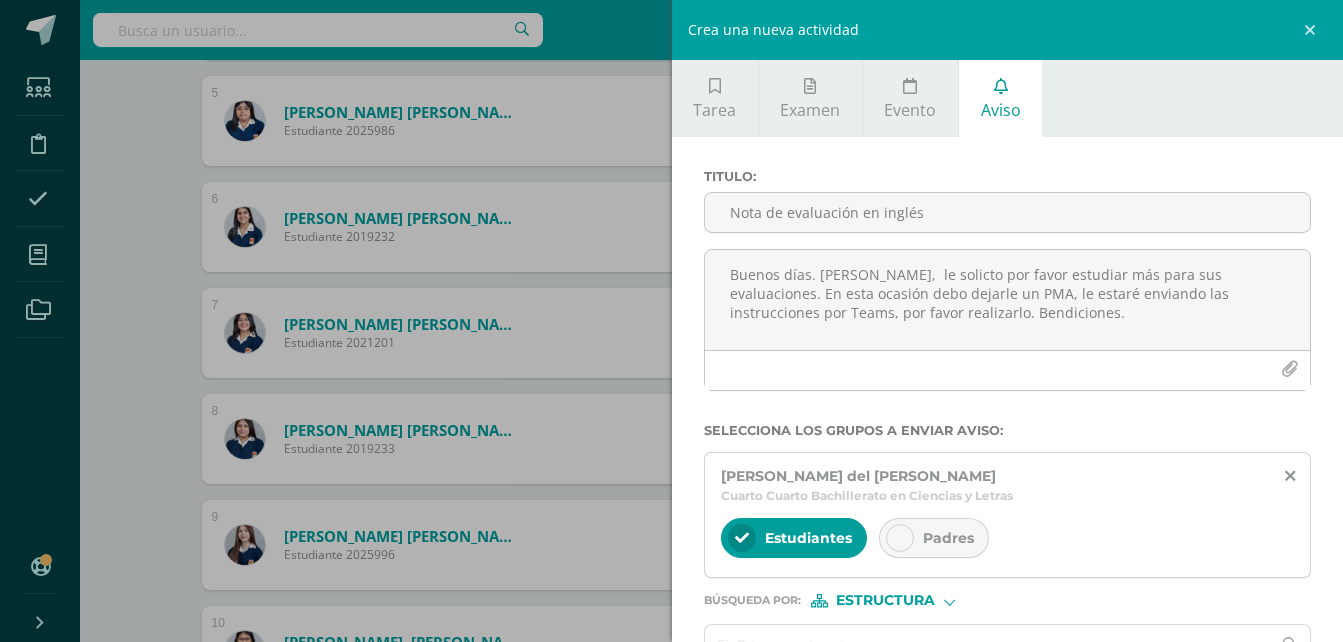 click on "Padres" at bounding box center (934, 538) 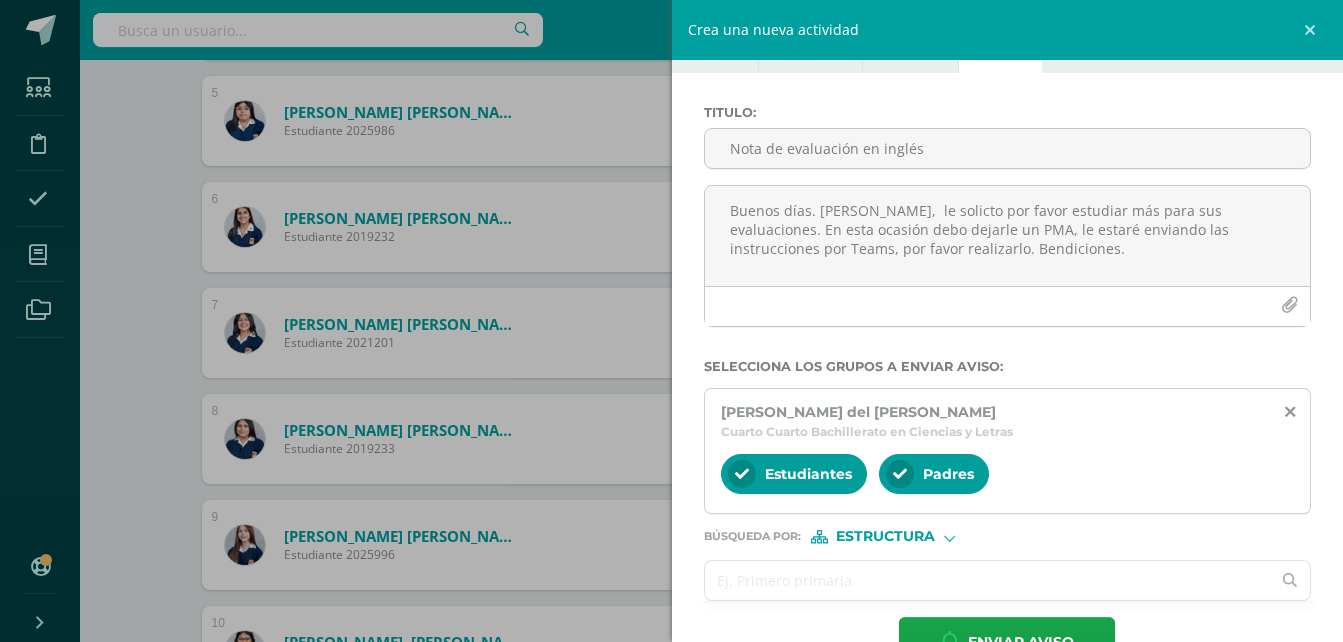 scroll, scrollTop: 103, scrollLeft: 0, axis: vertical 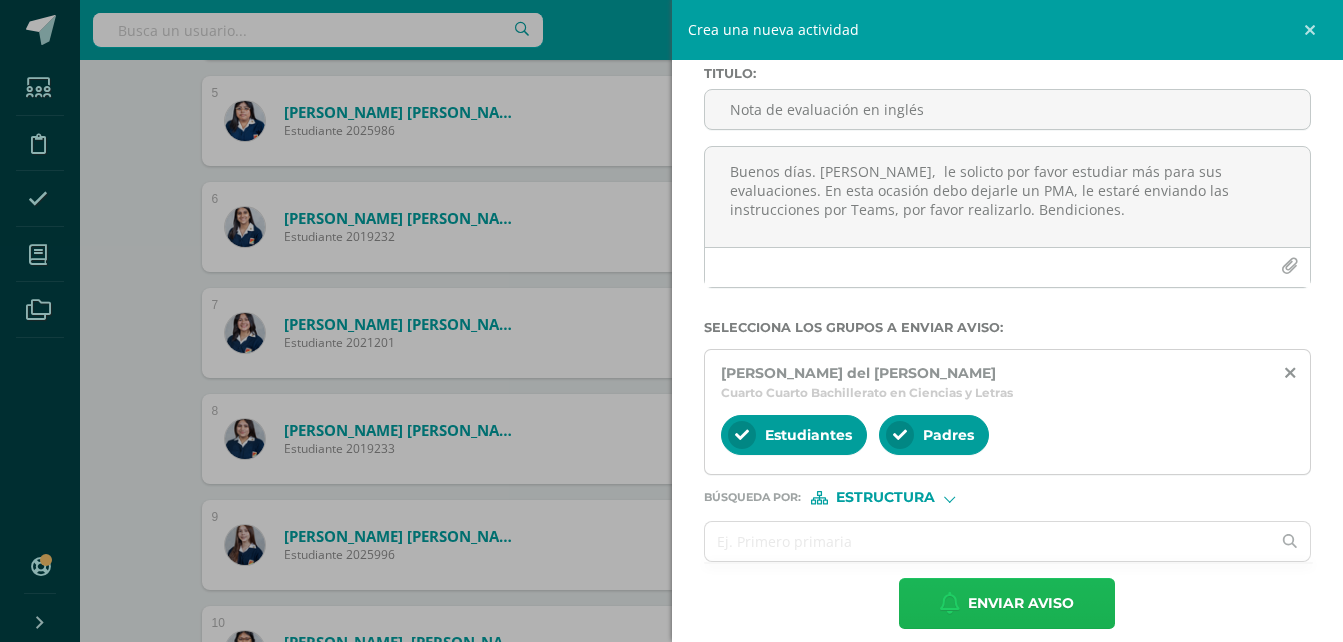 click on "Enviar aviso" at bounding box center [1021, 603] 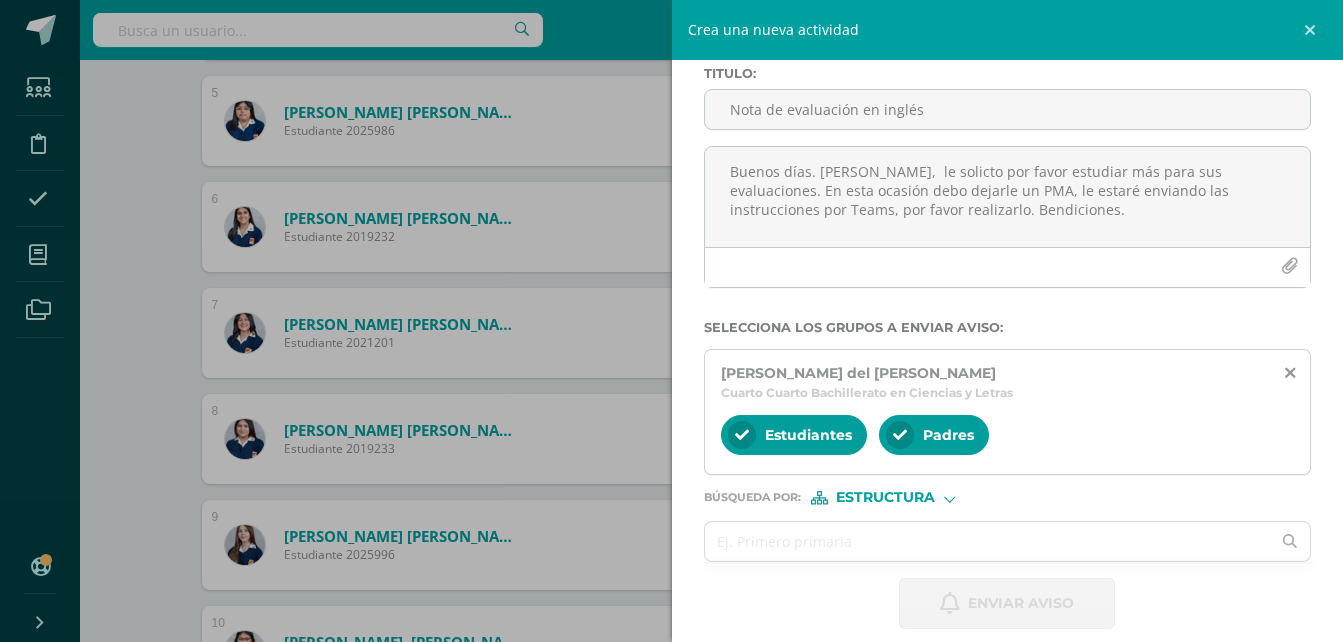 scroll, scrollTop: 0, scrollLeft: 0, axis: both 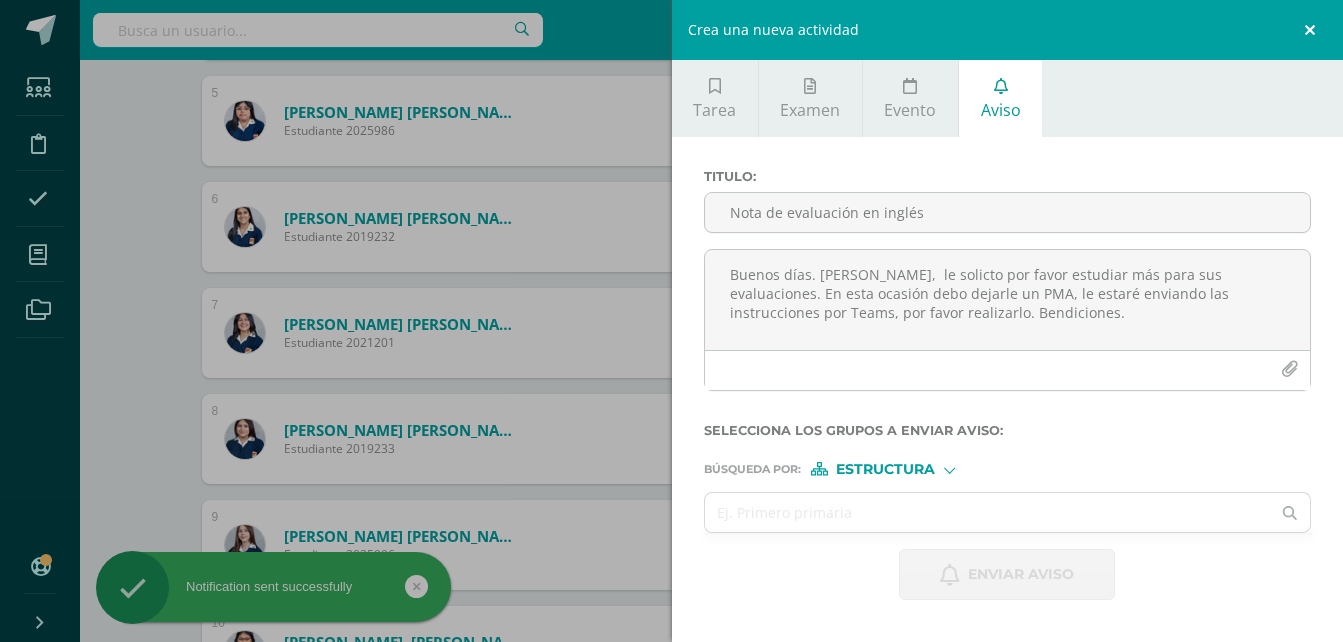 click at bounding box center [1313, 30] 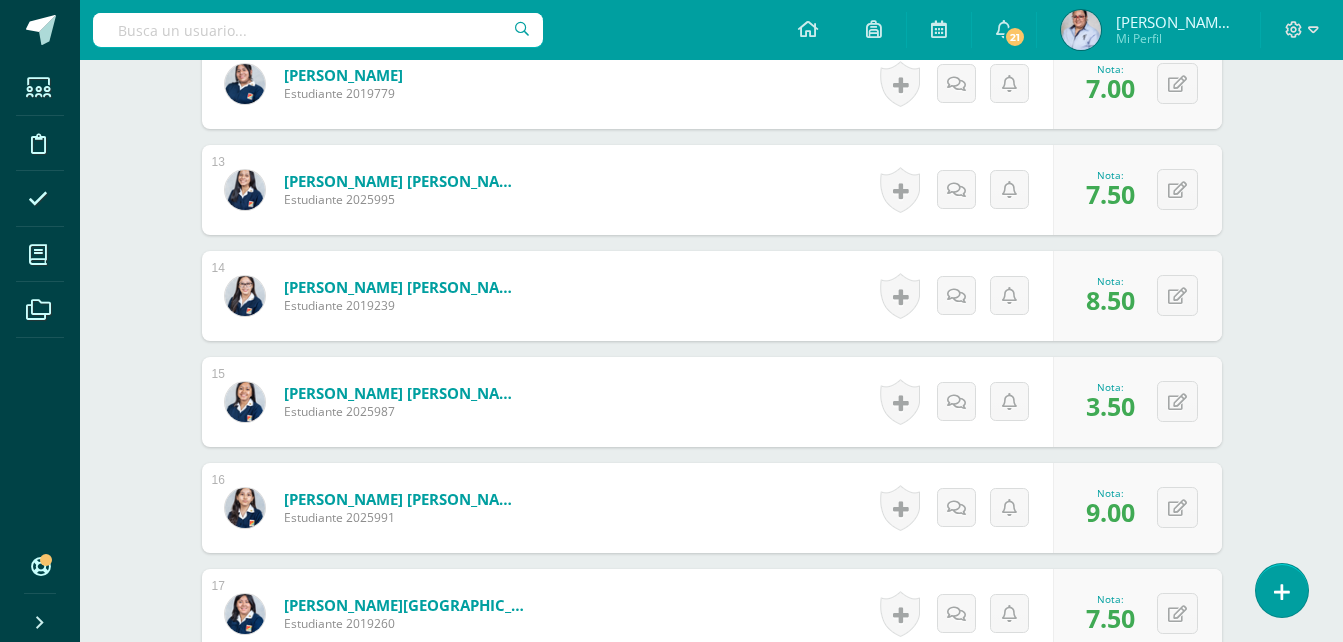 scroll, scrollTop: 2000, scrollLeft: 0, axis: vertical 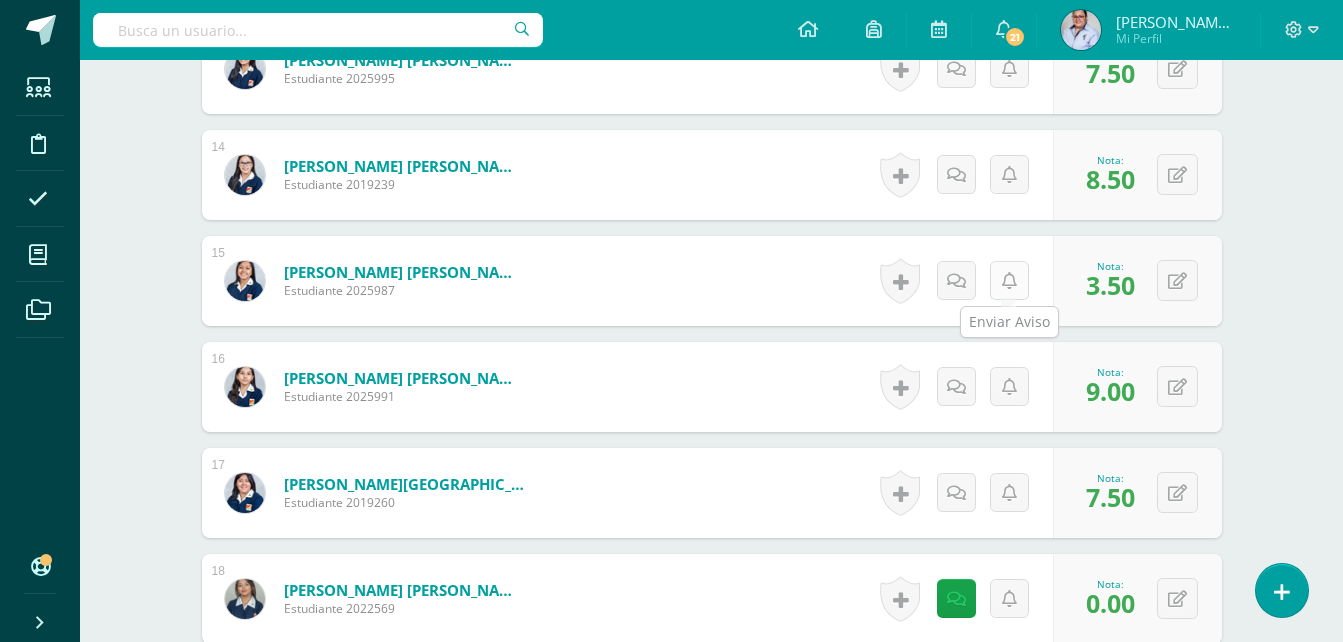 click at bounding box center (1009, 281) 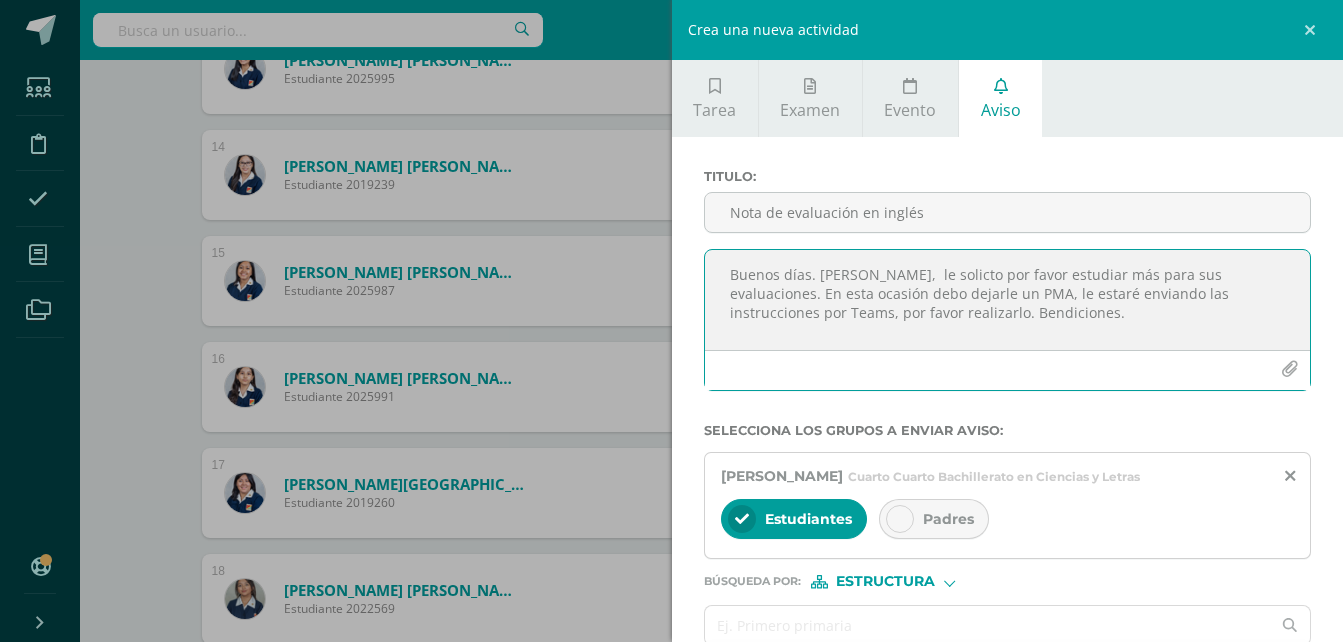 click on "Buenos días. Valeria,  le solicto por favor estudiar más para sus evaluaciones. En esta ocasión debo dejarle un PMA, le estaré enviando las instrucciones por Teams, por favor realizarlo. Bendiciones." at bounding box center (1008, 300) 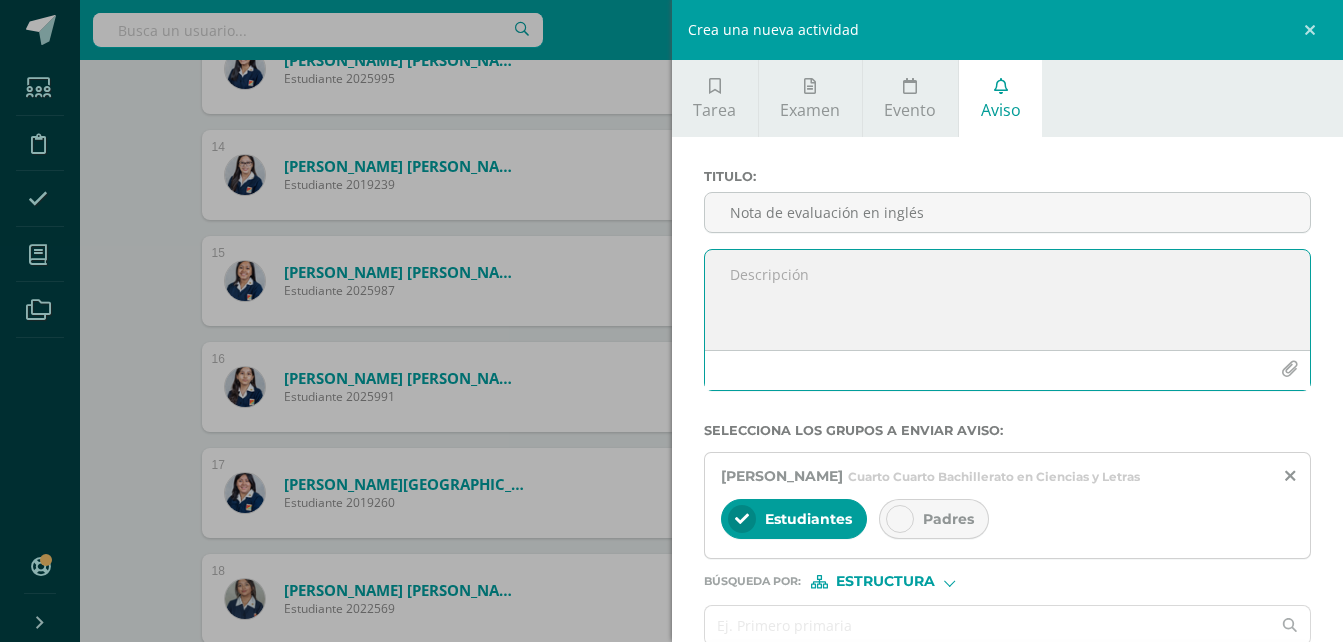 paste on "Buenos días. Nataly,  le solicto por favor estudiar más para sus evaluaciones. En esta ocasión debo dejarle un PMA, le estaré enviando las instrucciones por Teams, por favor realizarlo. Bendiciones." 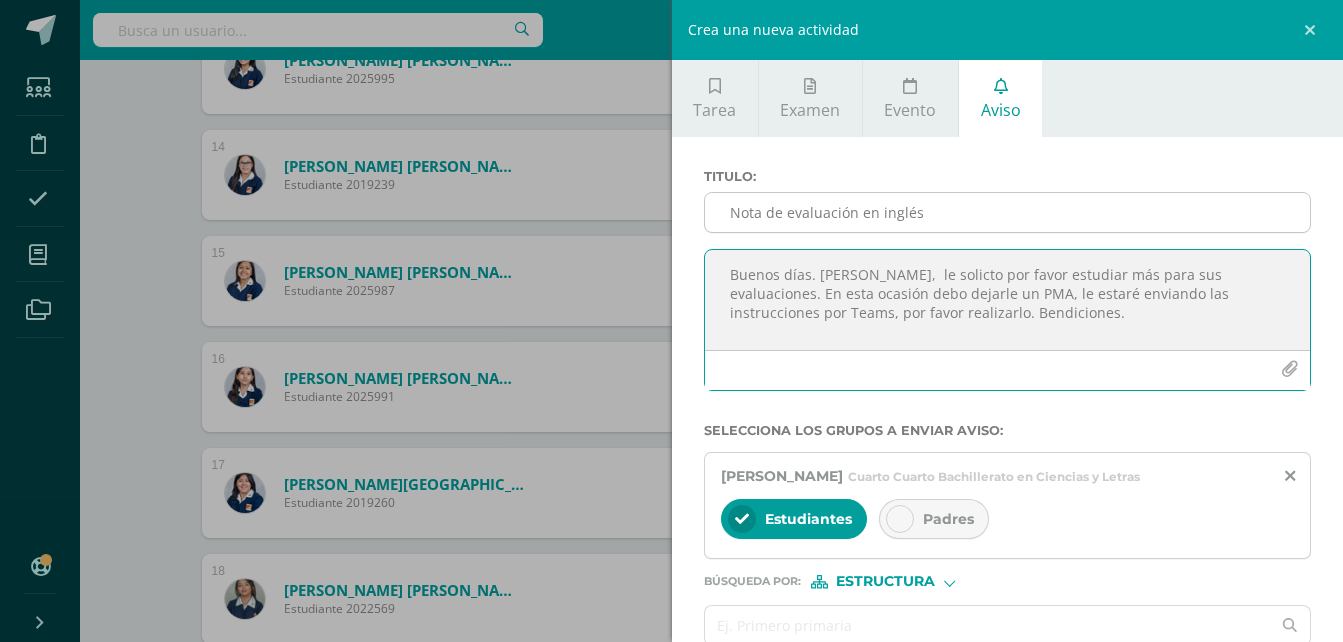 type on "Buenos días. Nataly,  le solicto por favor estudiar más para sus evaluaciones. En esta ocasión debo dejarle un PMA, le estaré enviando las instrucciones por Teams, por favor realizarlo. Bendiciones." 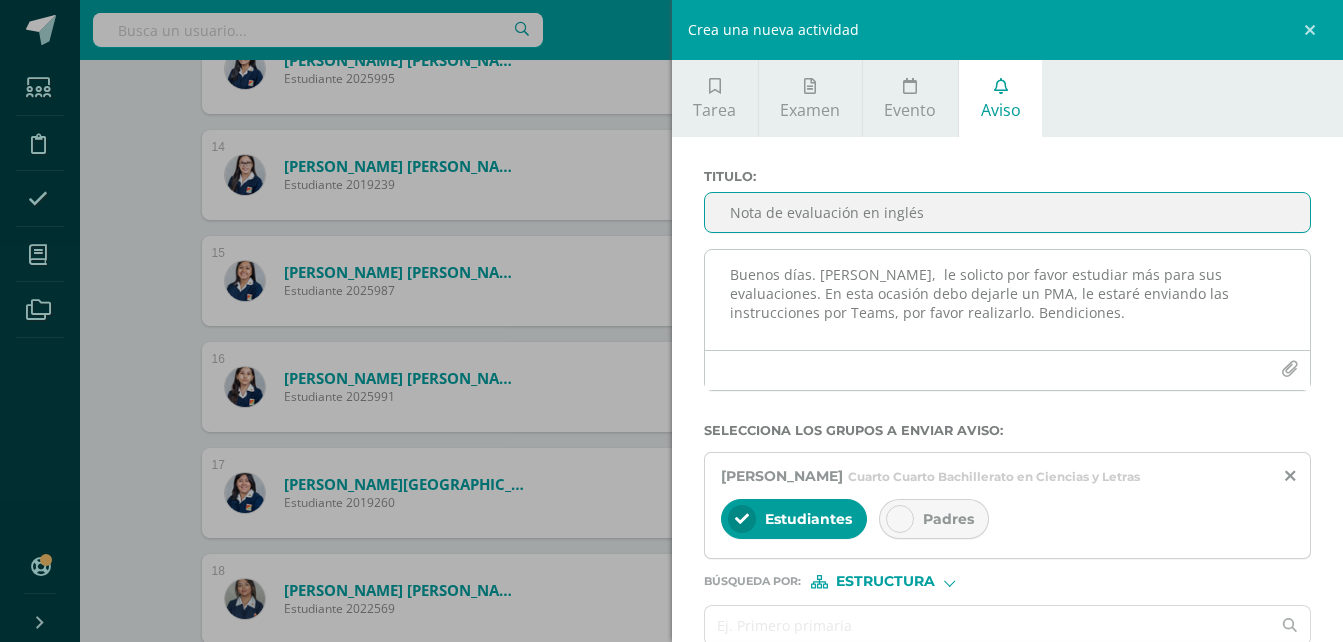 type on "Nota de evaluación en inglés" 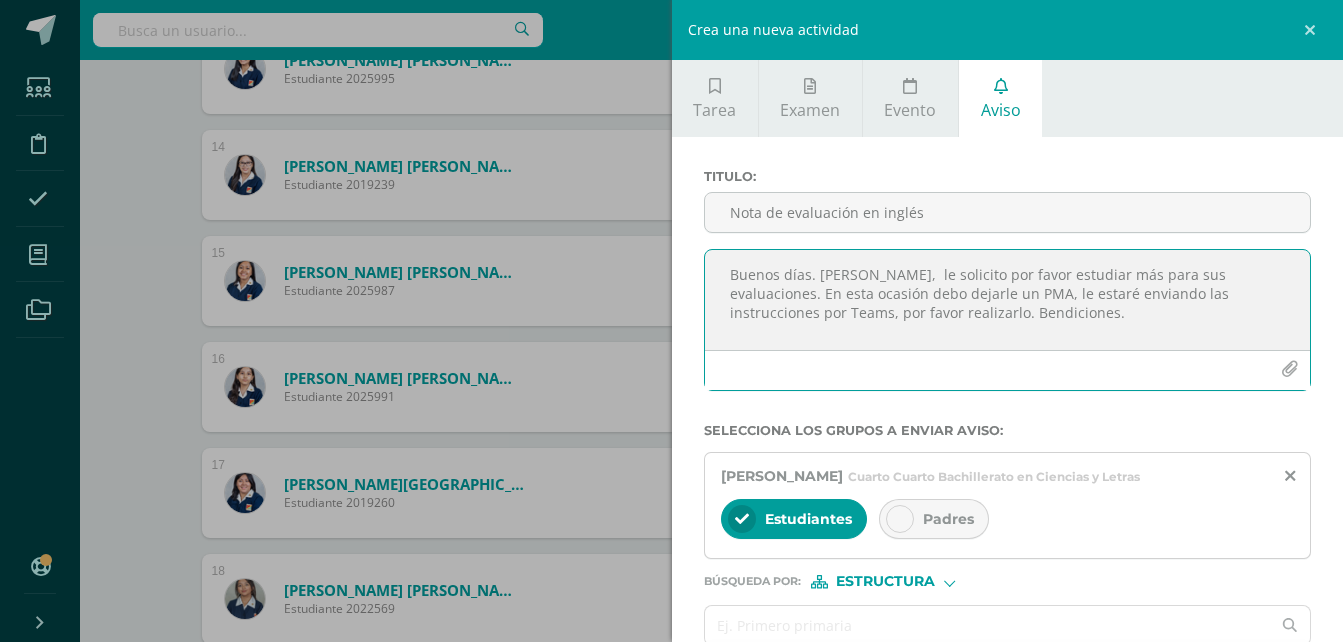 drag, startPoint x: 964, startPoint y: 315, endPoint x: 721, endPoint y: 282, distance: 245.2305 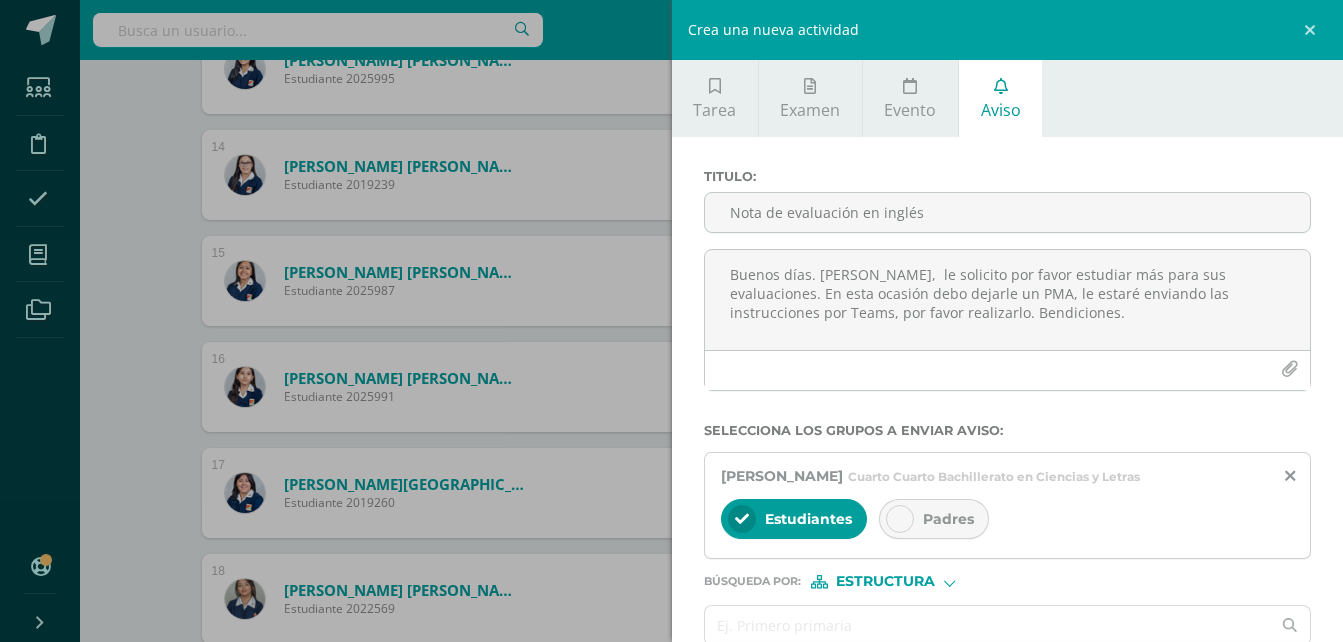 click on "Padres" at bounding box center (934, 519) 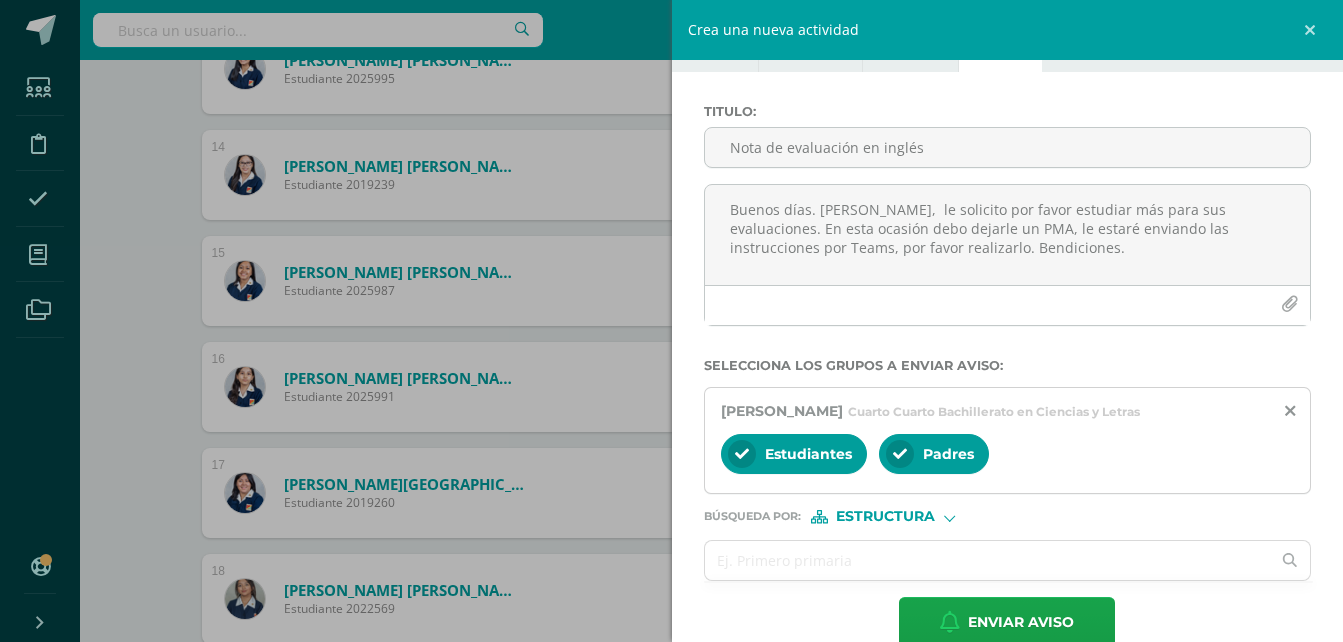 scroll, scrollTop: 103, scrollLeft: 0, axis: vertical 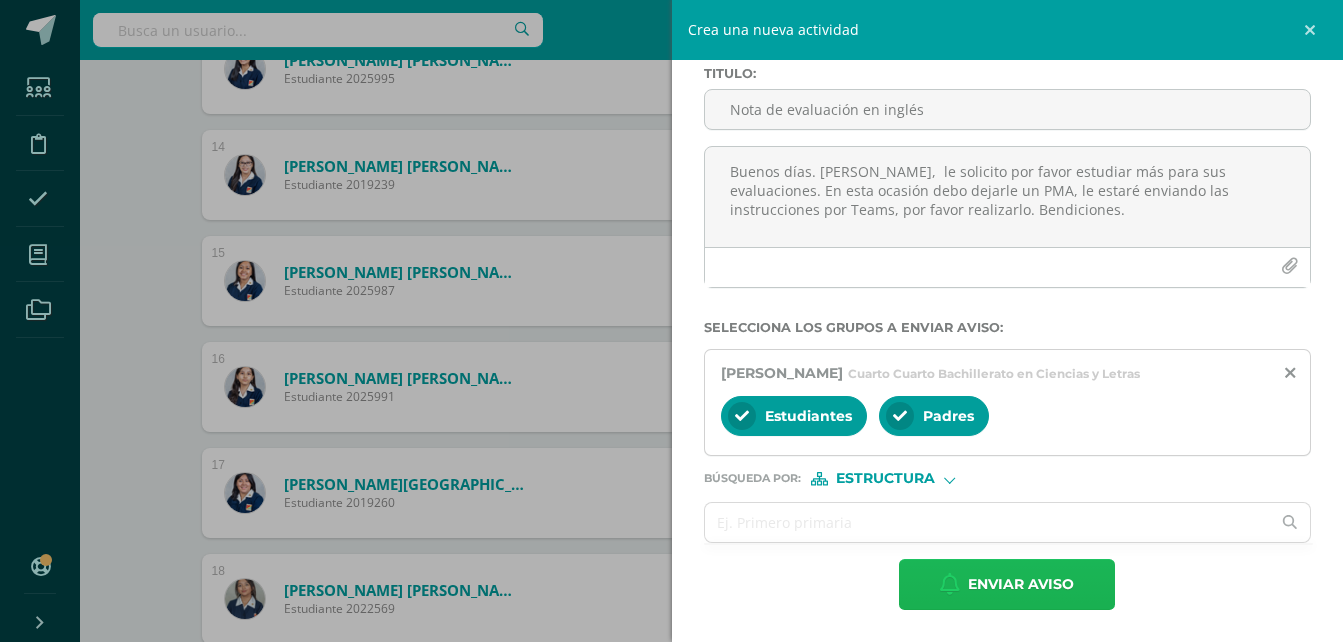 click on "Enviar aviso" at bounding box center (1021, 584) 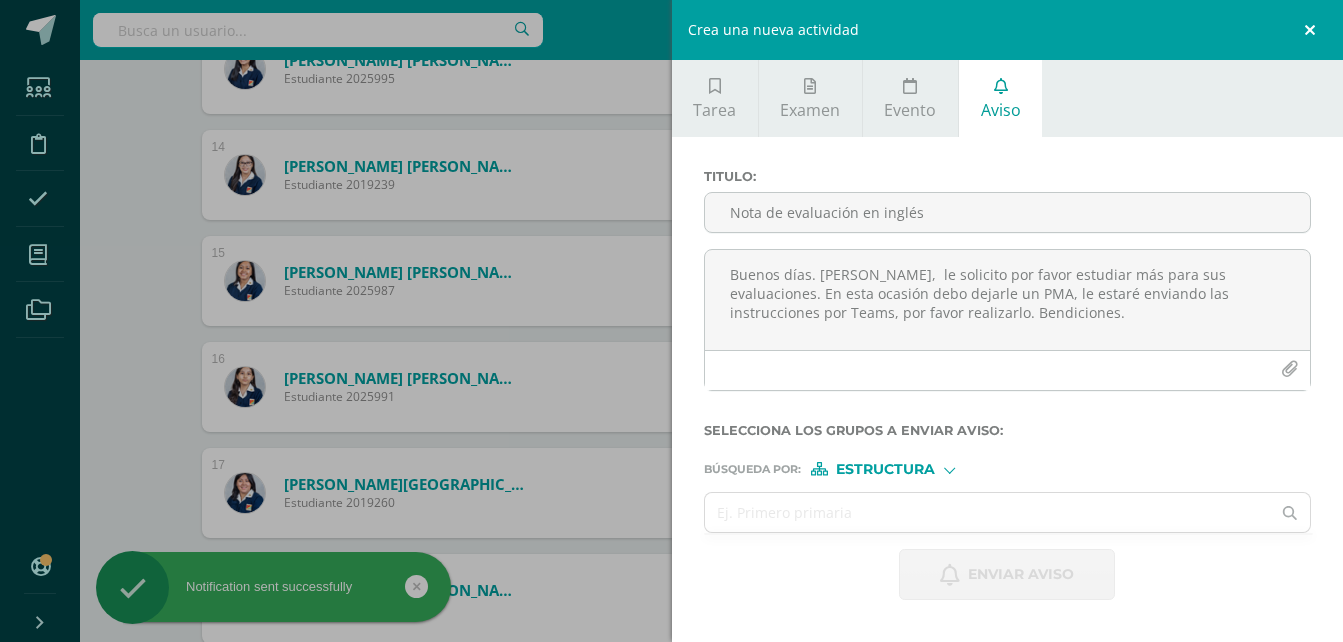 scroll, scrollTop: 0, scrollLeft: 0, axis: both 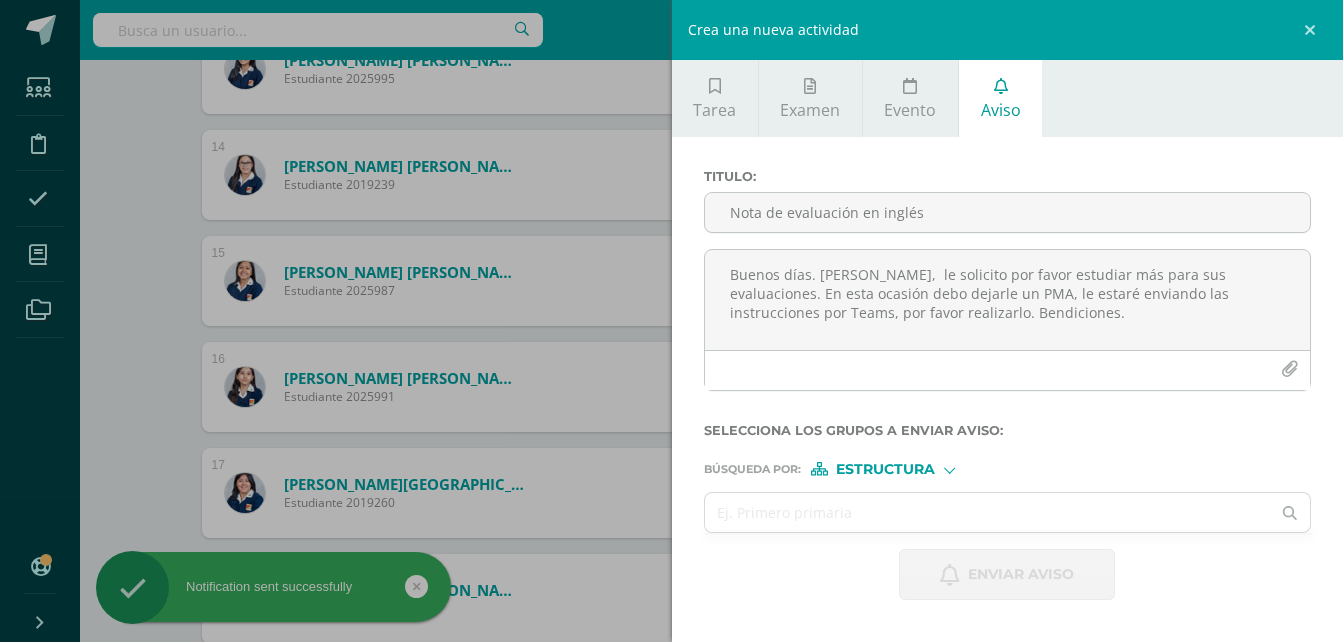 click at bounding box center [1313, 30] 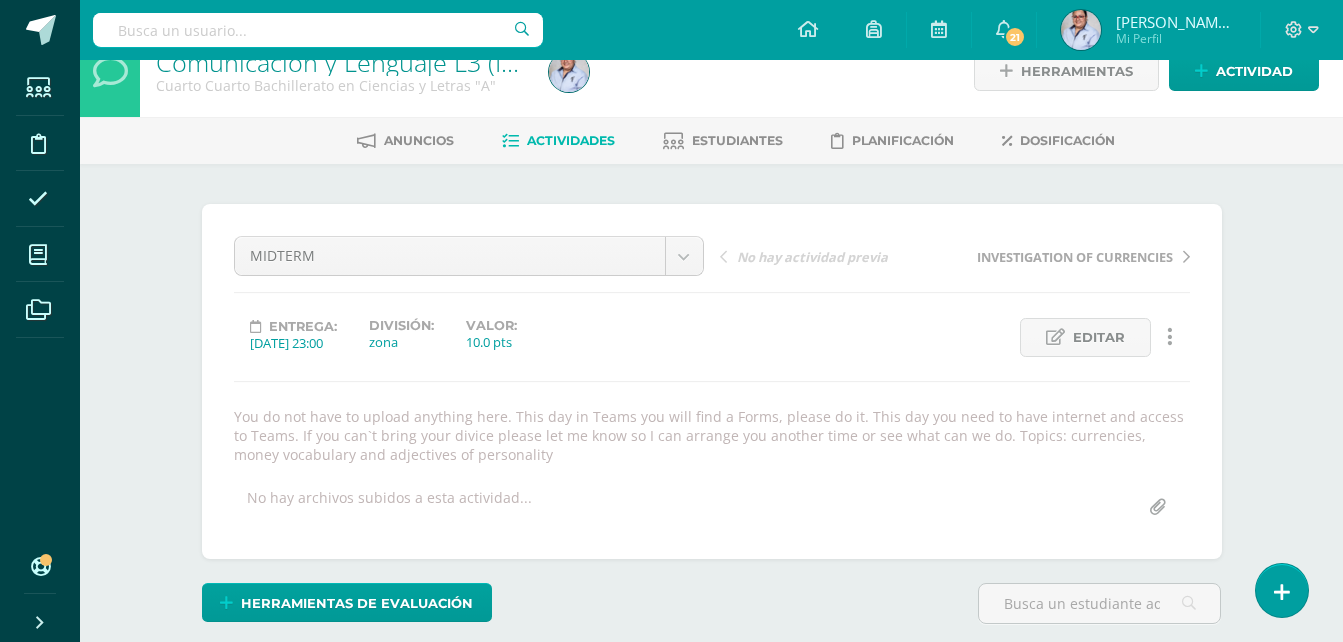 scroll, scrollTop: 0, scrollLeft: 0, axis: both 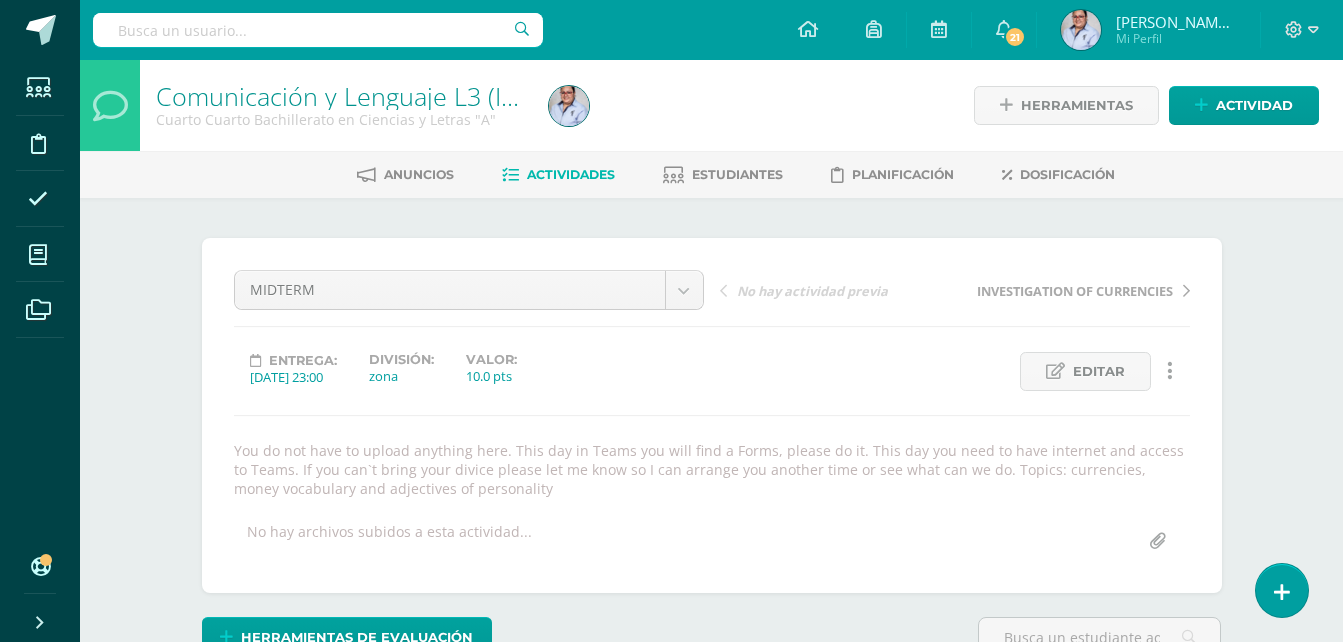 click on "Actividades" at bounding box center [571, 174] 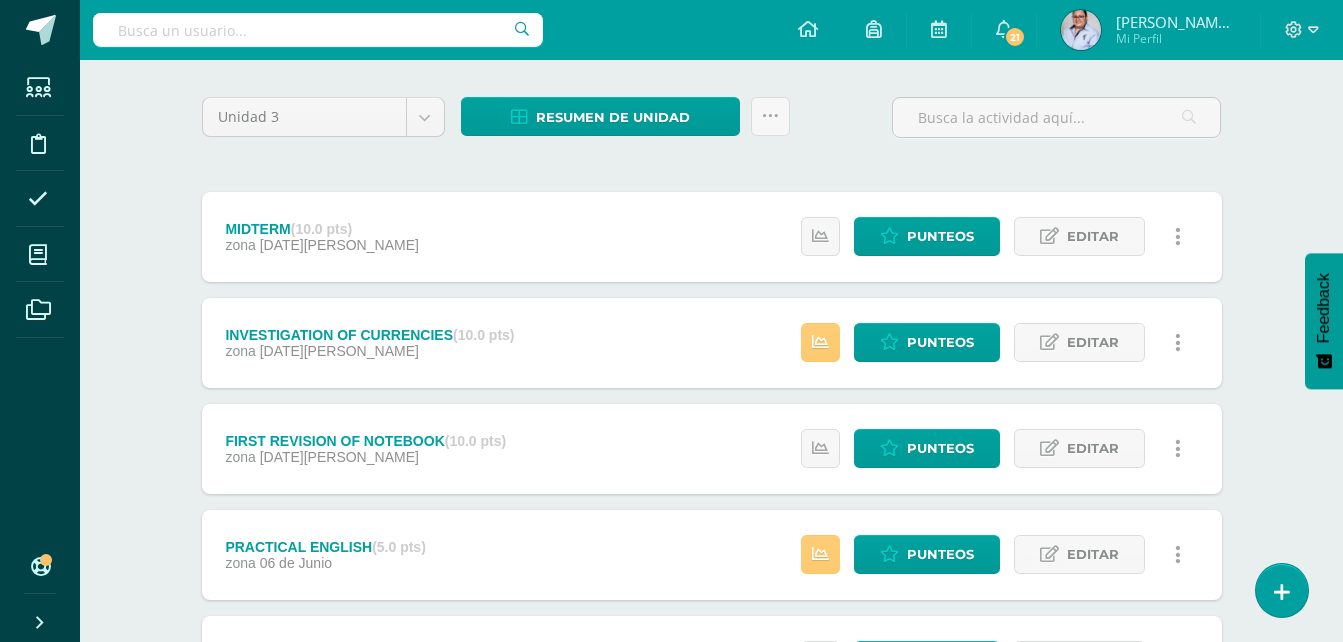 scroll, scrollTop: 0, scrollLeft: 0, axis: both 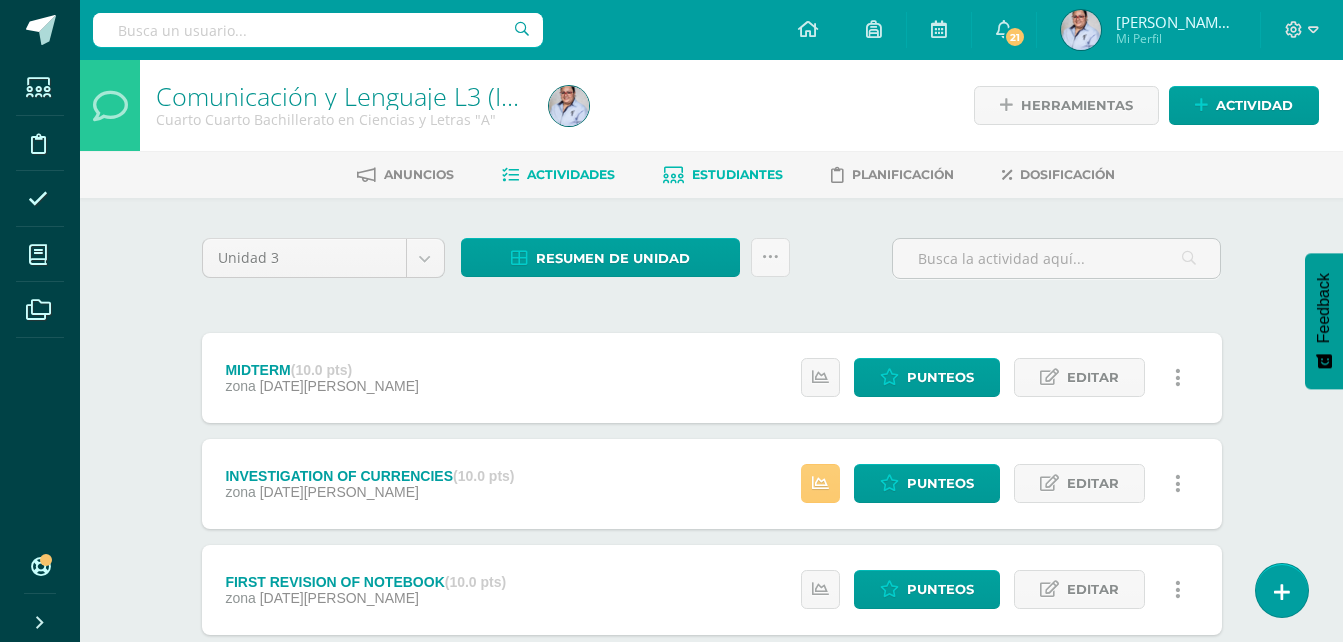 click on "Estudiantes" at bounding box center [737, 174] 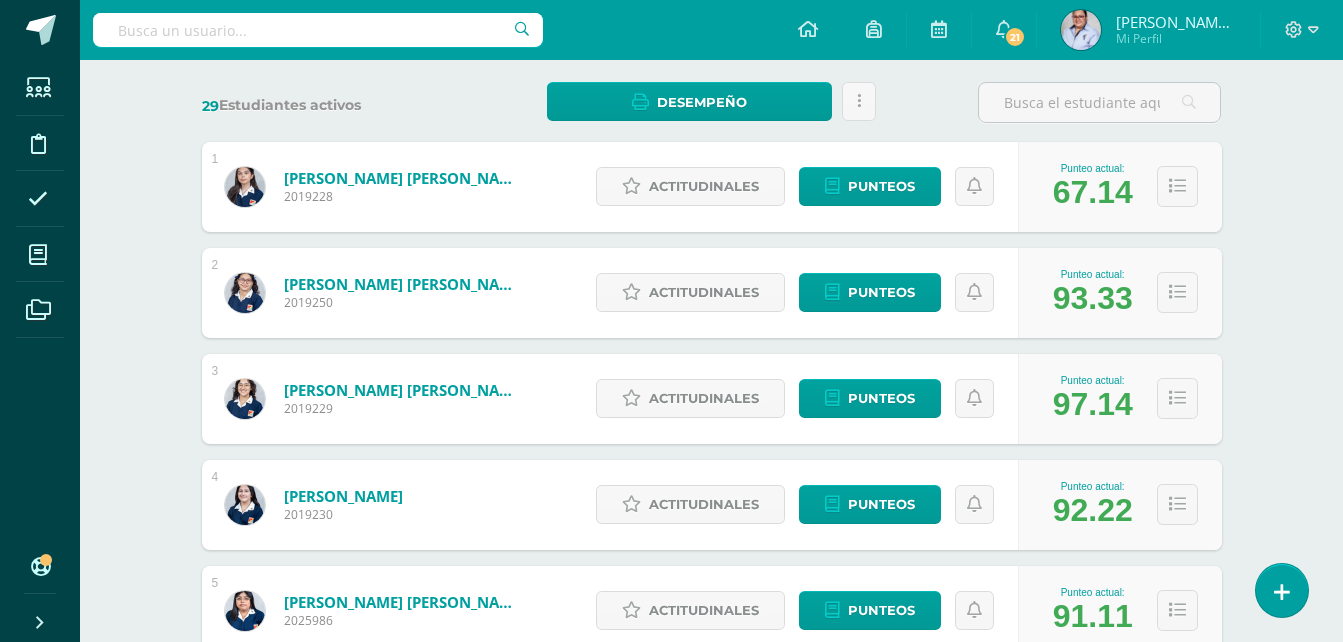 scroll, scrollTop: 300, scrollLeft: 0, axis: vertical 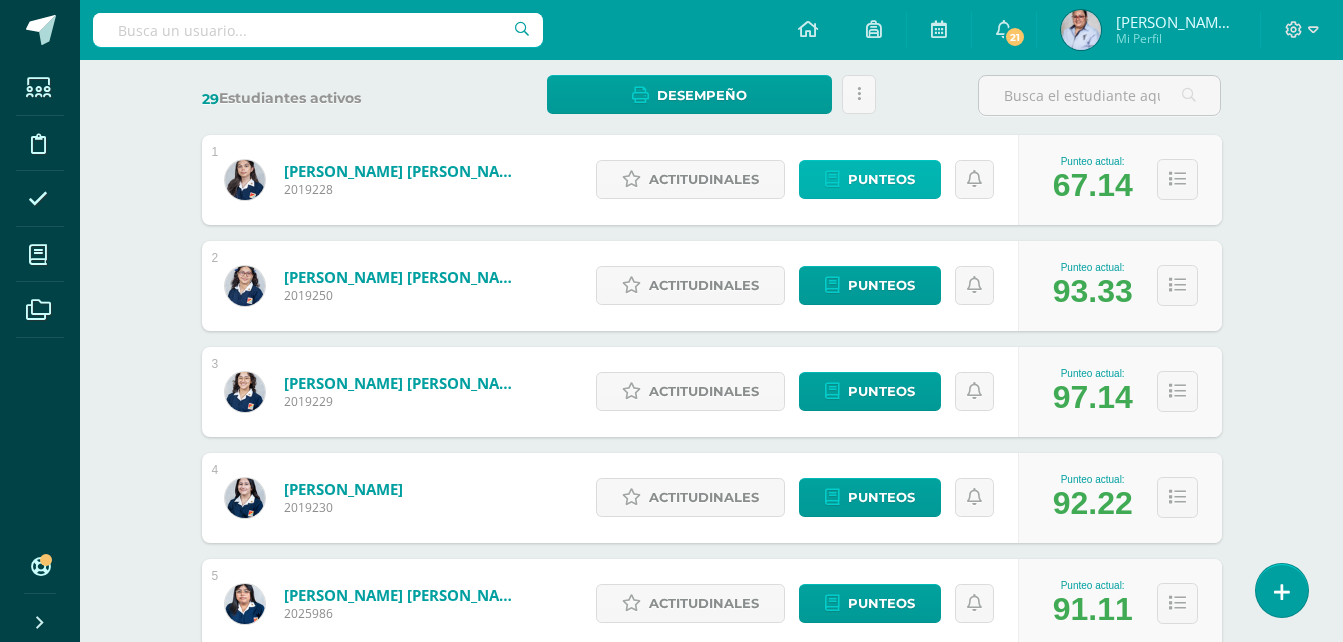 click on "Punteos" at bounding box center [881, 179] 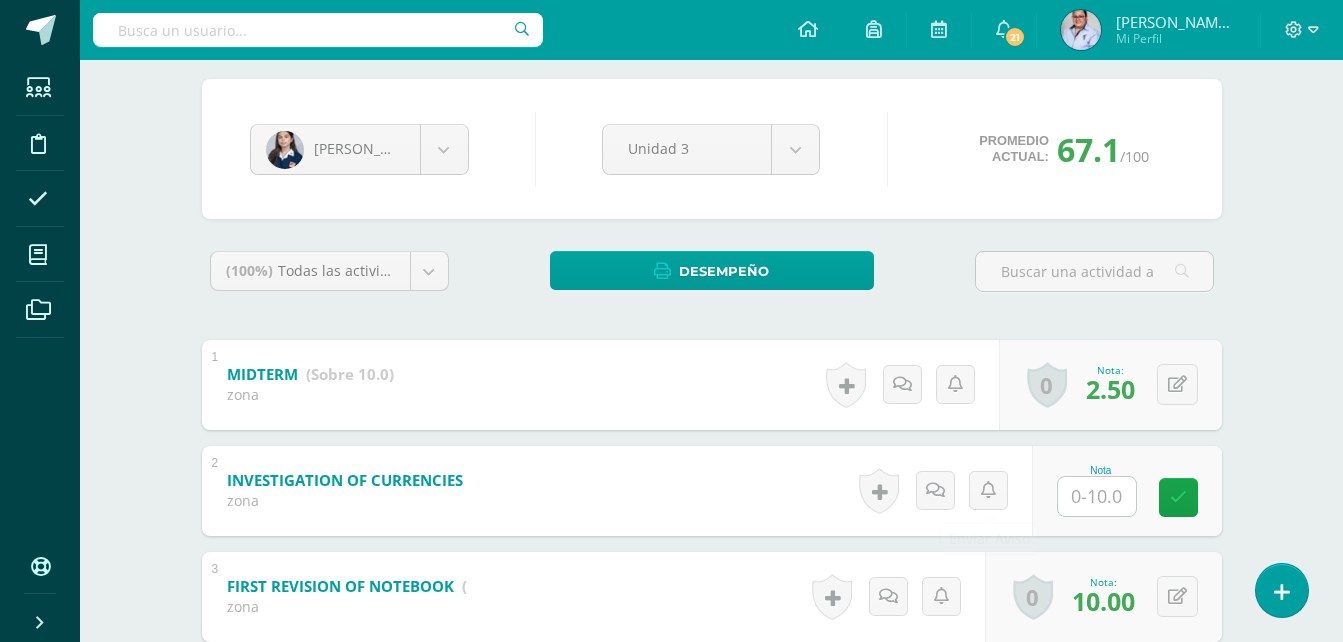 scroll, scrollTop: 275, scrollLeft: 0, axis: vertical 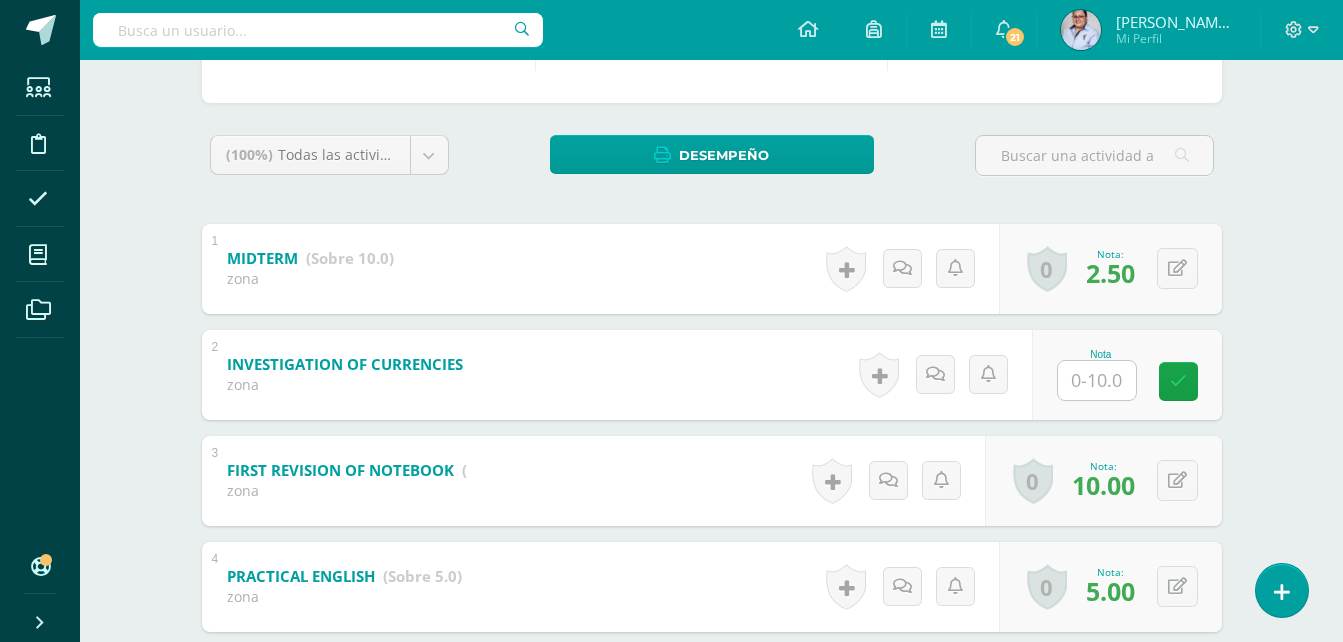 click at bounding box center [1097, 380] 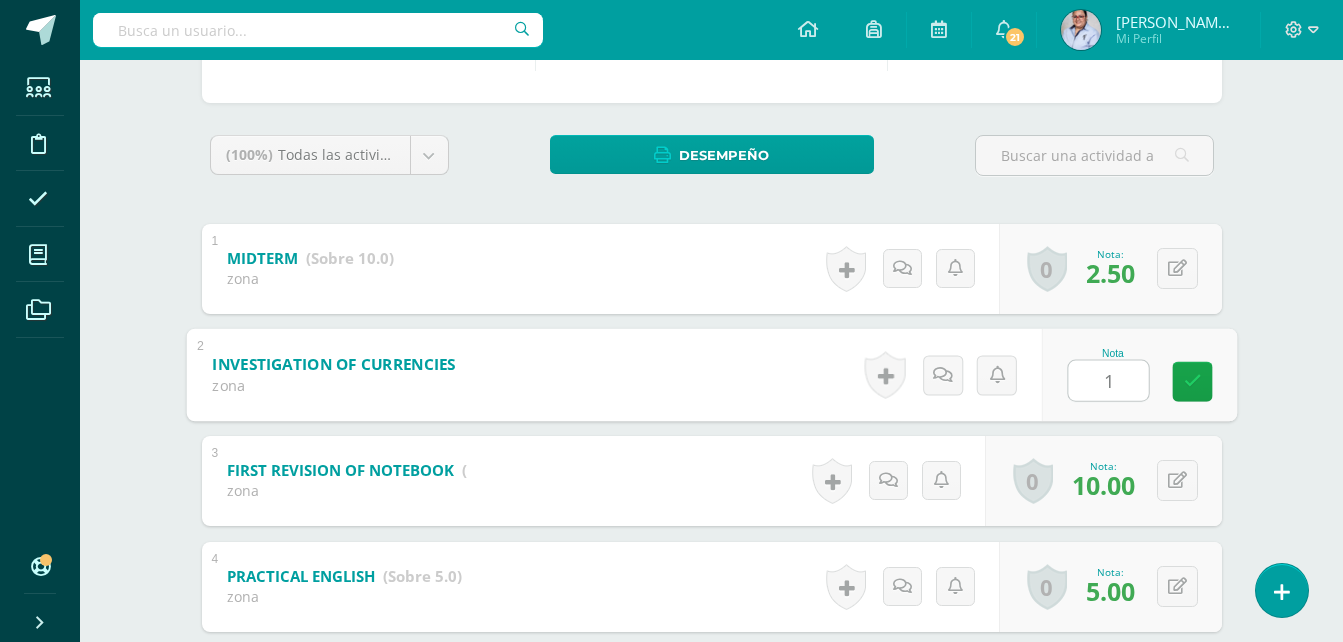 type on "10" 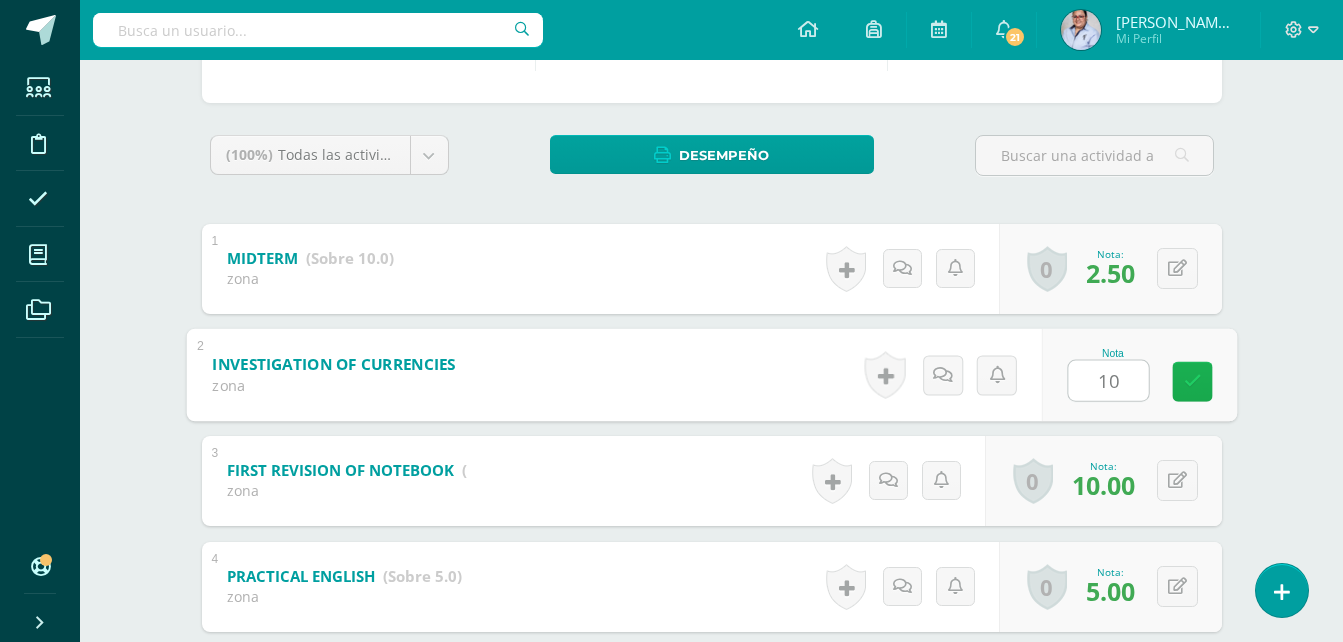 click at bounding box center [1192, 381] 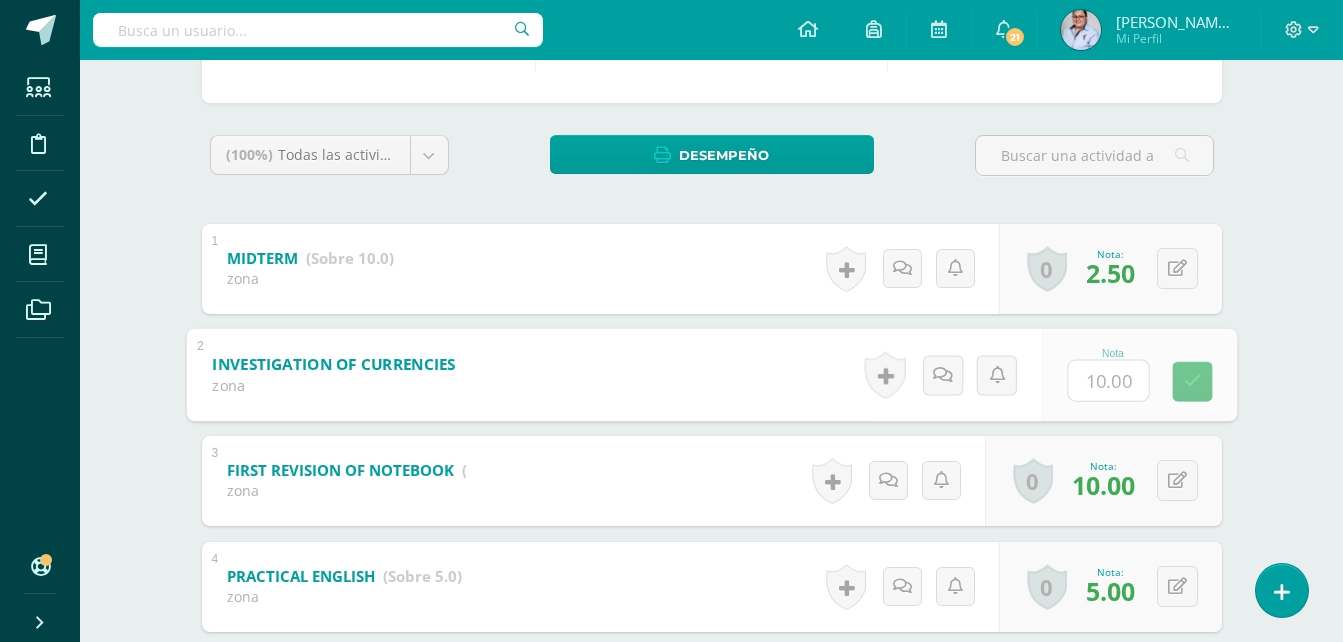 click on "Comunicación y Lenguaje L3 (Inglés) 4
Cuarto Cuarto Bachillerato en Ciencias y Letras "A"
Herramientas
Detalle de asistencias
Actividad
Anuncios
Actividades
Estudiantes
Planificación
Dosificación
Nataly Amaya                             Nataly Amaya Kelsie Asturias Mónica Cano Katherine Cercado Karla Contreras Valeria Cota Carmen Cruz Frida Cú Jimena GarcIa Sofía González Dana González Marisa Gramajo Amy Hernandez Paula Hurtarte Sara Istacuy Adriana Lara Fátima Marroquín Tania Martínez Dulce Martínez Valentina Peralta Haydée Perez Ashley Quintero Ana Reina Paola Rodríguez Juana Sacalxot Karla Salazar Valeria Urrea Angela Valenzuela Alejandra Yool     Unidad 3                             Unidad 1 Unidad 2 Unidad 3 Unidad 4 67.1 /100     Todos                 1" at bounding box center (711, 328) 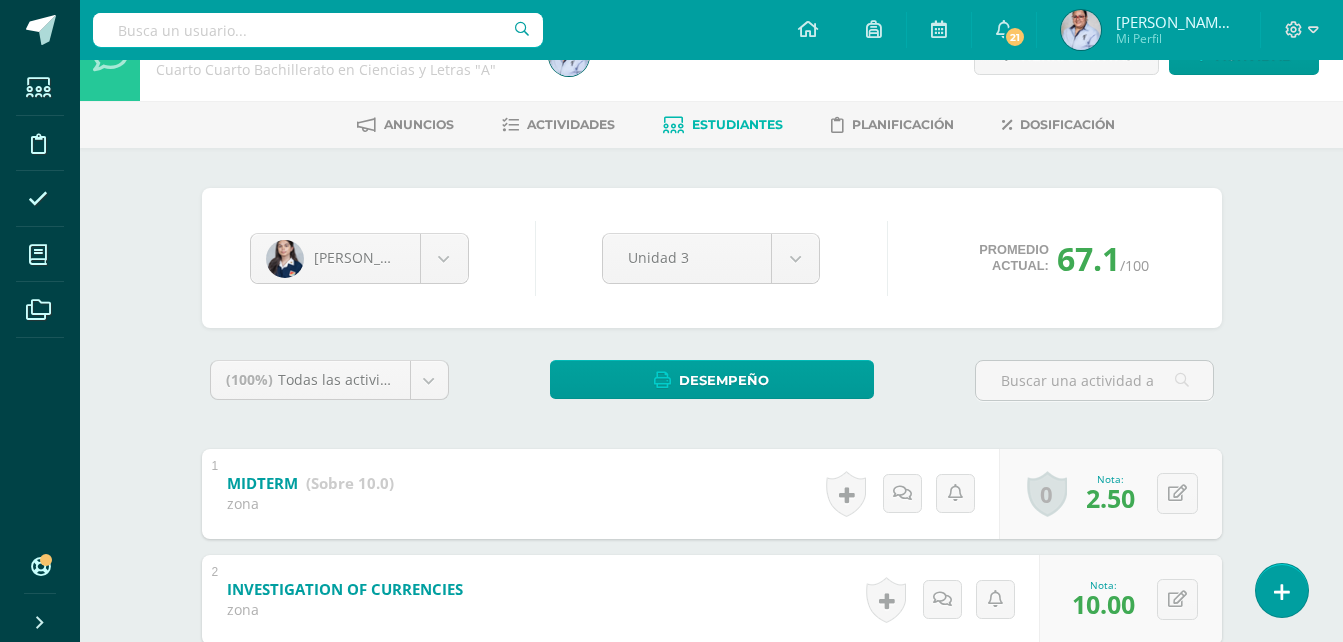scroll, scrollTop: 0, scrollLeft: 0, axis: both 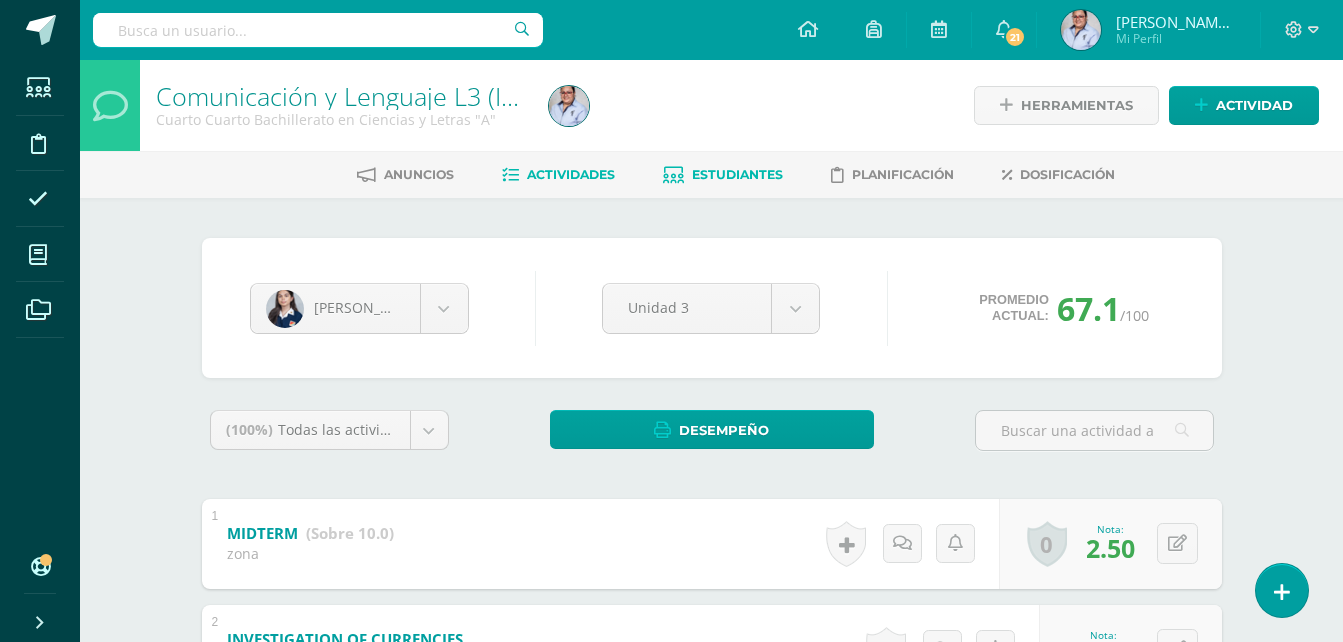 click on "Actividades" at bounding box center [571, 174] 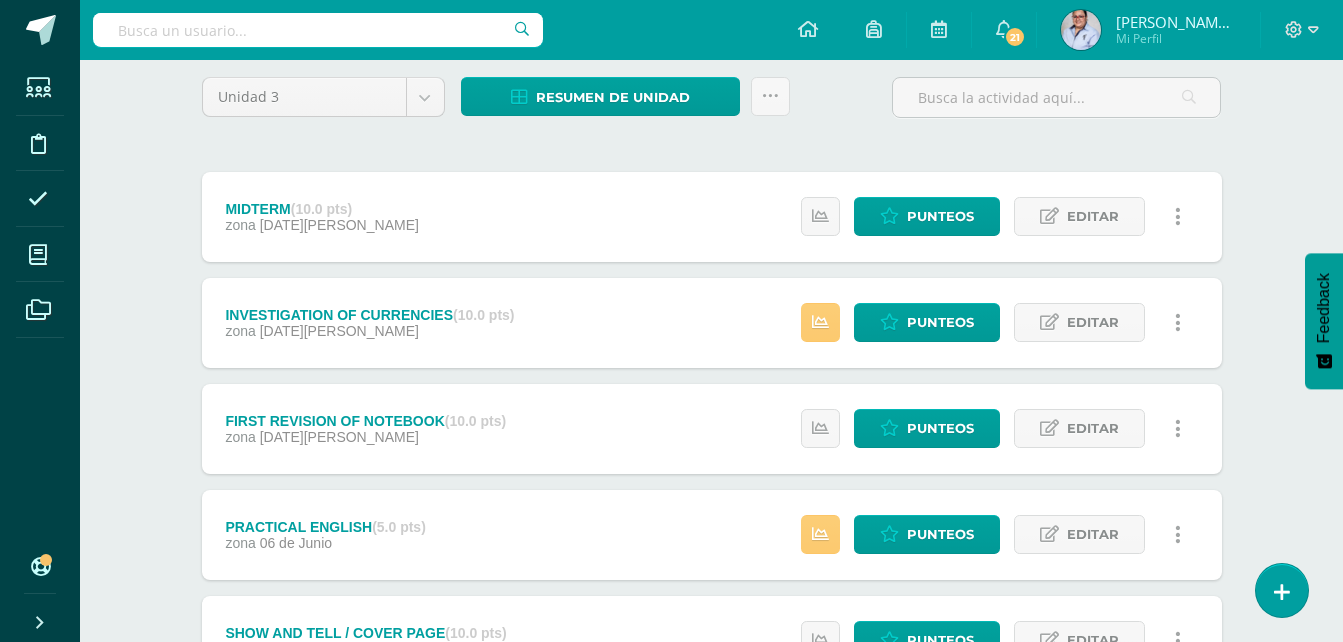 scroll, scrollTop: 0, scrollLeft: 0, axis: both 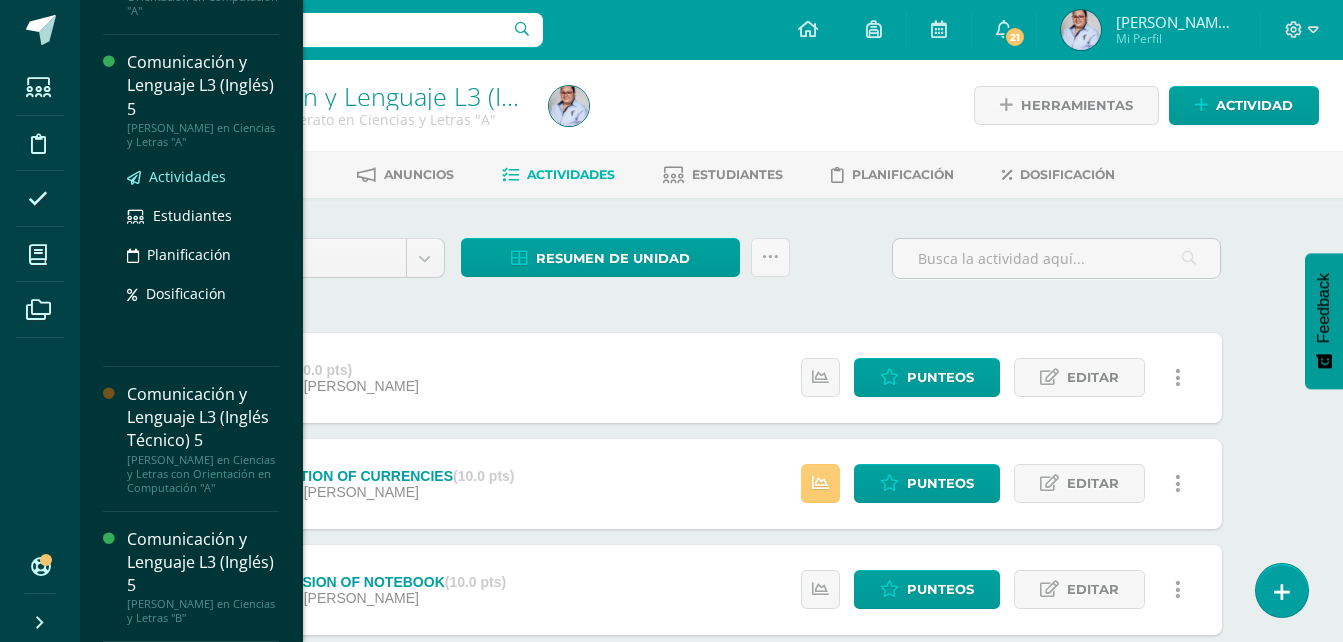 click on "Actividades" at bounding box center [187, 176] 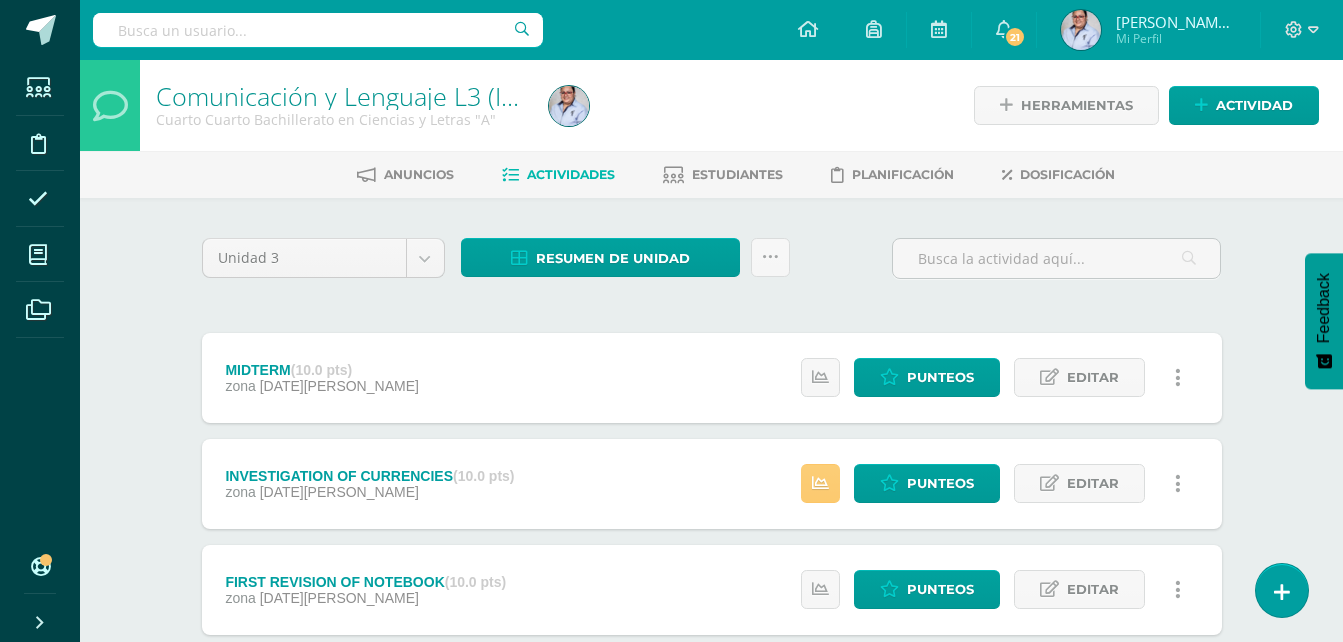 scroll, scrollTop: 298, scrollLeft: 0, axis: vertical 